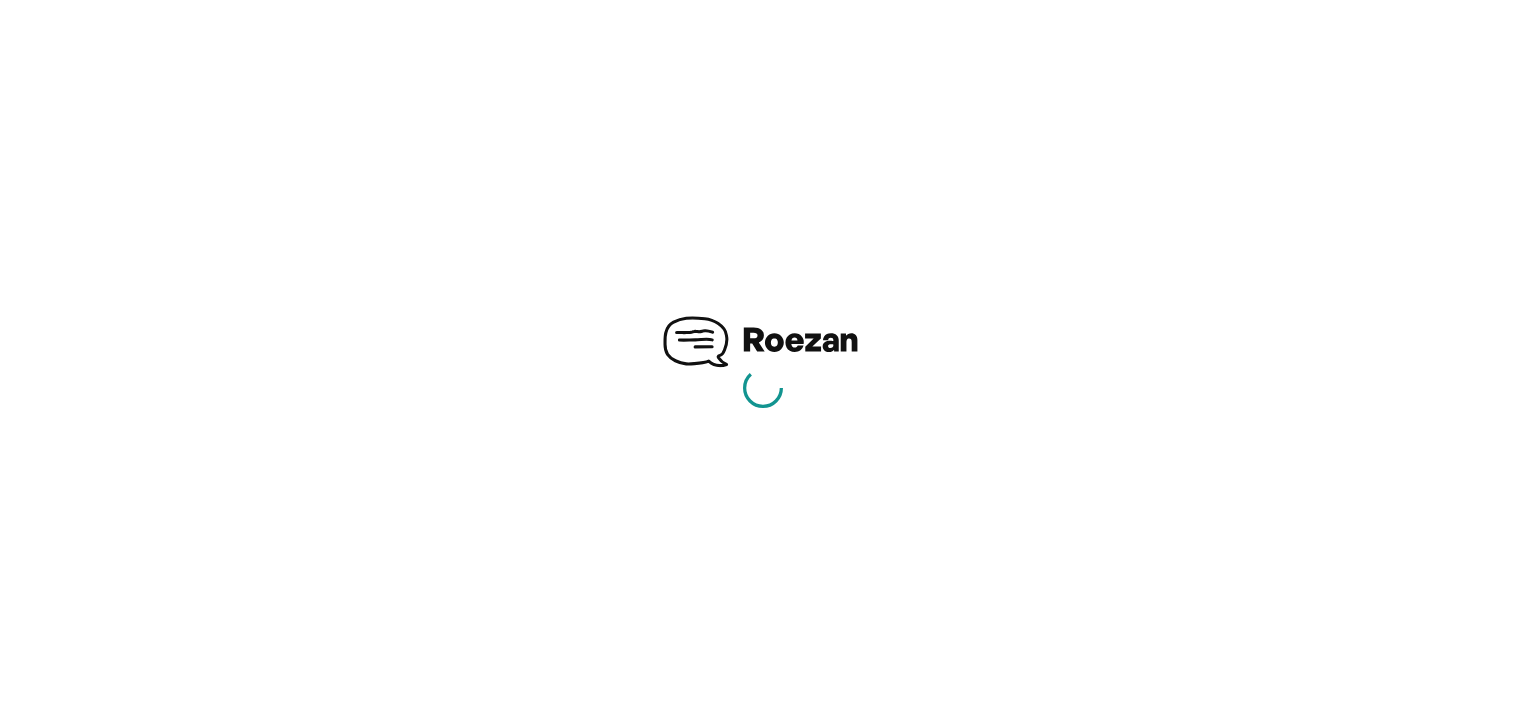 scroll, scrollTop: 0, scrollLeft: 0, axis: both 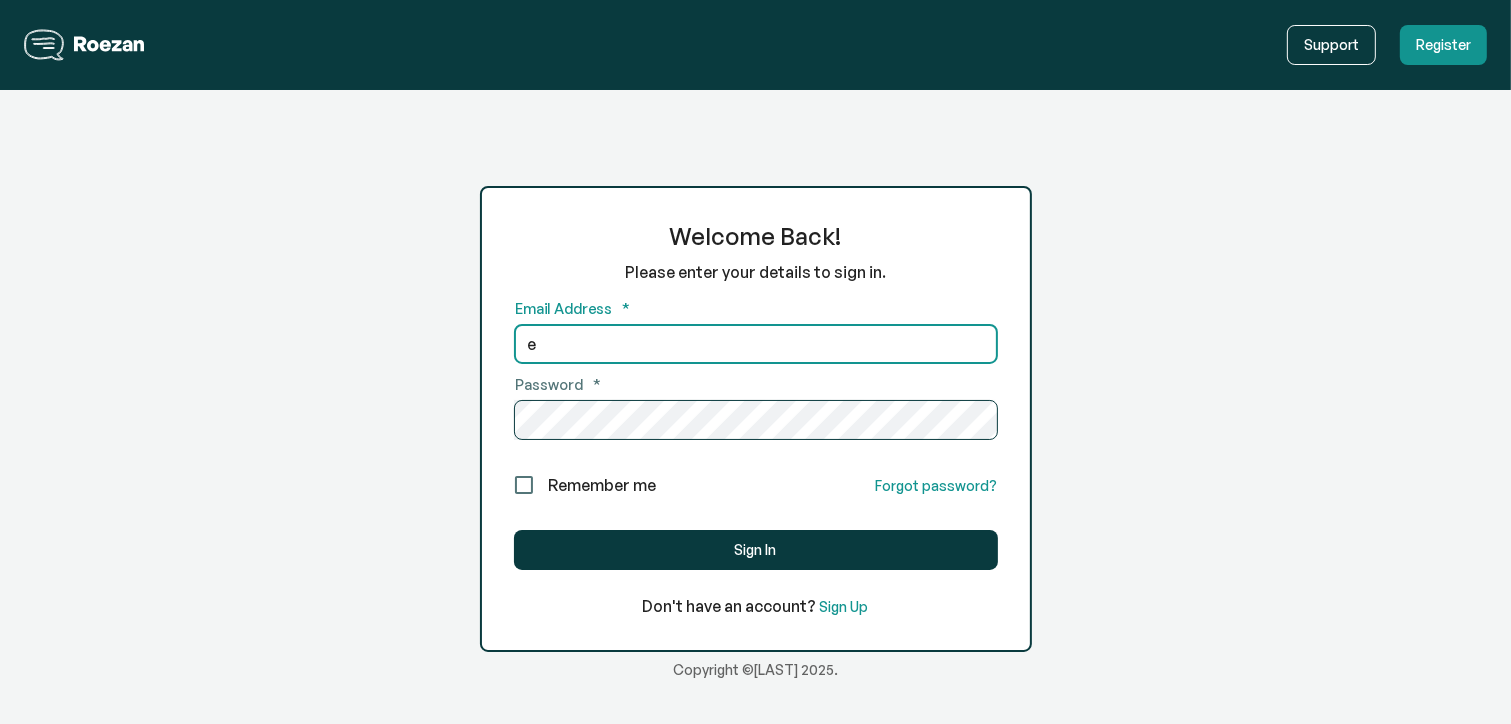 type on "[EMAIL]" 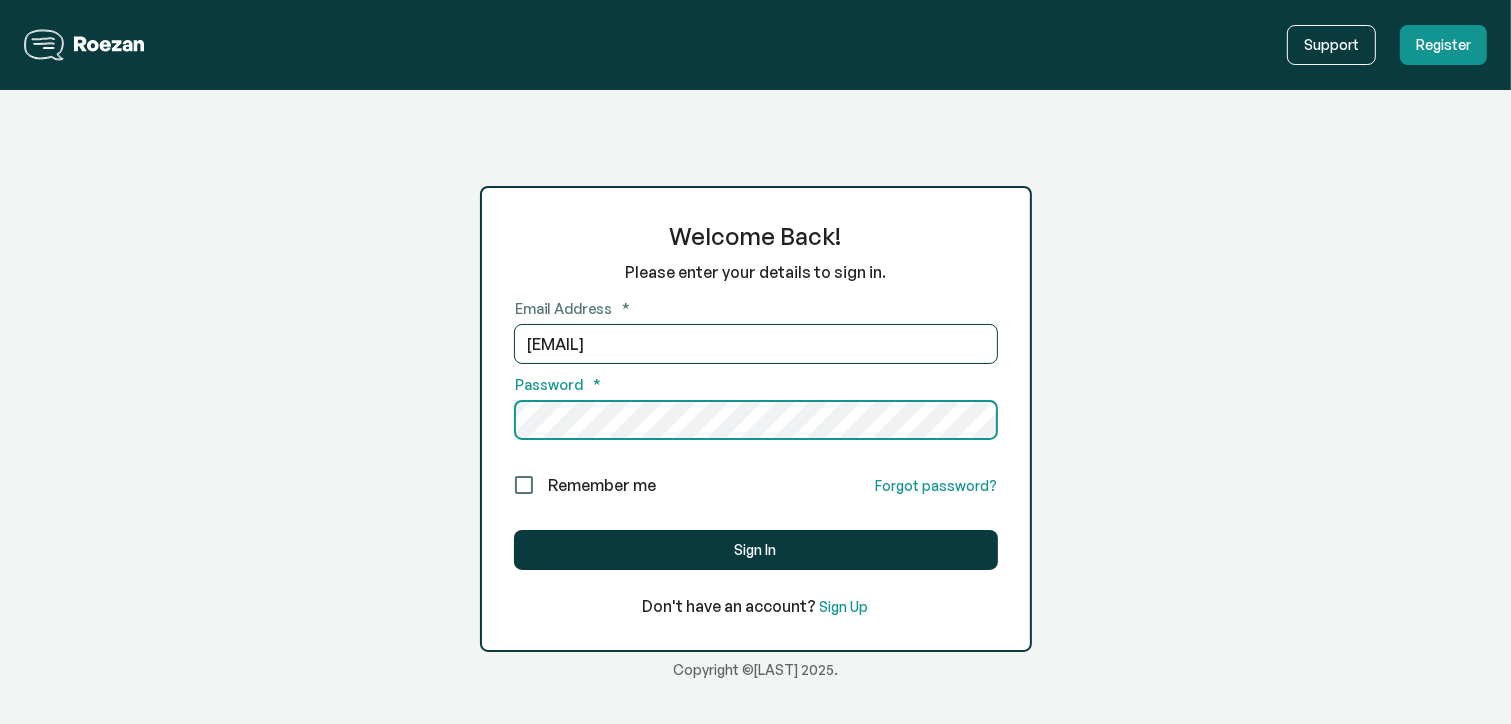 click on "Sign In" at bounding box center (756, 550) 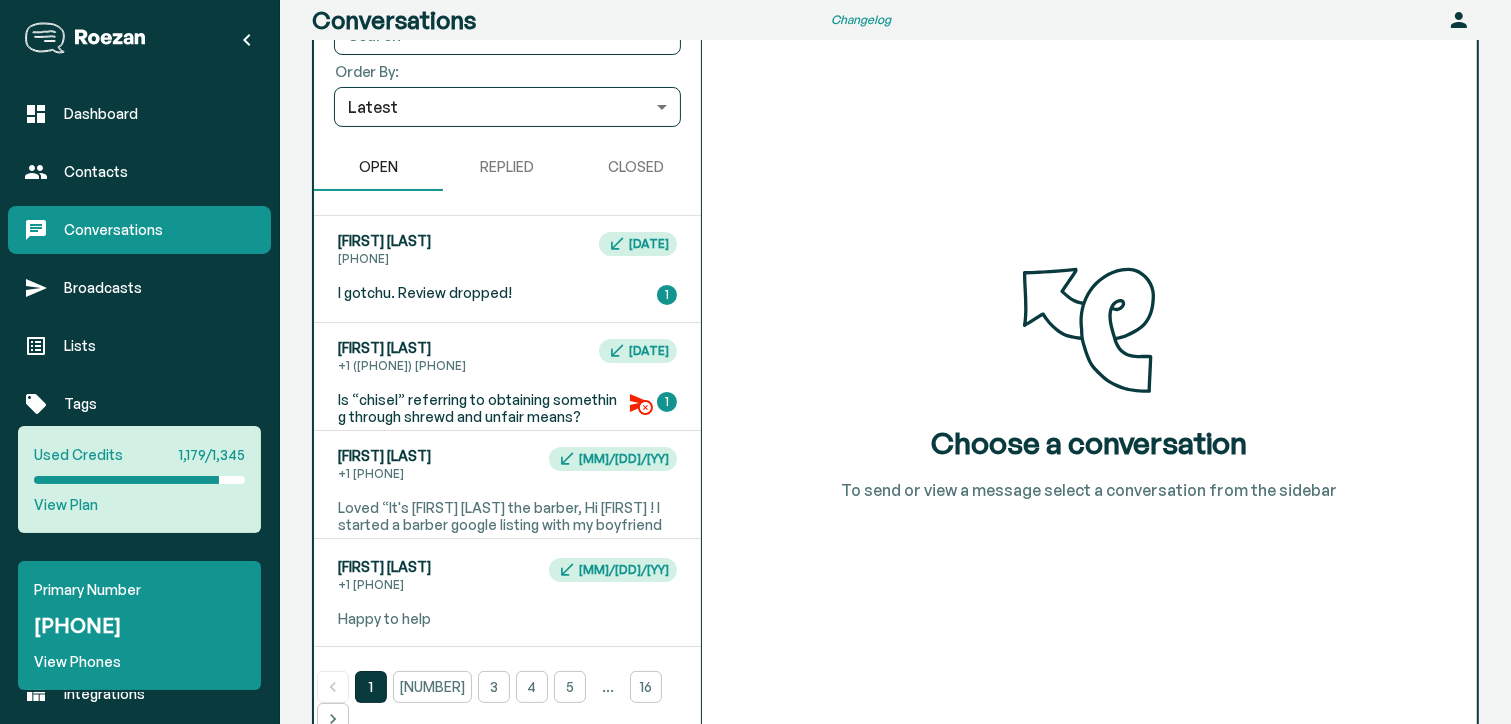 scroll, scrollTop: 186, scrollLeft: 0, axis: vertical 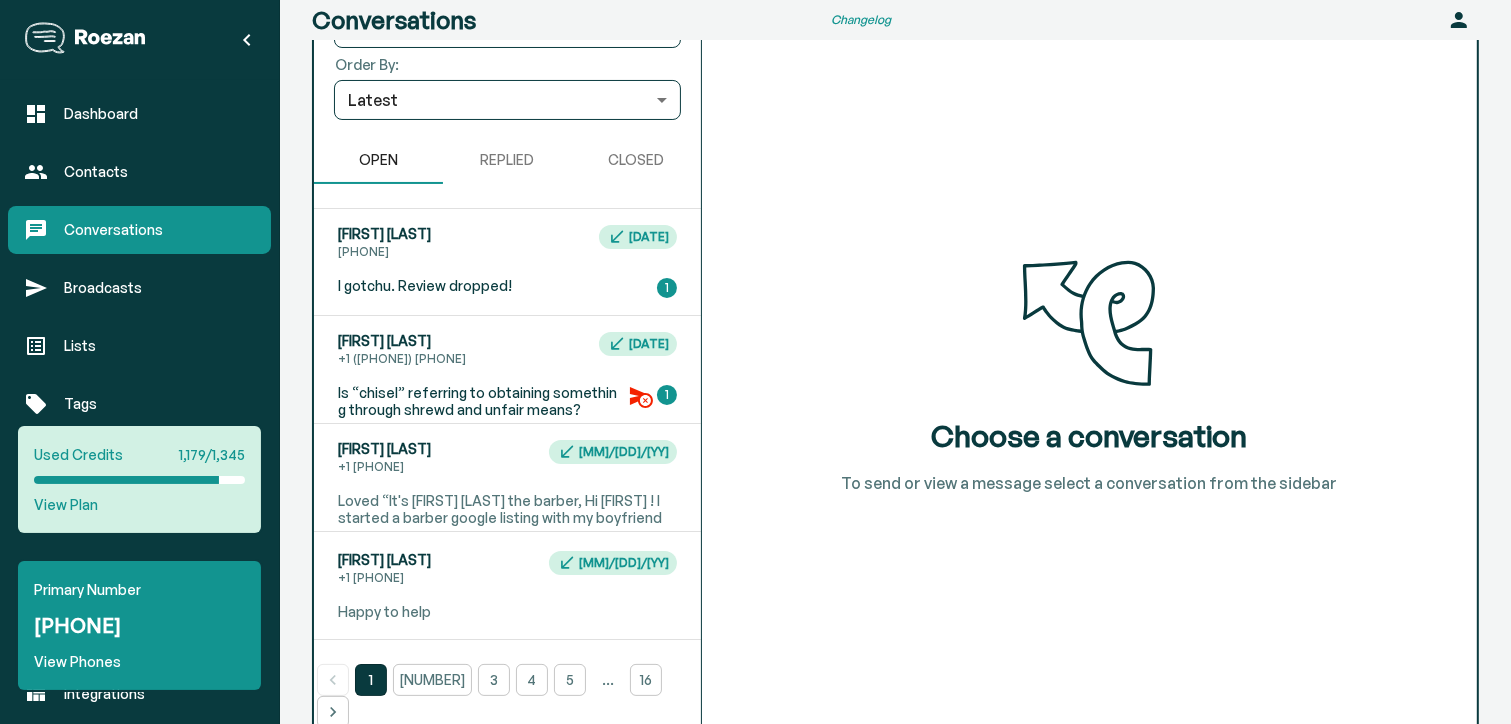 click on "[FIRST] [LAST] +1 [PHONE] [DATE]" at bounding box center [507, 243] 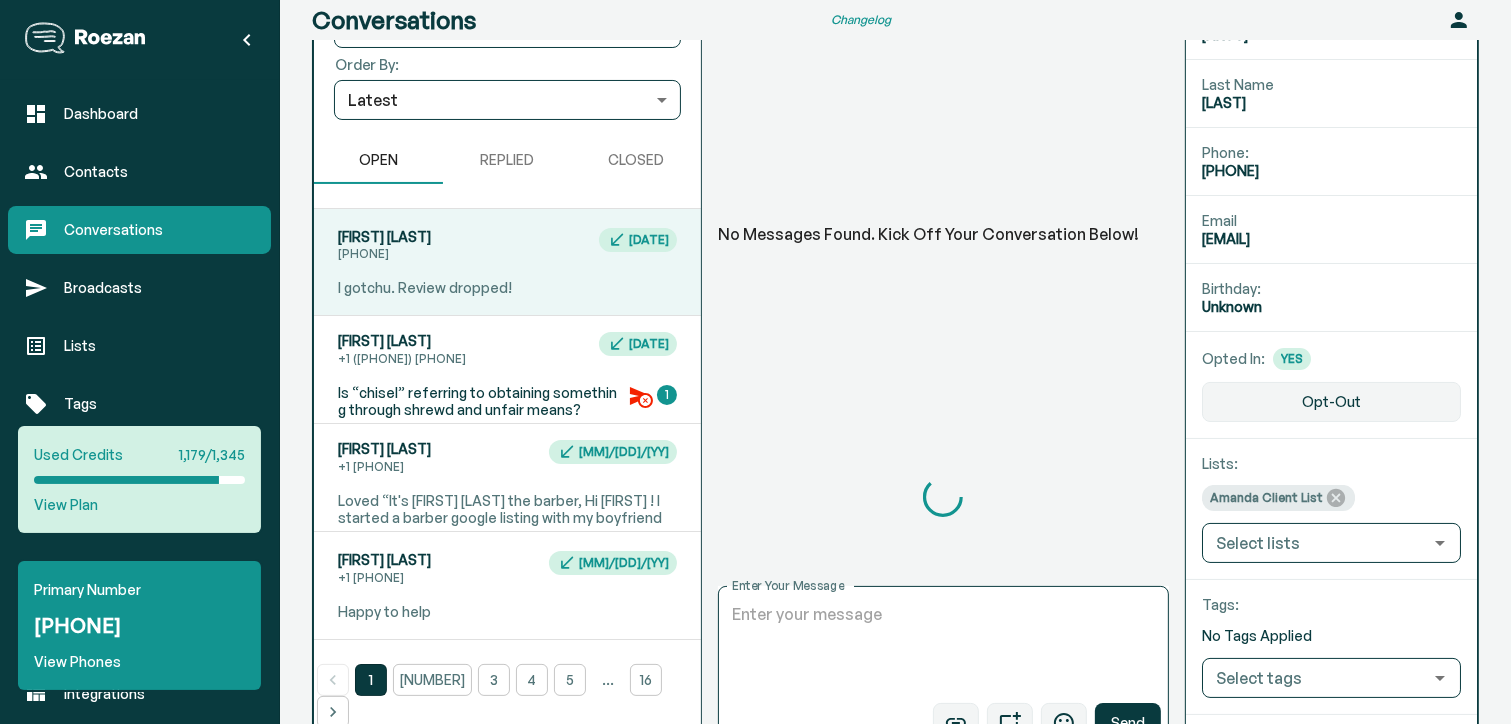 scroll, scrollTop: 33, scrollLeft: 0, axis: vertical 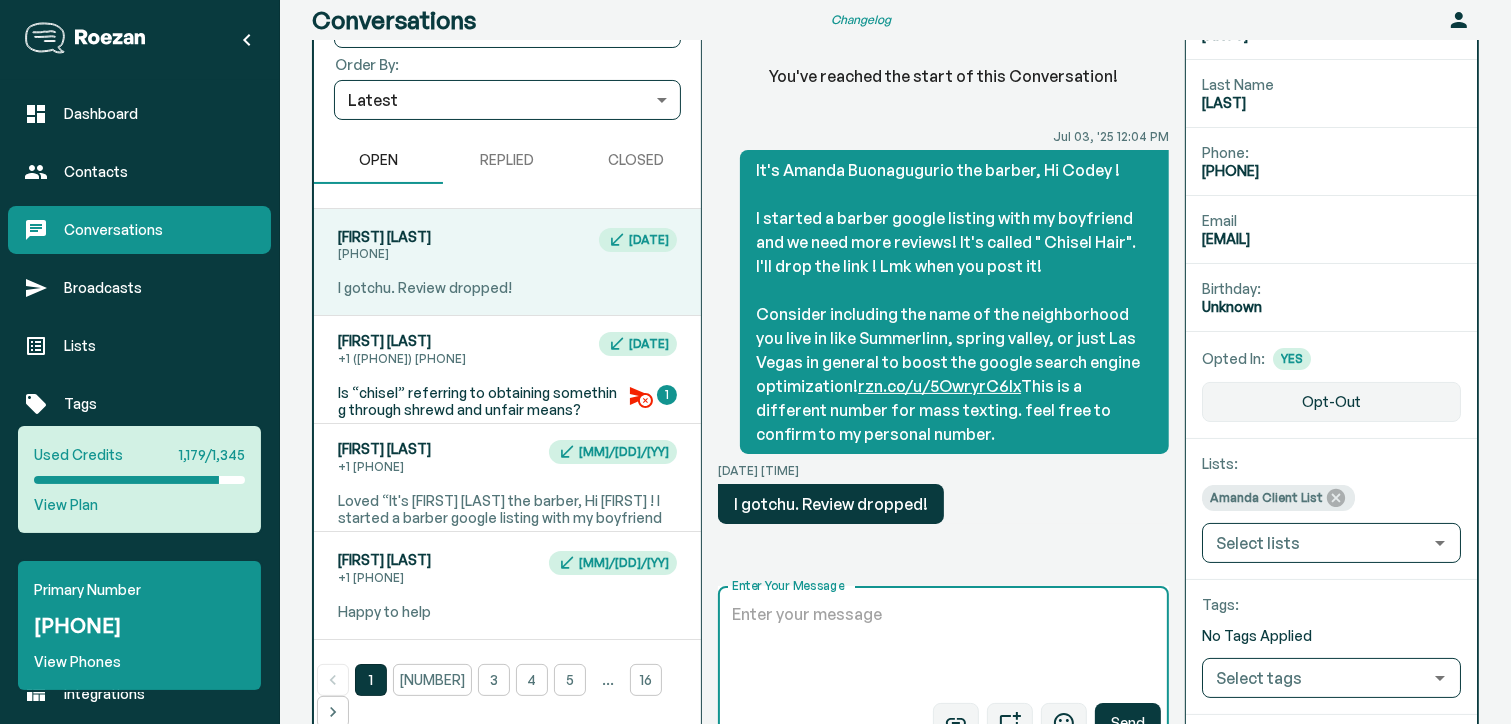 click on "Enter Your Message" at bounding box center (944, 649) 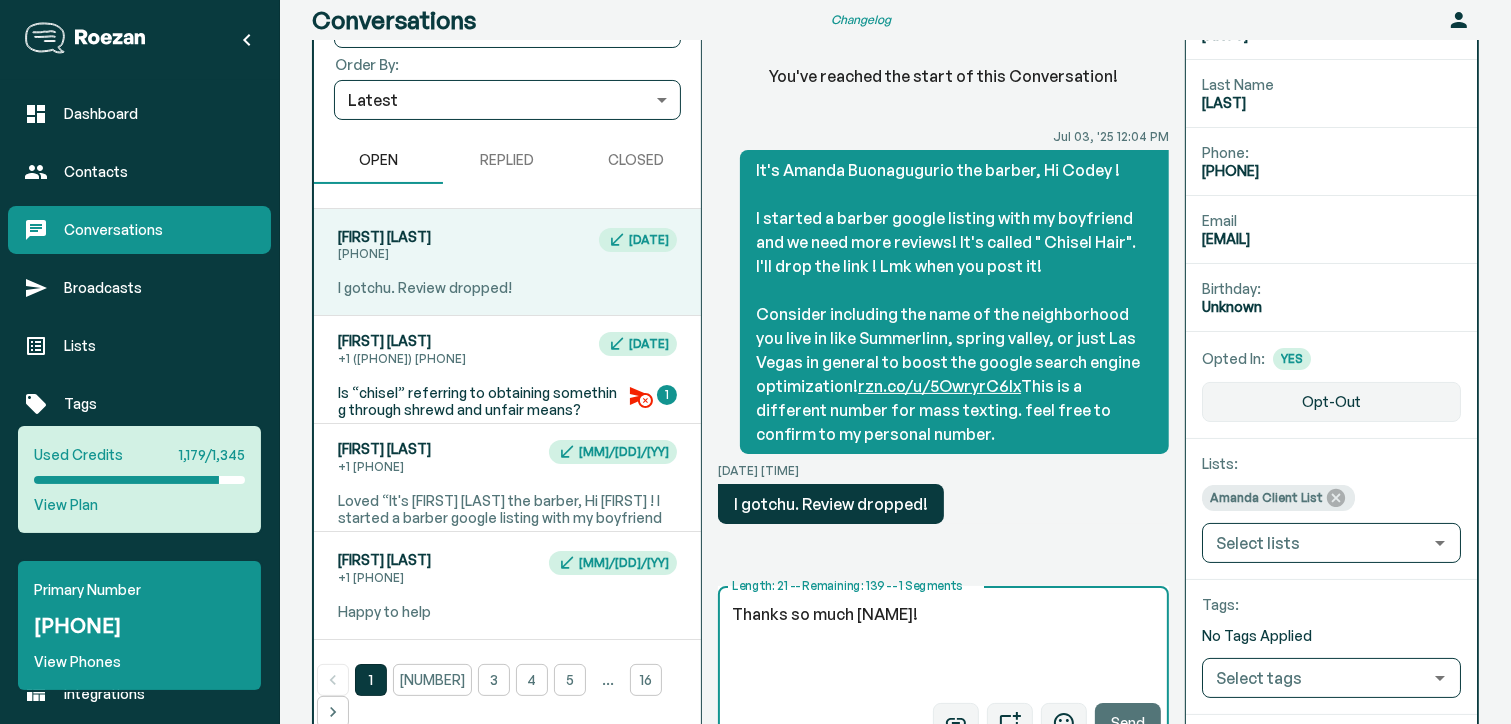 type on "Thanks so much [NAME]!" 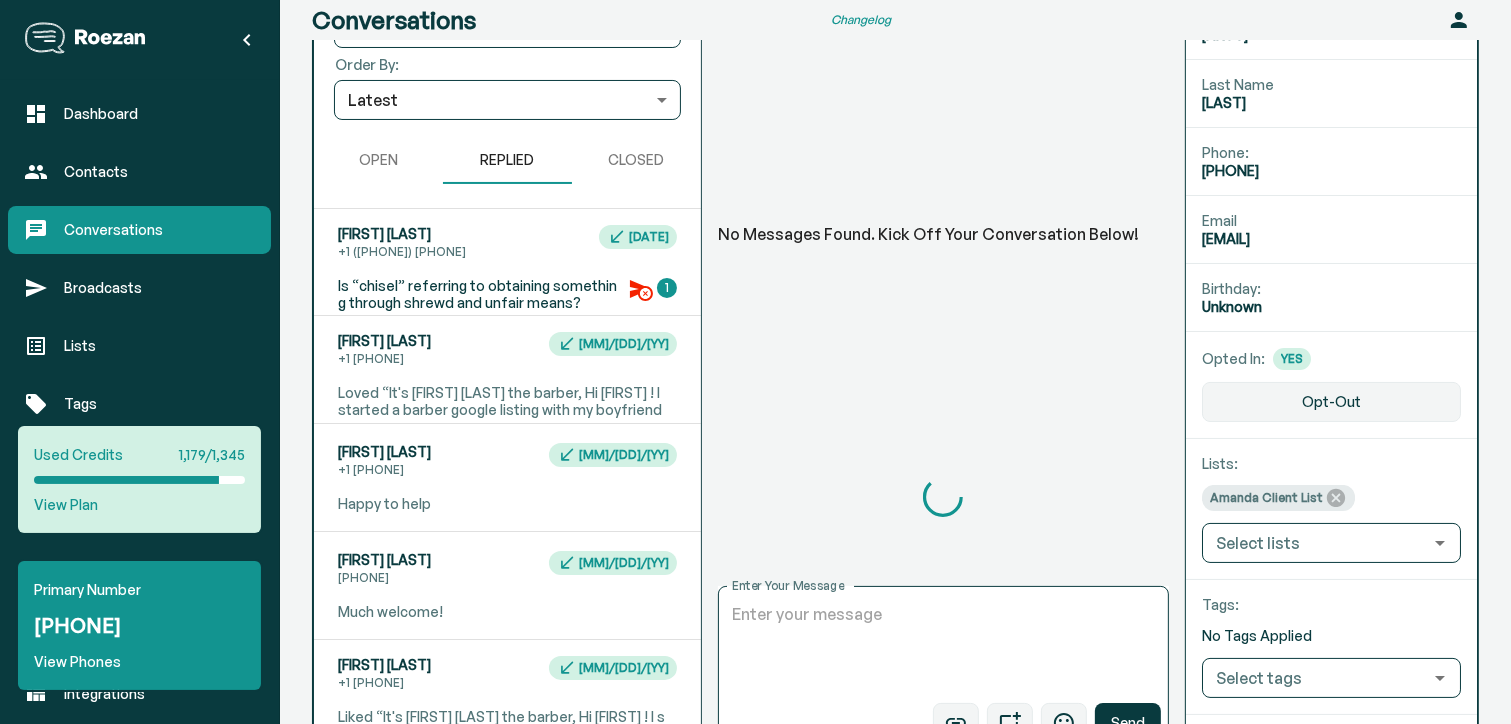 scroll, scrollTop: 104, scrollLeft: 0, axis: vertical 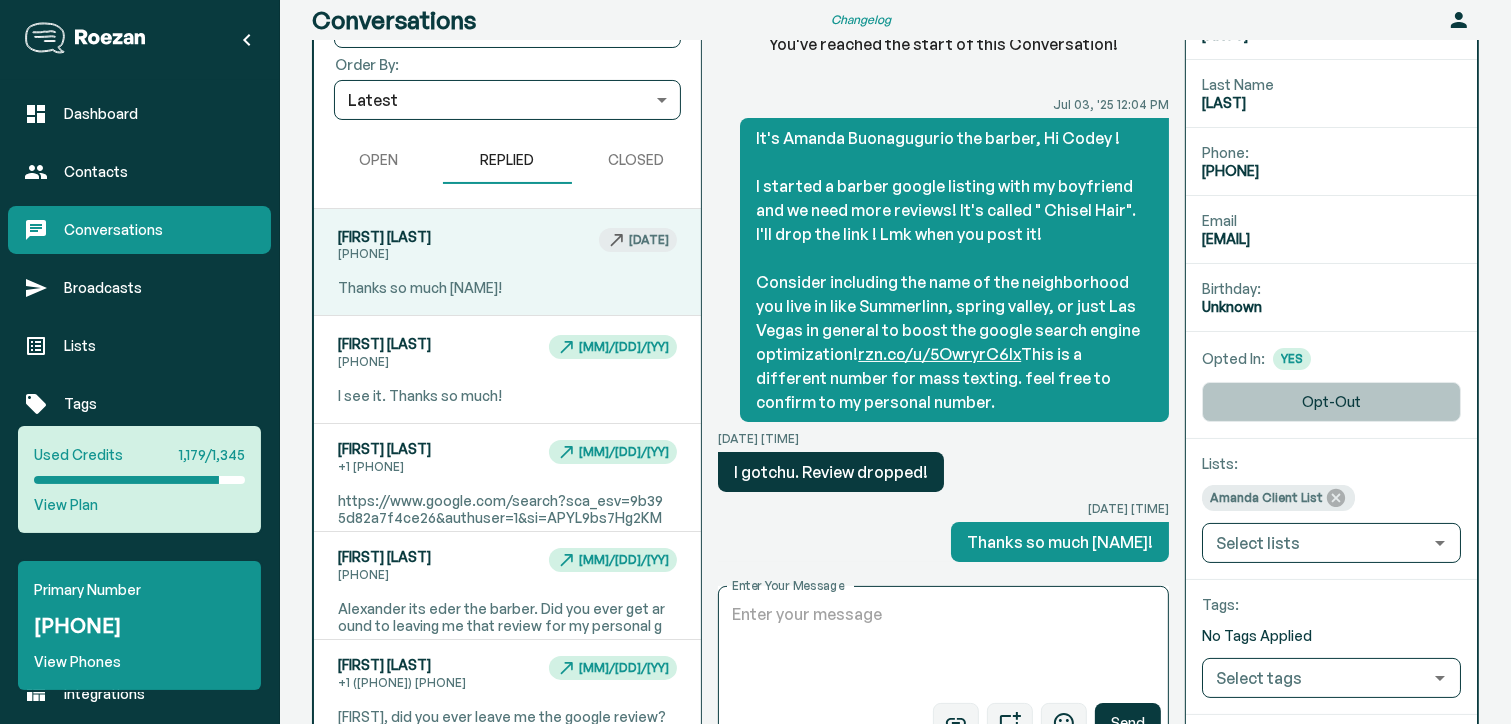 click on "Opt-Out" at bounding box center (1331, 402) 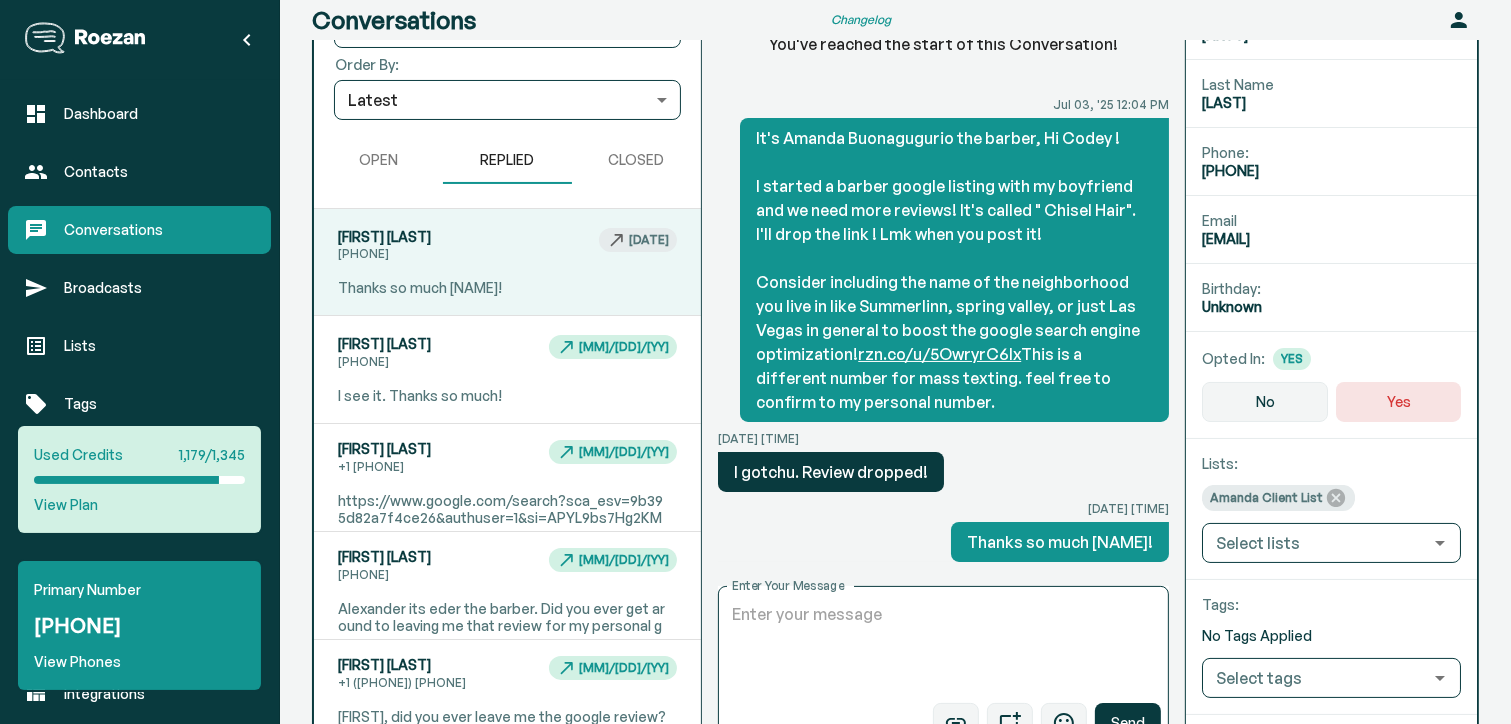 click on "[FIRST] [LAST] [PHONE] [DATE] https://www.google.com/search?sca_esv=9b395d82a7f4ce26&authuser=1&si=APYL9bs7Hg2KMLB-4tSoTdxuOx8BdRvHbByC_AuVpNyh0x2KzXoIXcNBDF0kfZ1eOLIwt-zIeAoRwymRG3Z7t2s_Uxc_tQRnbpnVkVXC-7mNV75wNC868v5Zd5Aixvd9pj05VUcKmEyI&q=Chisel+Reviews&sa=X&ved=2ahUKEwi3wo_jzuKMAxWcLEQIHXenERgQ0bkNegQILBAE&biw=1522&bih=726&dpr=1.25" at bounding box center [507, 369] 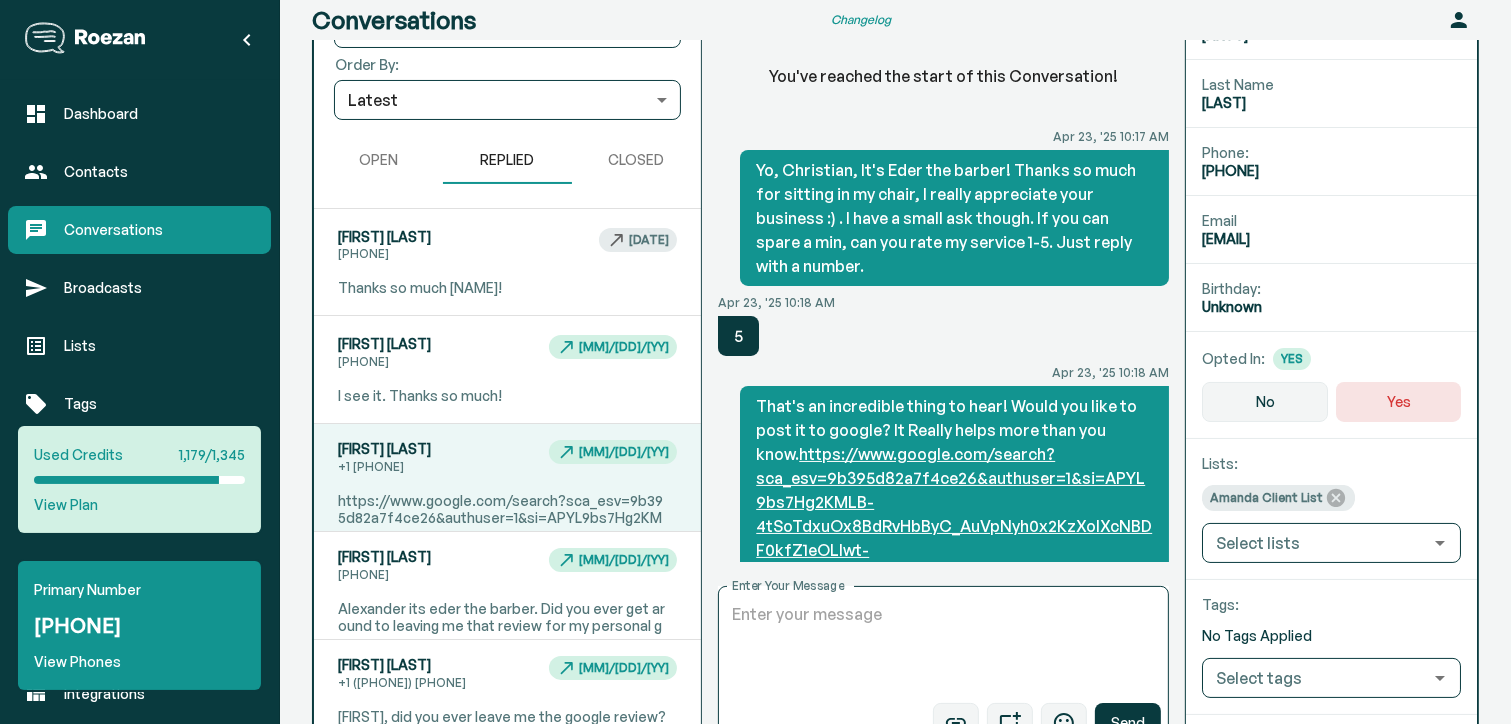 scroll, scrollTop: 1245, scrollLeft: 0, axis: vertical 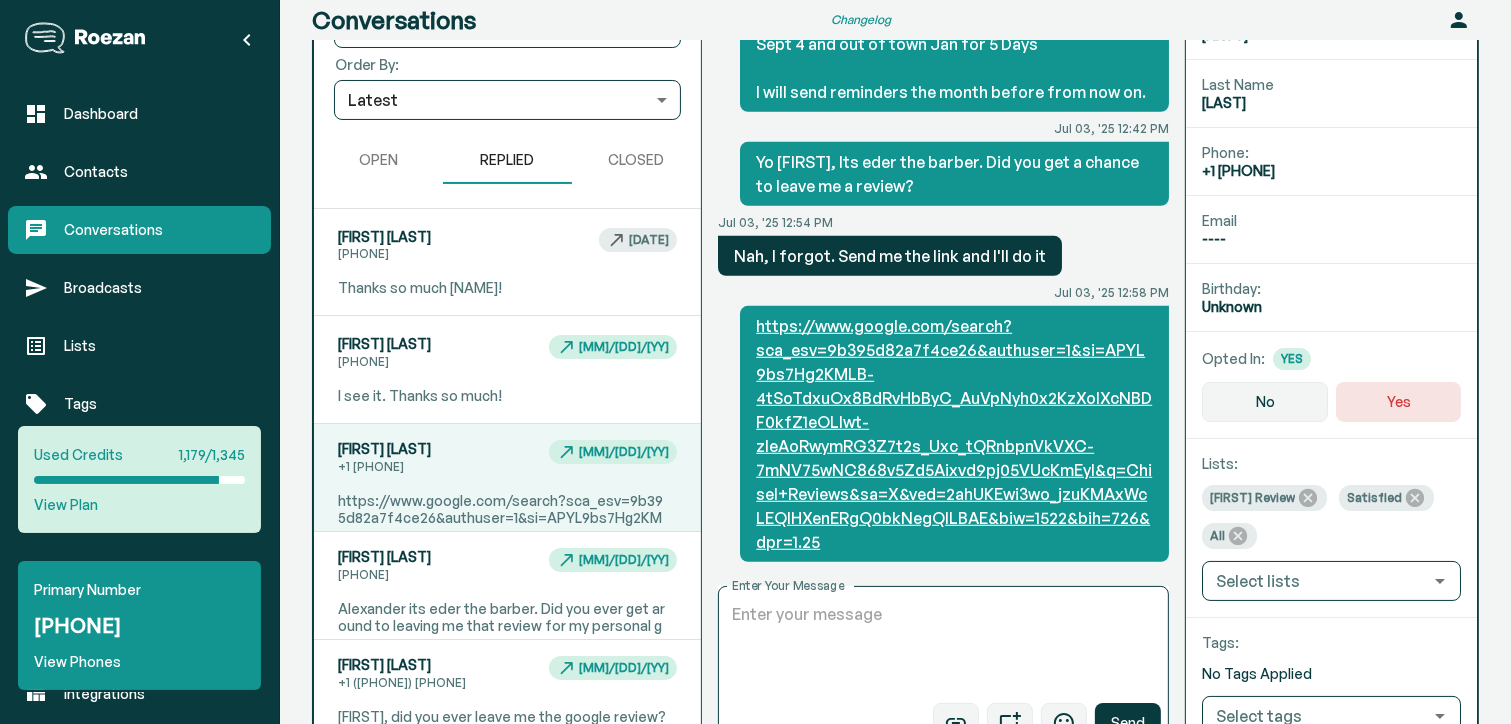 click on "[FIRST] [LAST] +1 [PHONE] [DATE] Thanks so much [NAME]!" at bounding box center [507, 262] 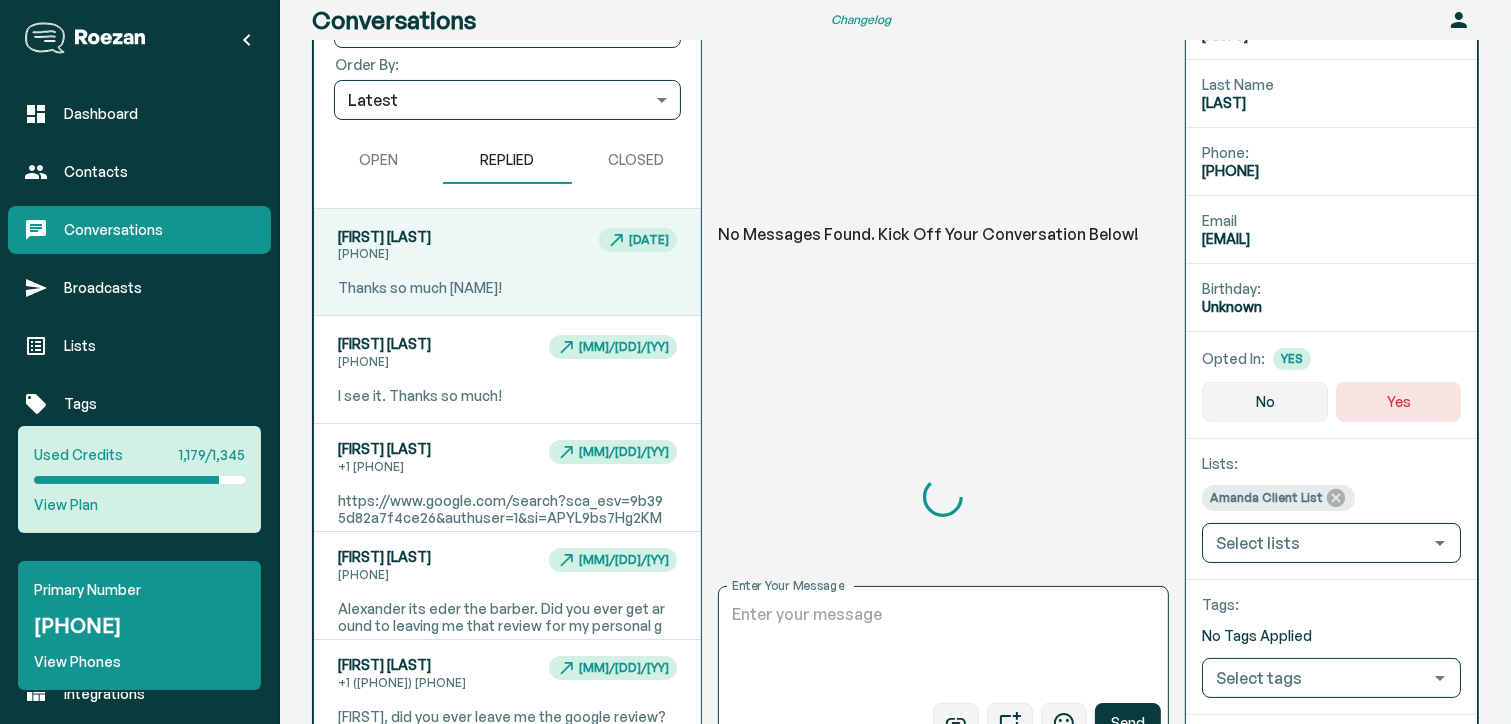 scroll, scrollTop: 104, scrollLeft: 0, axis: vertical 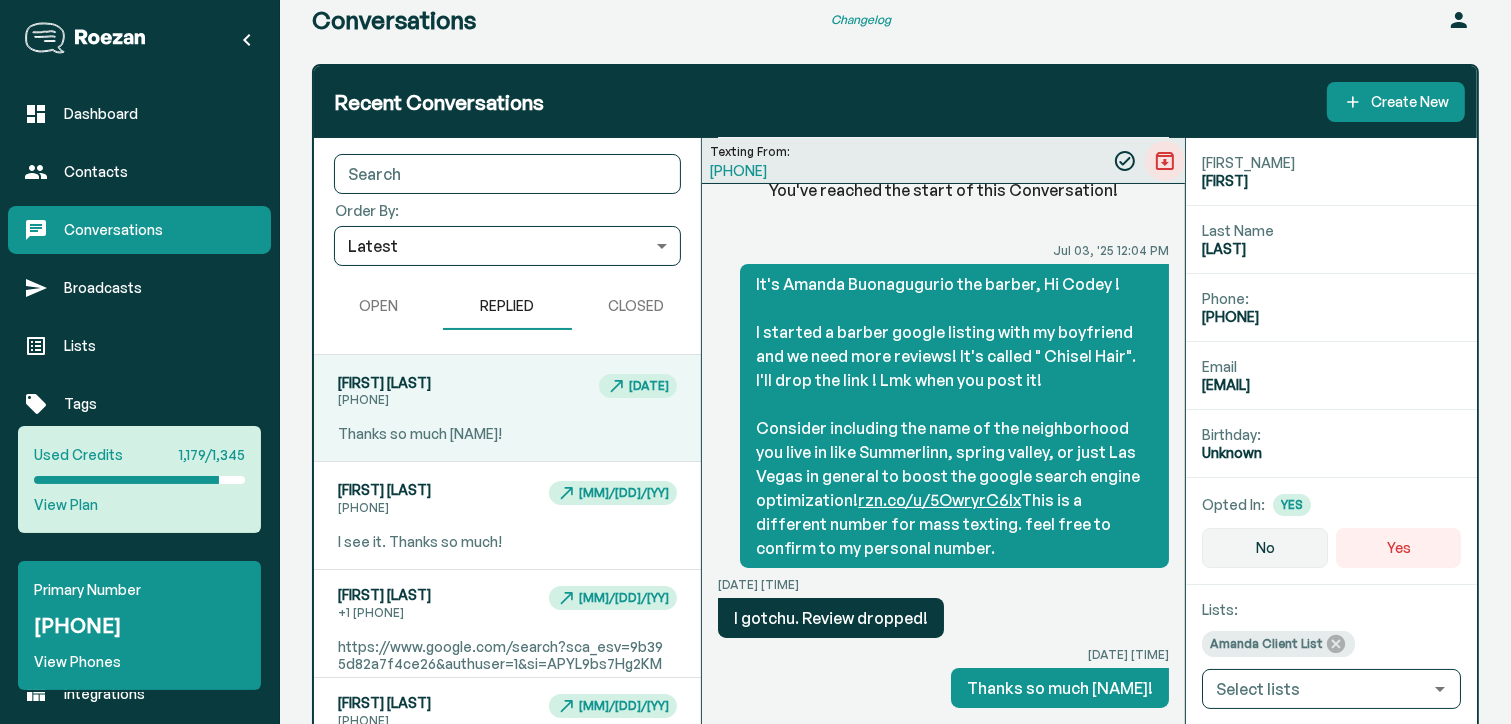 click on "Yes" at bounding box center [1398, 548] 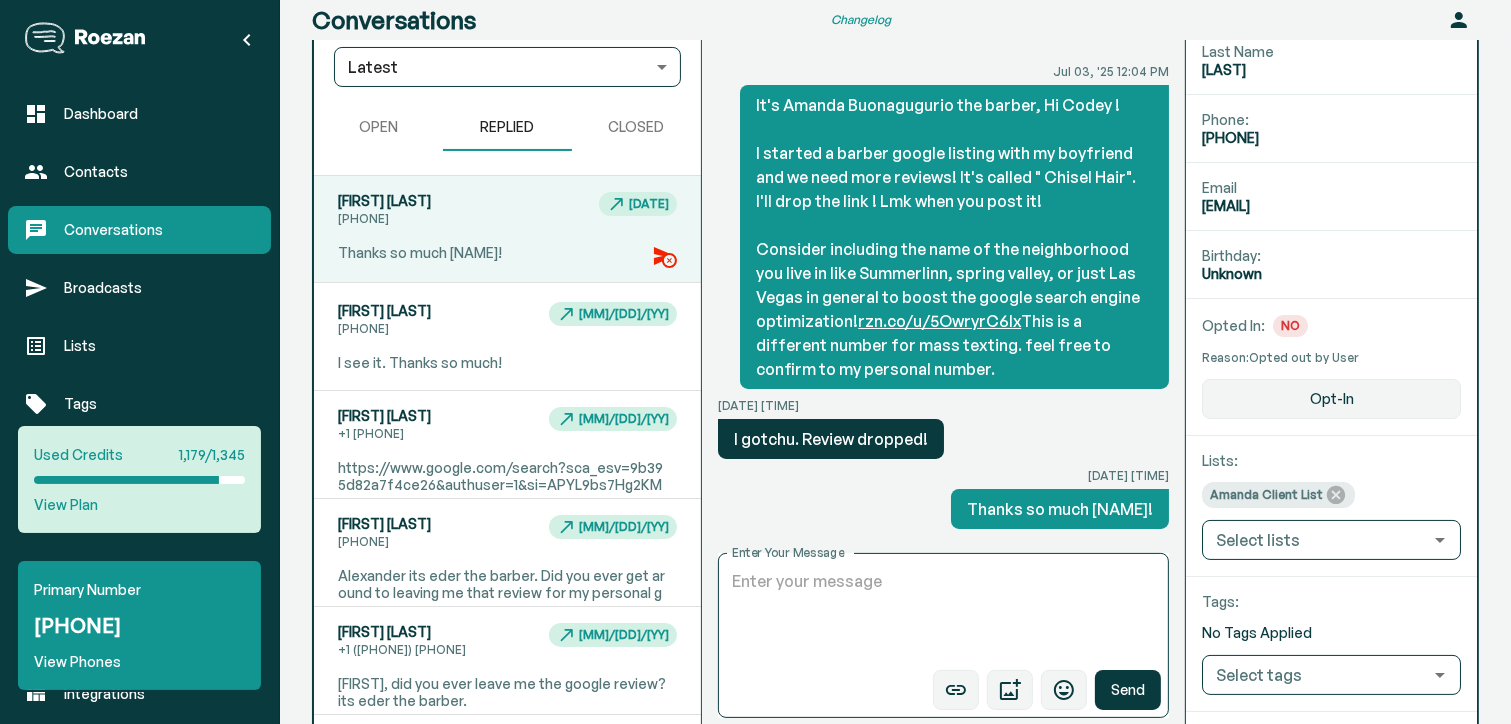 scroll, scrollTop: 220, scrollLeft: 0, axis: vertical 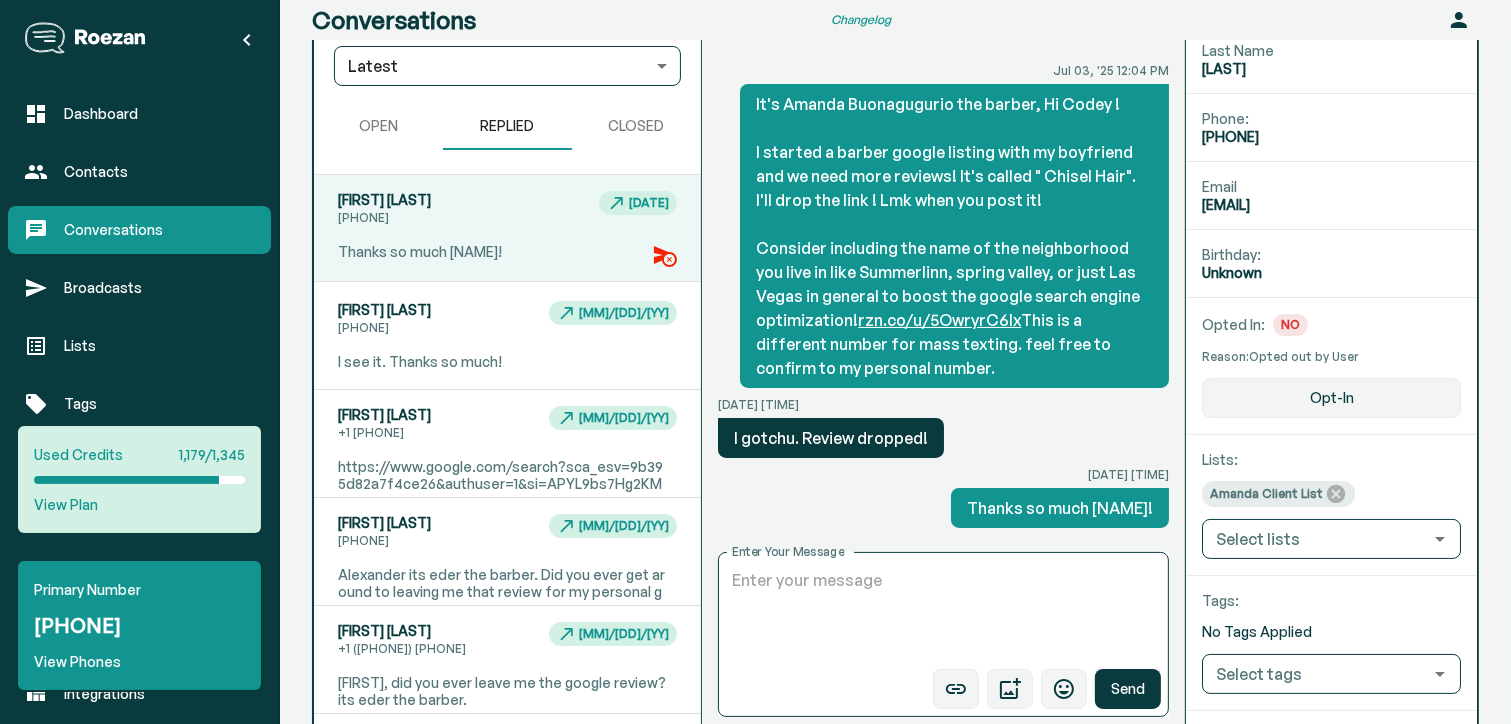 click on "[FIRST] [LAST] +1 ([PHONE]) [PHONE] 07/03/25 I see it. Thanks so much!" at bounding box center [507, 335] 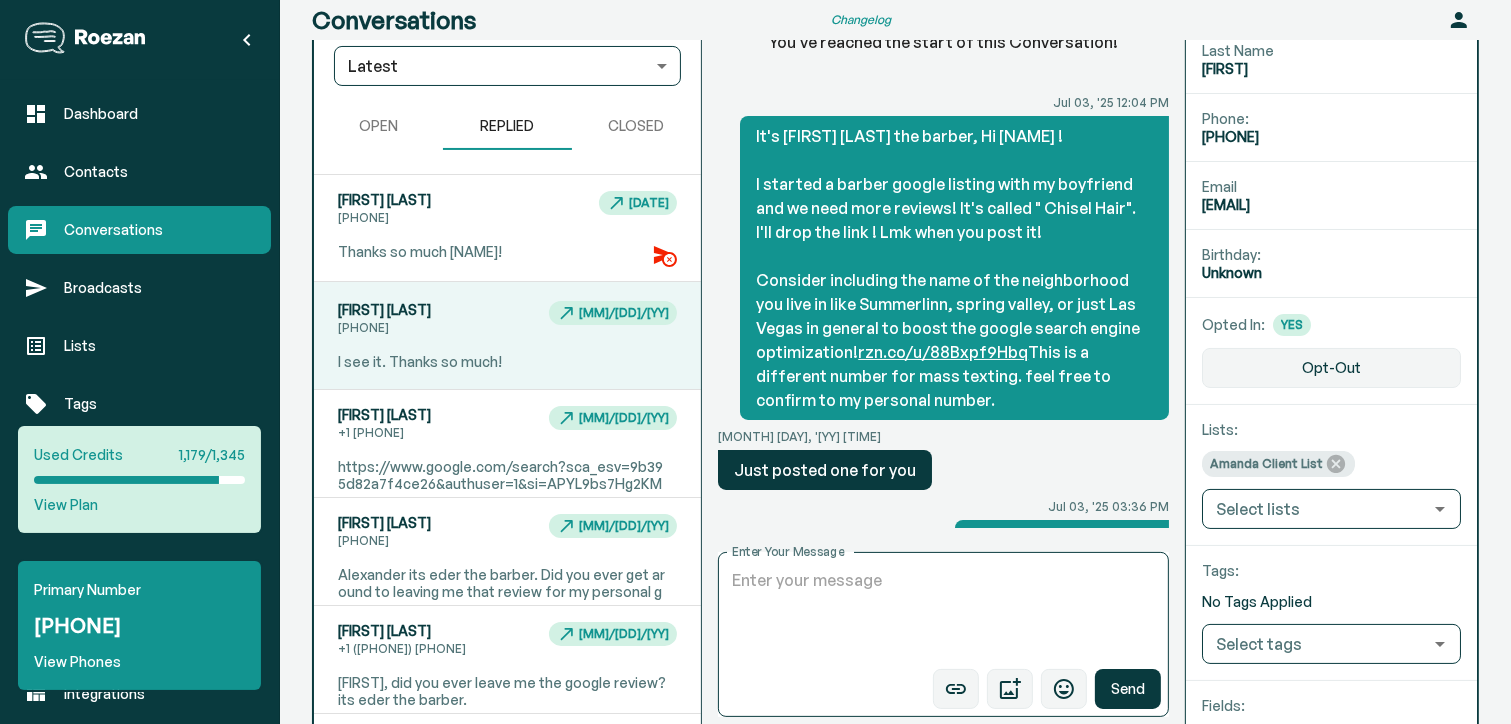 scroll, scrollTop: 104, scrollLeft: 0, axis: vertical 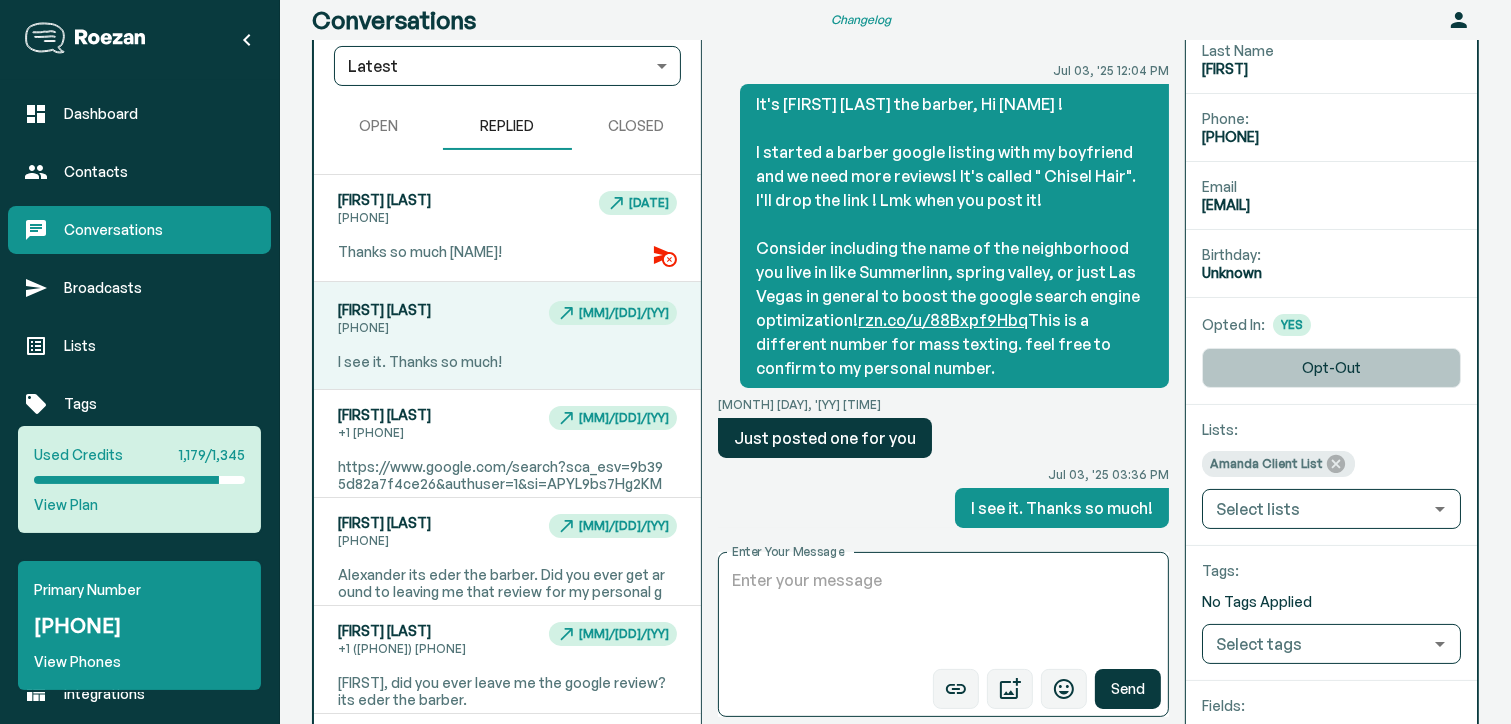 click on "Opt-Out" at bounding box center (1331, 368) 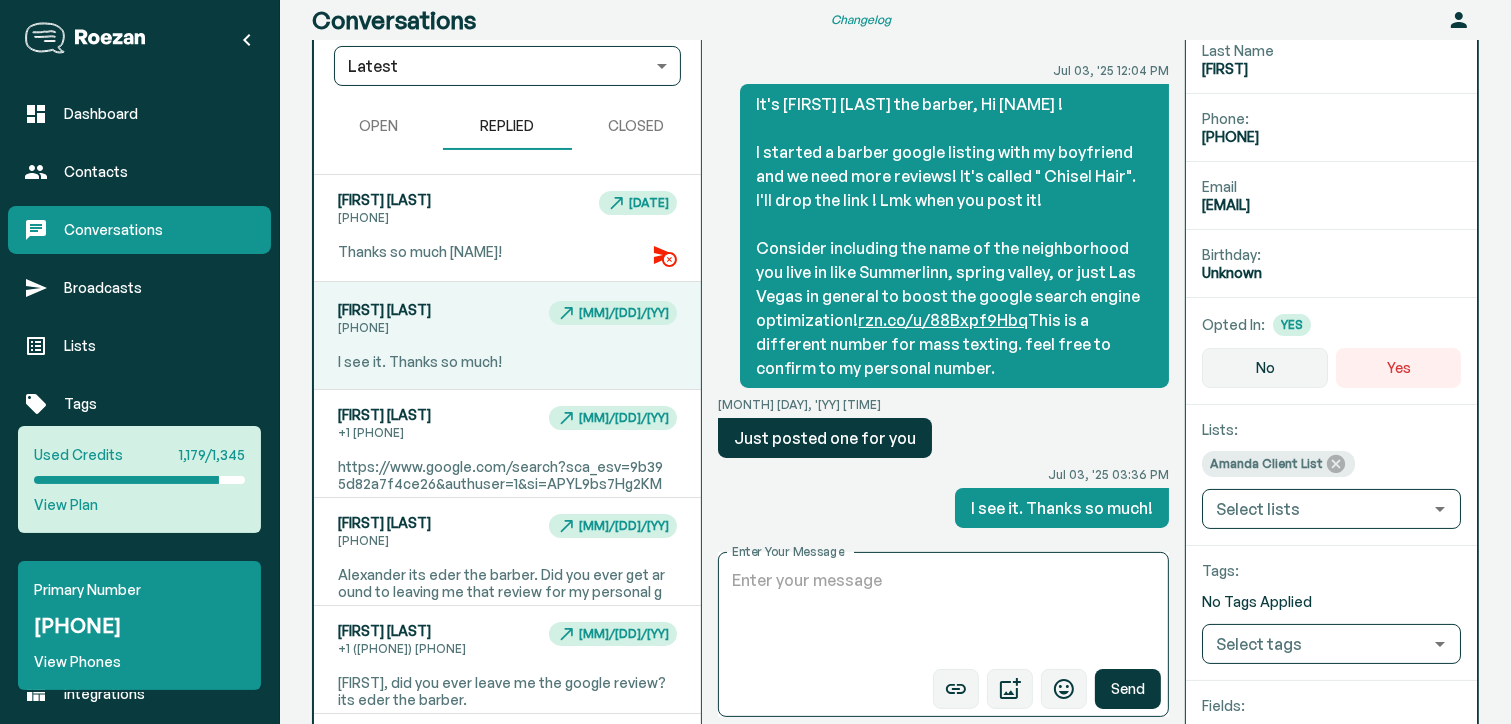 click on "Yes" at bounding box center [1398, 368] 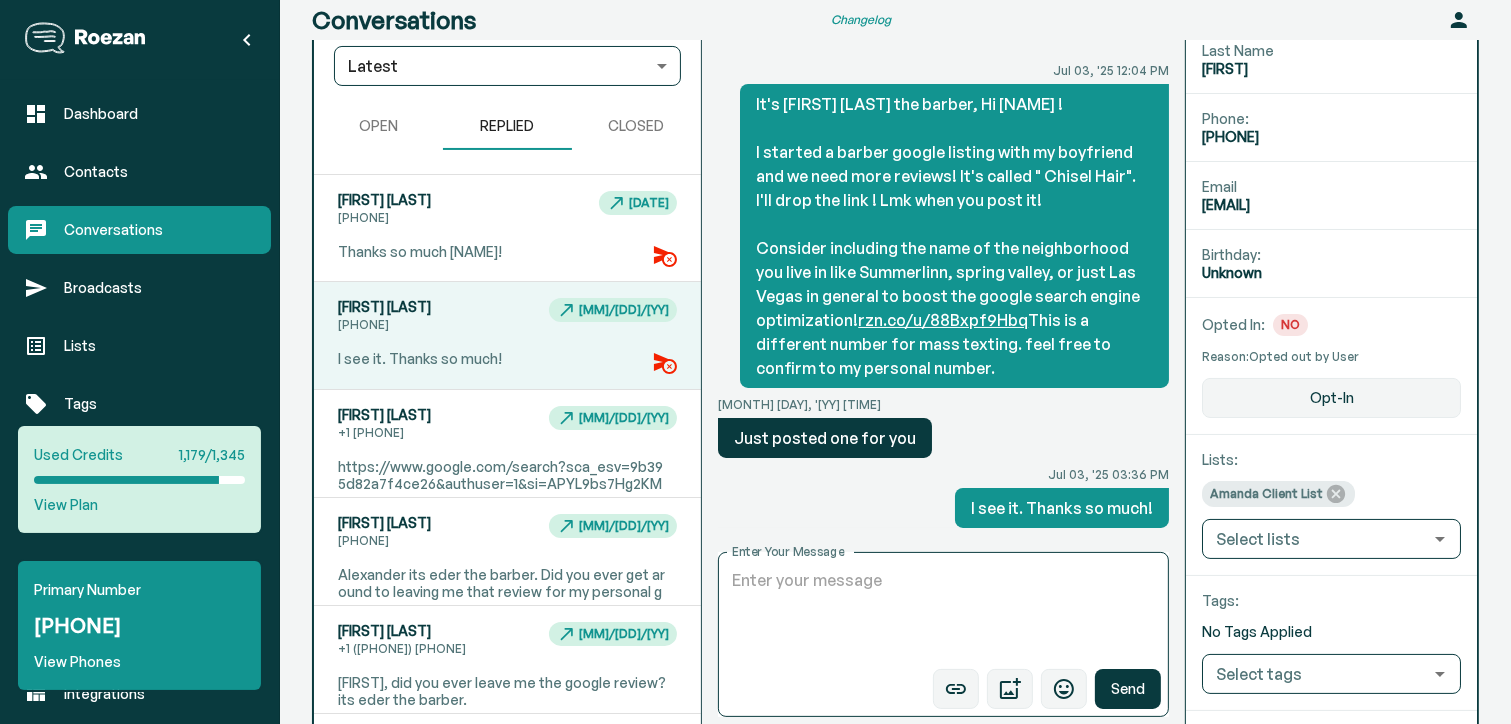 click on "[FIRST] [LAST] [PHONE] [DATE] [FIRST] its eder the barber.  Did you ever get around to leaving me that review for my personal google profile?" at bounding box center [507, 335] 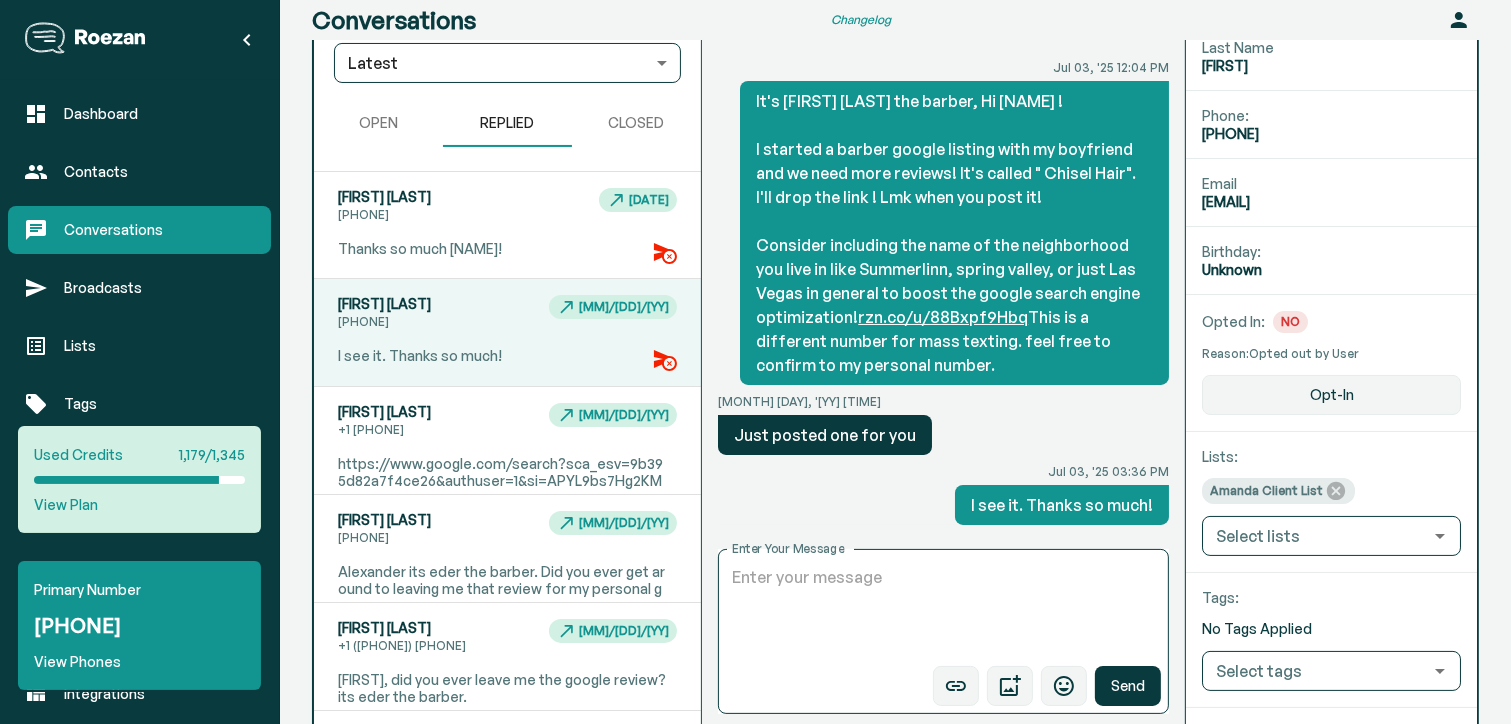 scroll, scrollTop: 351, scrollLeft: 0, axis: vertical 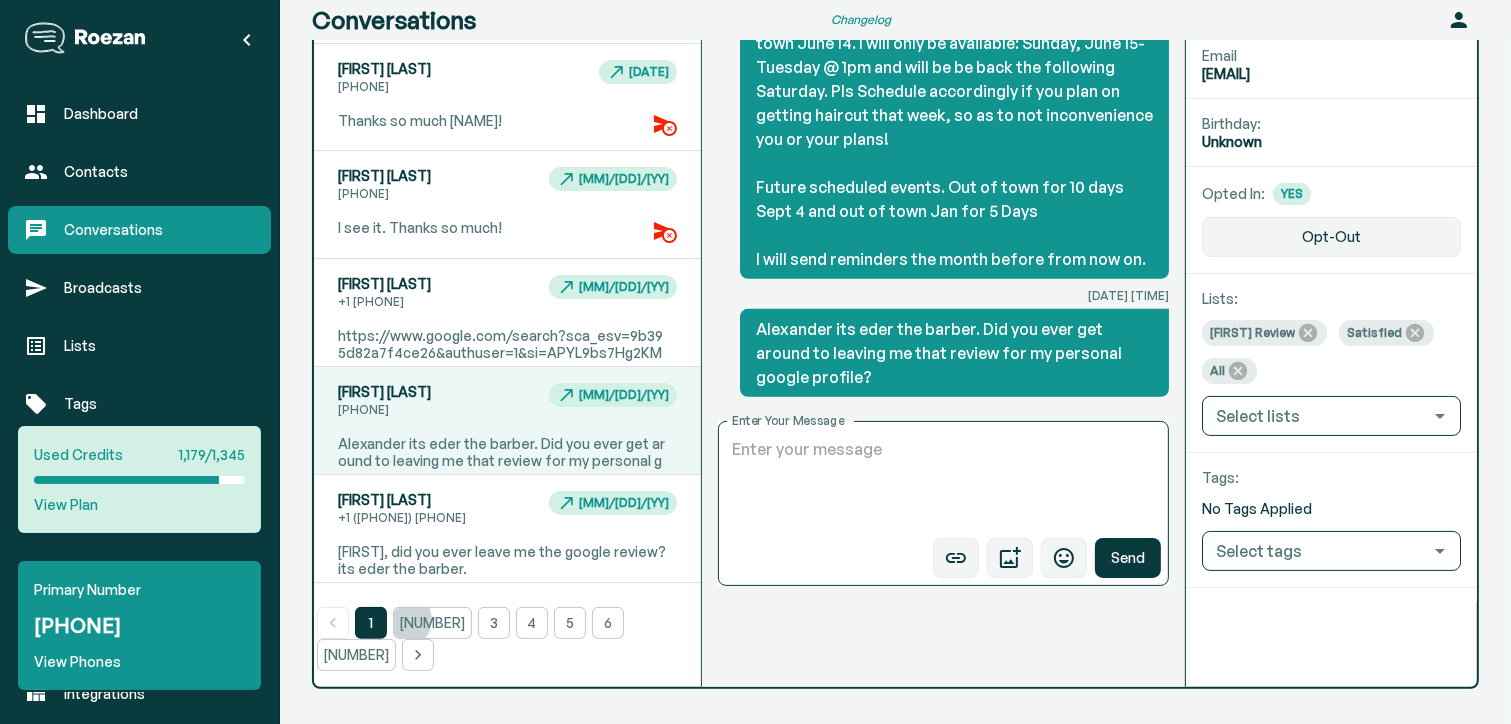 click on "[NUMBER]" at bounding box center (432, 623) 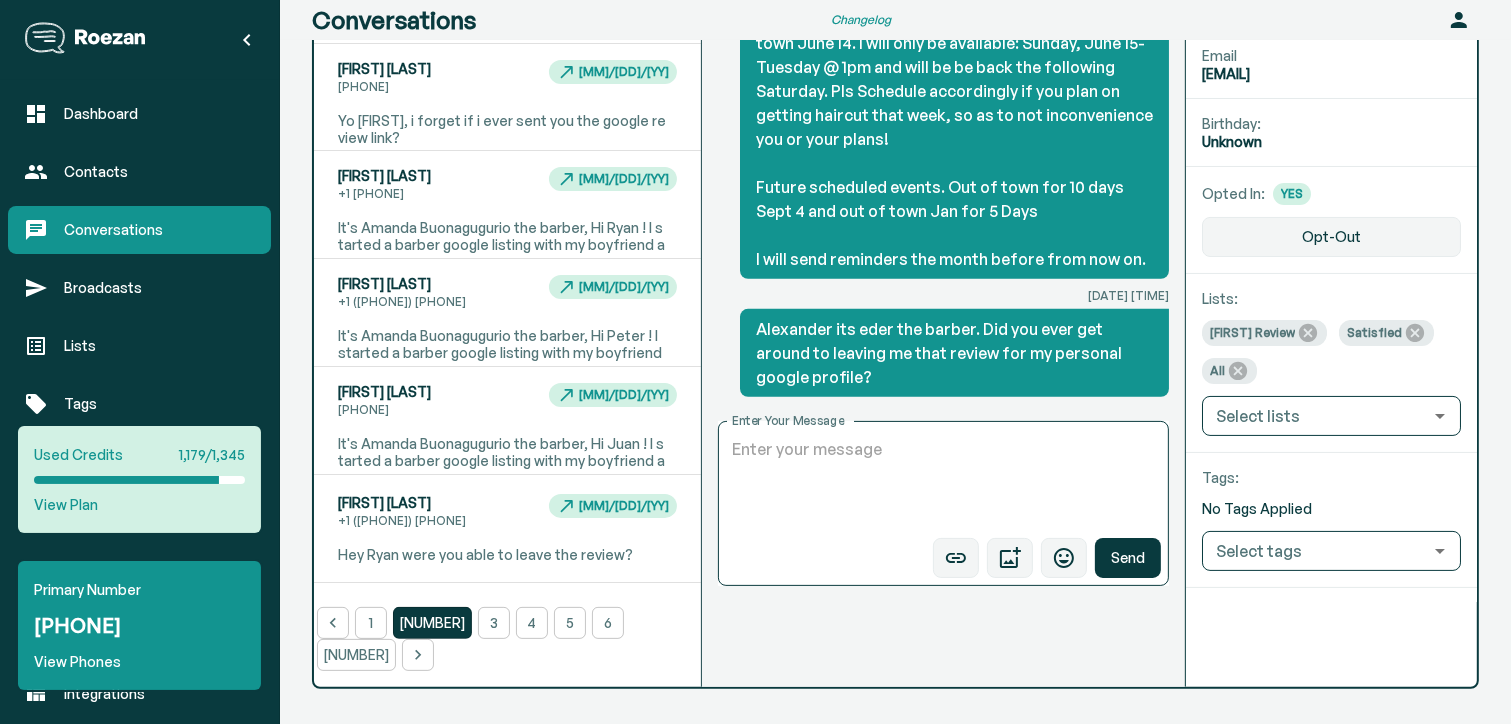 click on "Yo [FIRST], i forget if i ever sent you the google review link?" at bounding box center [503, 129] 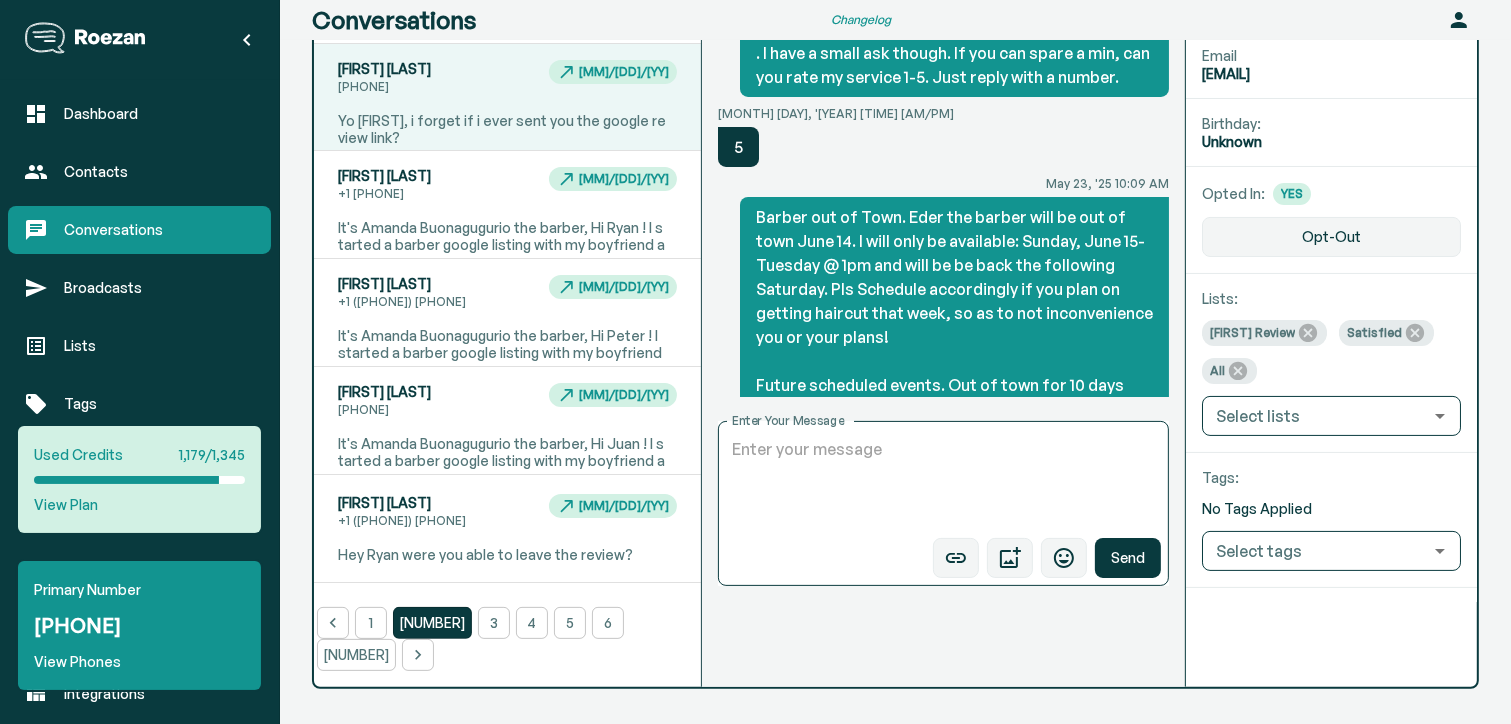 scroll, scrollTop: 197, scrollLeft: 0, axis: vertical 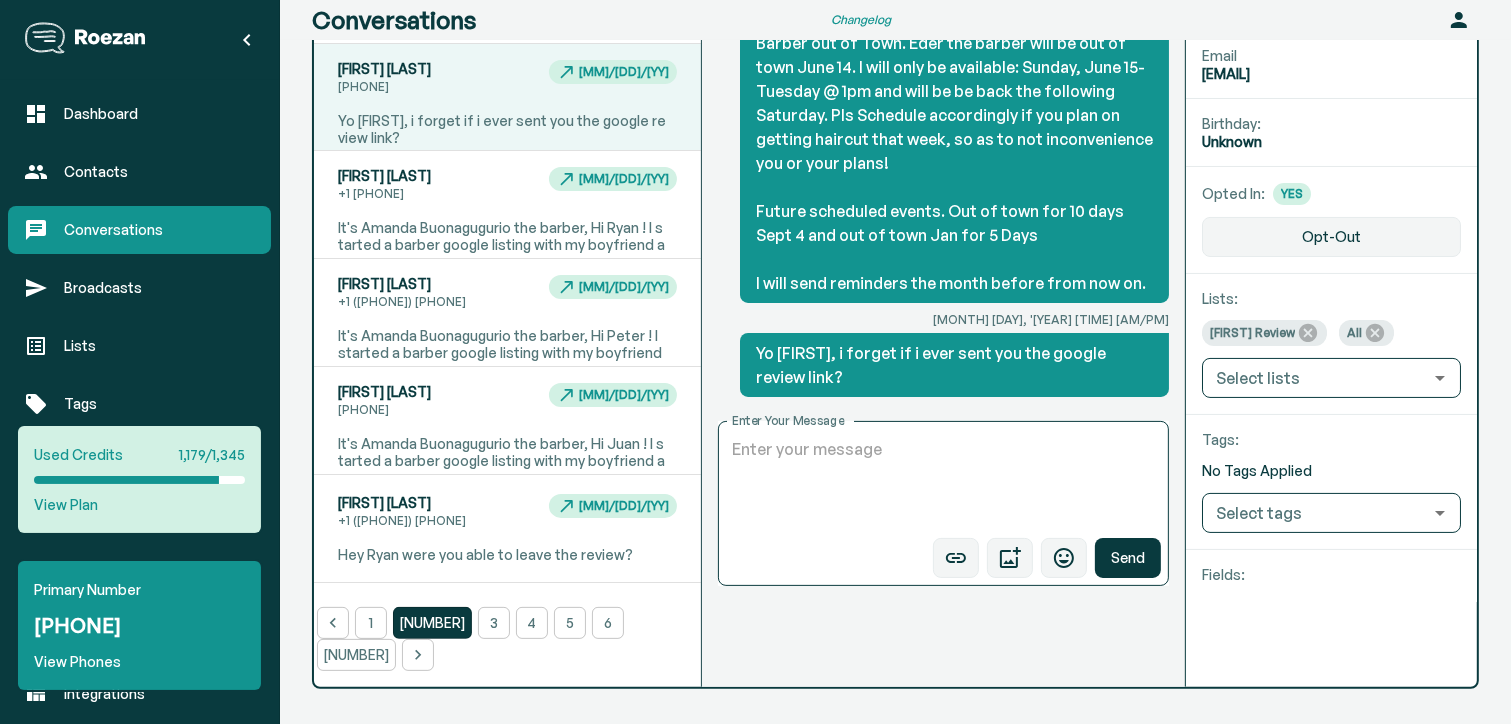 click on "It's Amanda Buonagugurio the barber, Hi Ryan !
I started a barber google listing with my boyfriend and we need more reviews! It's called " Chisel Hair". I'll drop the link ! Lmk when you post it!
Consider including the name of the neighborhood you live in like Summerlinn, spring valley, or just Las Vegas in general to boost the google search engine optimization!
rzn.co/u/XInBQdzSOt
This is a different number for mass texting. feel free to confirm to my personal number." at bounding box center [503, 306] 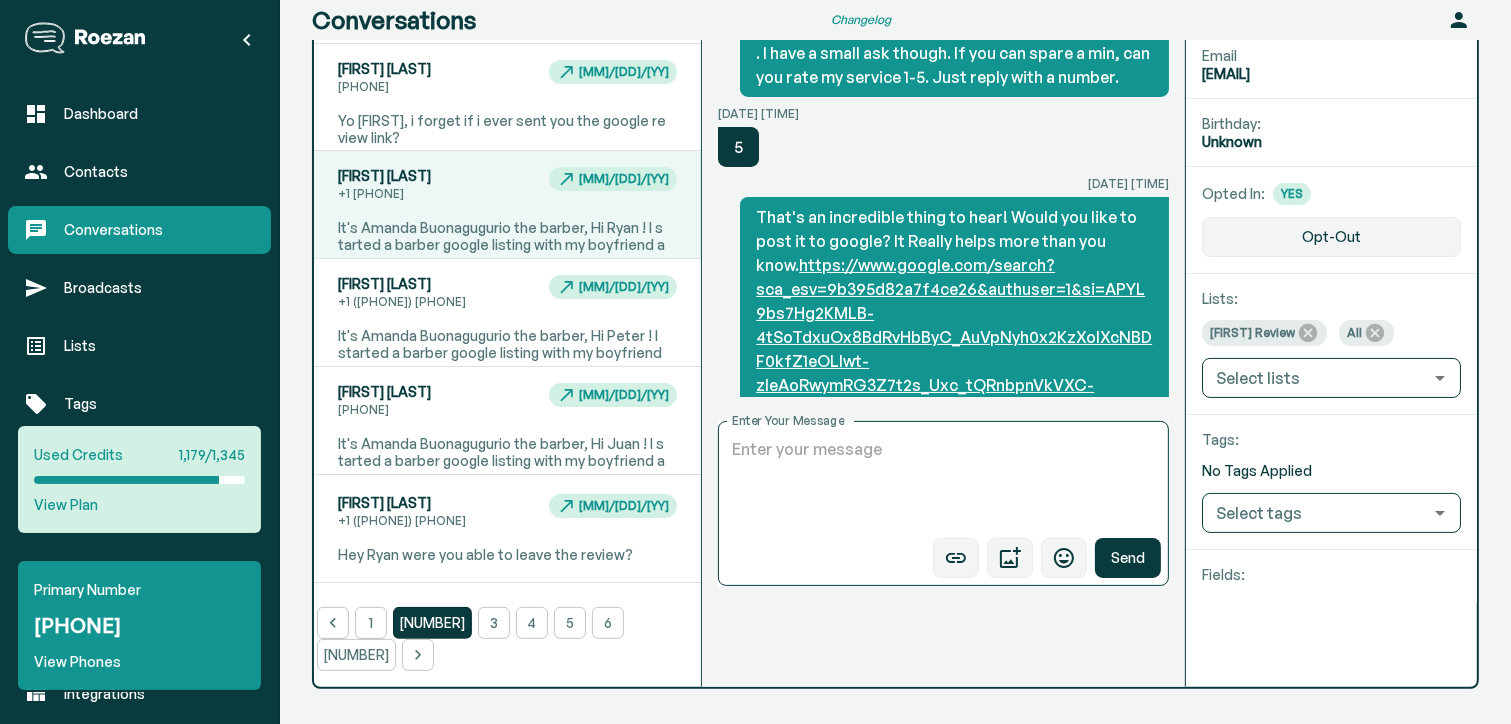 scroll, scrollTop: 913, scrollLeft: 0, axis: vertical 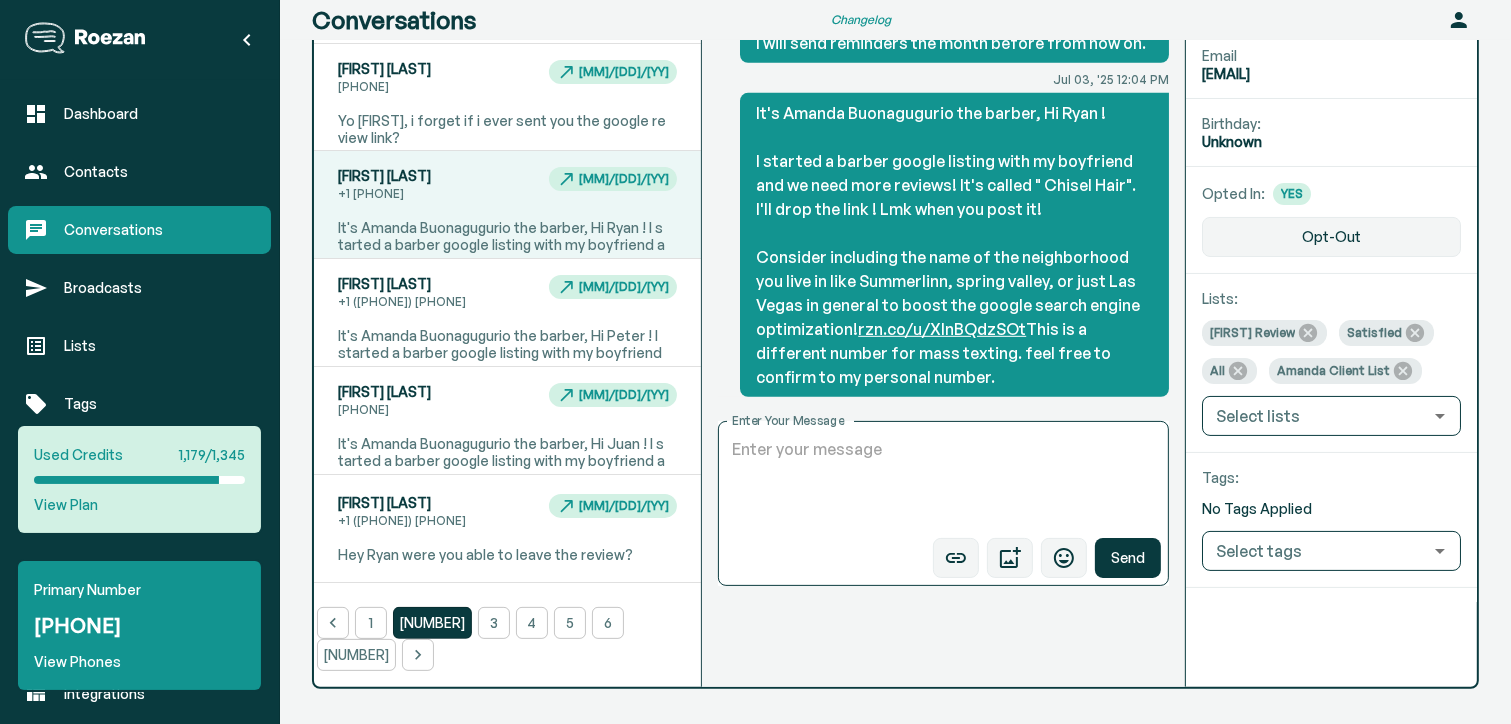 click on "3" at bounding box center [494, 623] 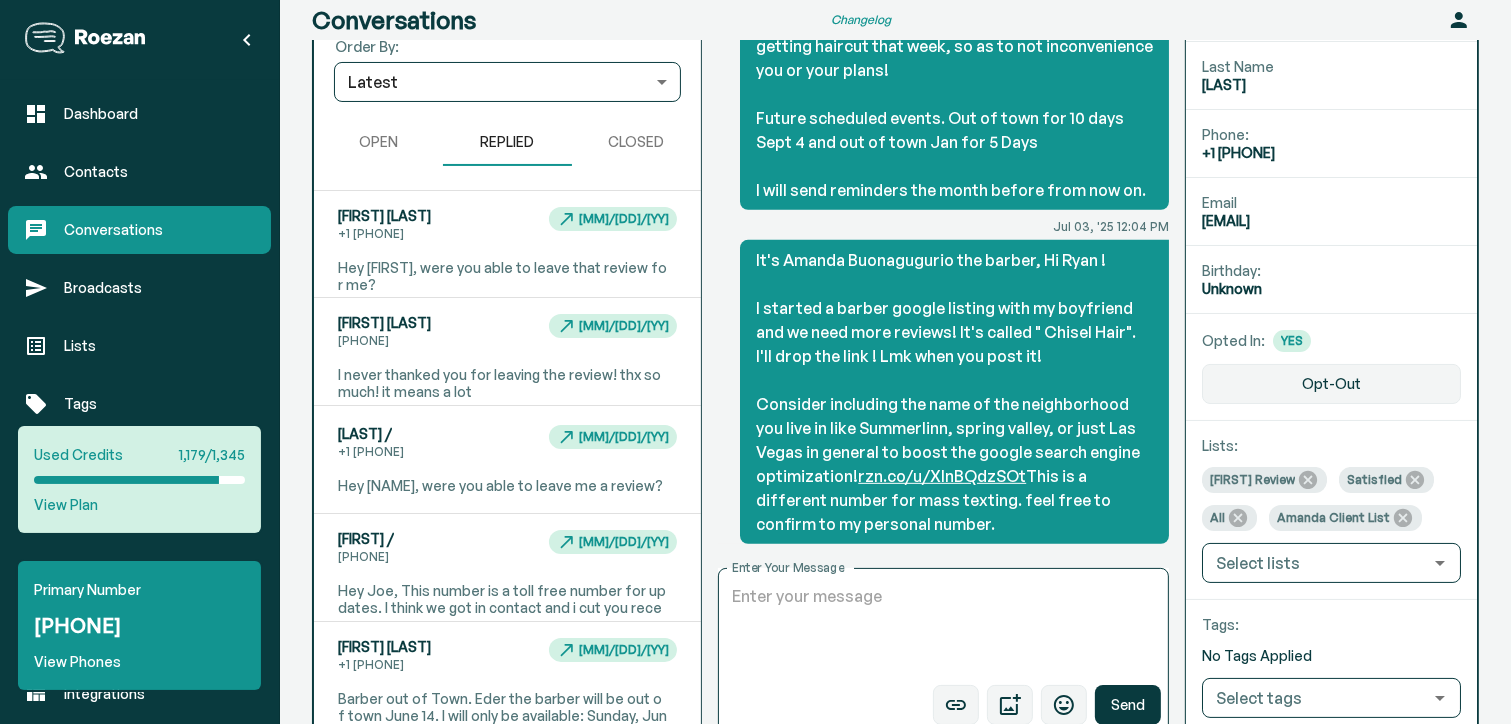 click on "Search Order By: Latest latest ​ open REPLIED closed Westin Detuyato +1 [PHONE] 07/03/25 Hey Westin, were you able to leave that review for me? Mike Moon +1 [PHONE] 07/03/25 I never thanked you for leaving the review! thx so much! it means a lot Bianco / +1 [PHONE] 07/03/25 Hey Bianca, were you able to leave me a review? Joe / +1 [PHONE] 07/03/25 Hey Joe, This number is a toll free number for updates. I think we got in contact and i cut you recently correct? Do you need my personal number? Tim G +1 [PHONE] 05/23/25 Barber out of Town. Eder the barber will be out of town June 14. I will only be available: Sunday, June 15- Tuesday @ 1pm and will be be back the following Saturday. Pls Schedule accordingly if you plan on getting haircut that week, so as to not inconvenience you or your plans!
Future scheduled events. Out of town for 10 days Sept 4 and out of town Jan for 5 Days
I will send reminders the month before from now on. 1 2 3 4 5 6 7" at bounding box center [507, 404] 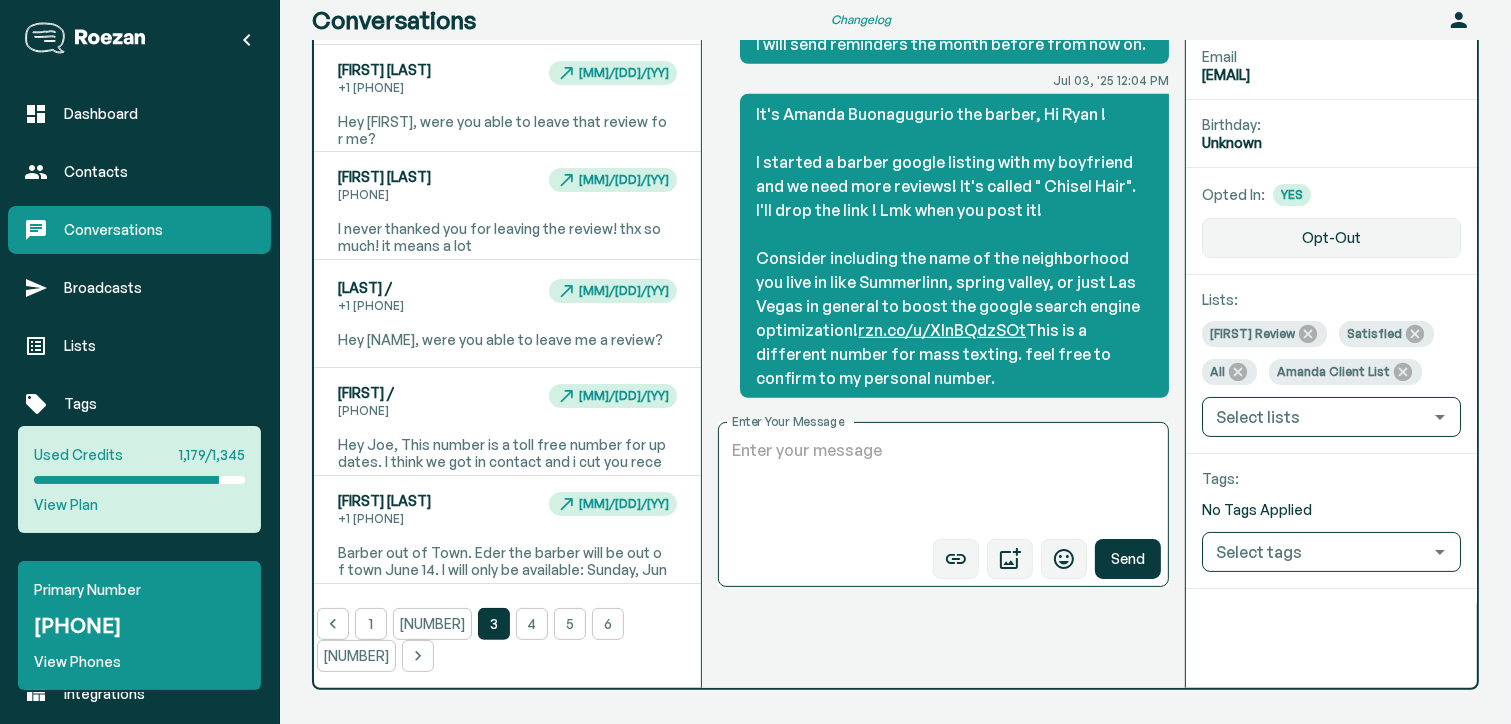 scroll, scrollTop: 351, scrollLeft: 0, axis: vertical 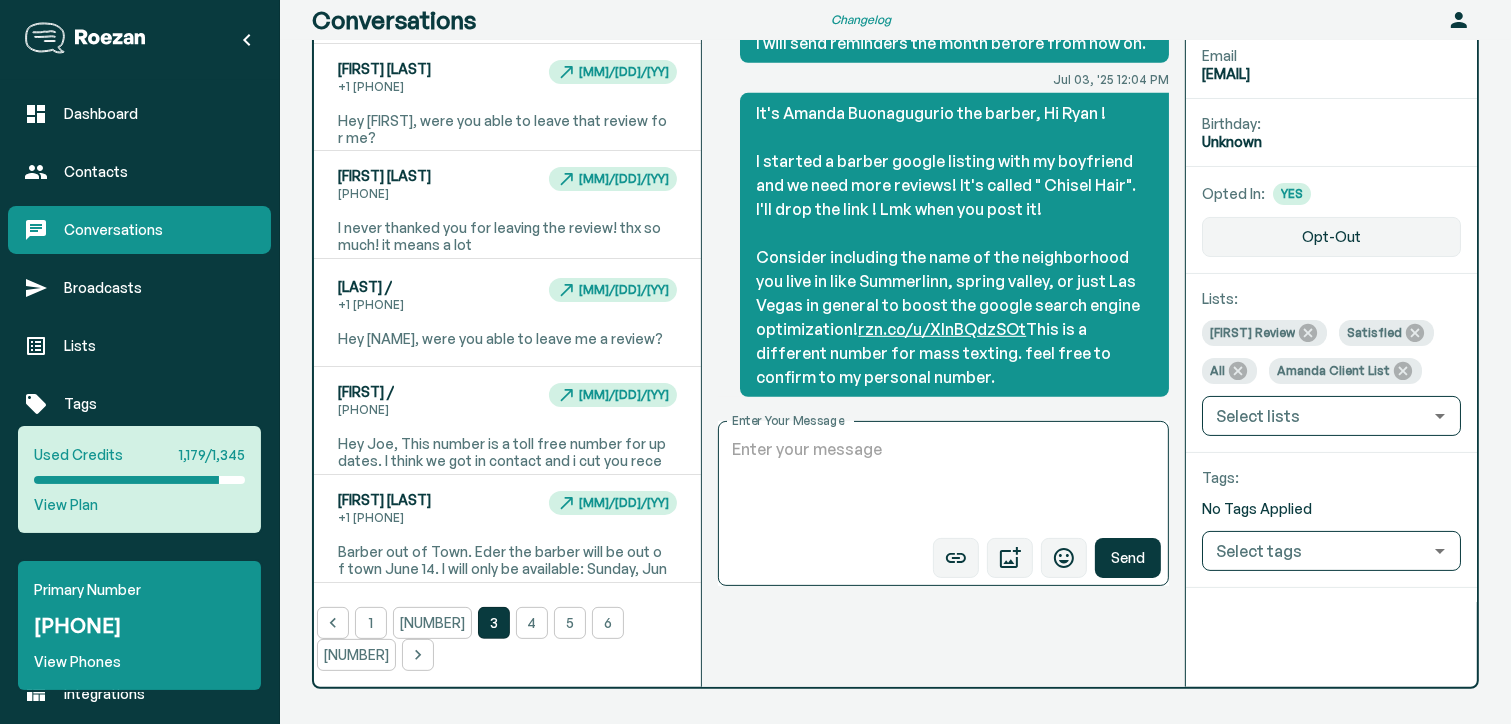 click on "4" at bounding box center (532, 623) 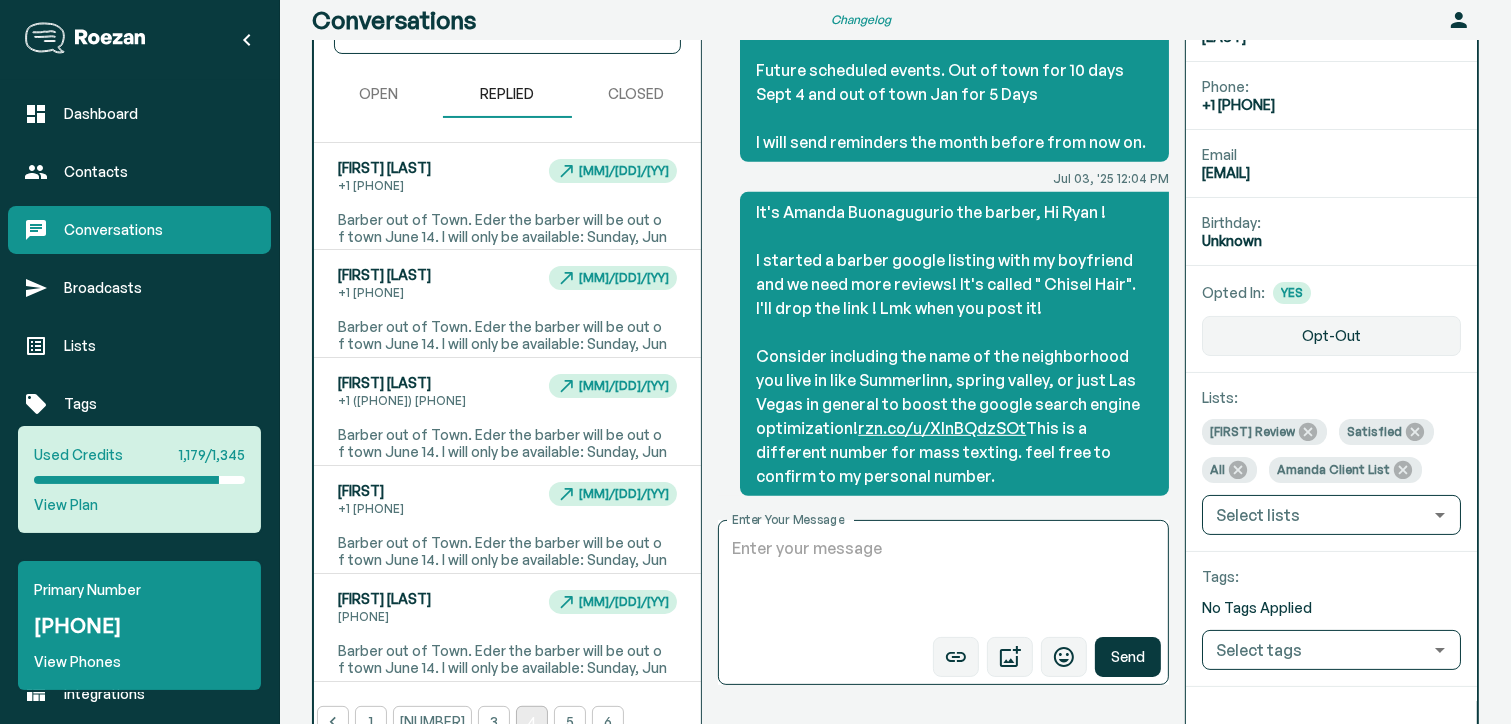 scroll, scrollTop: 251, scrollLeft: 0, axis: vertical 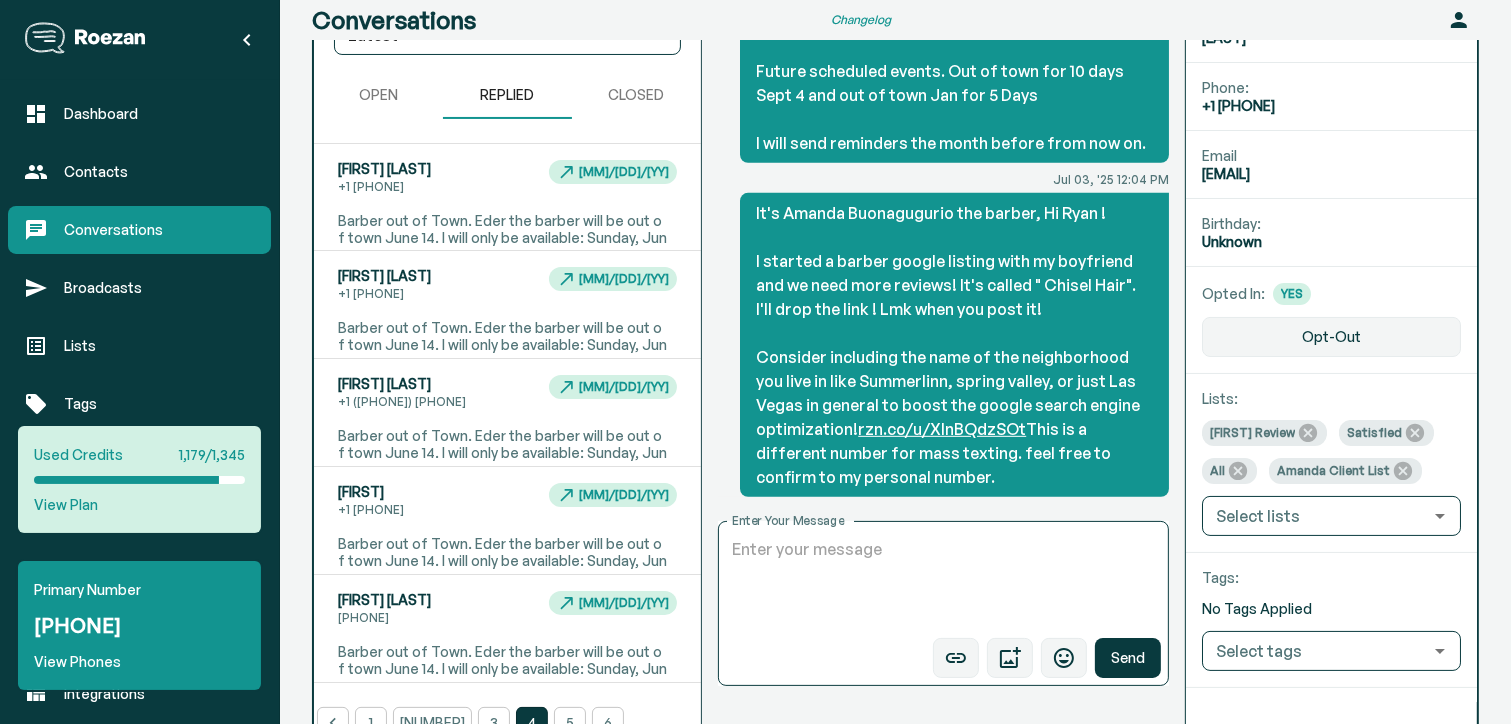 click on "open" at bounding box center [378, 95] 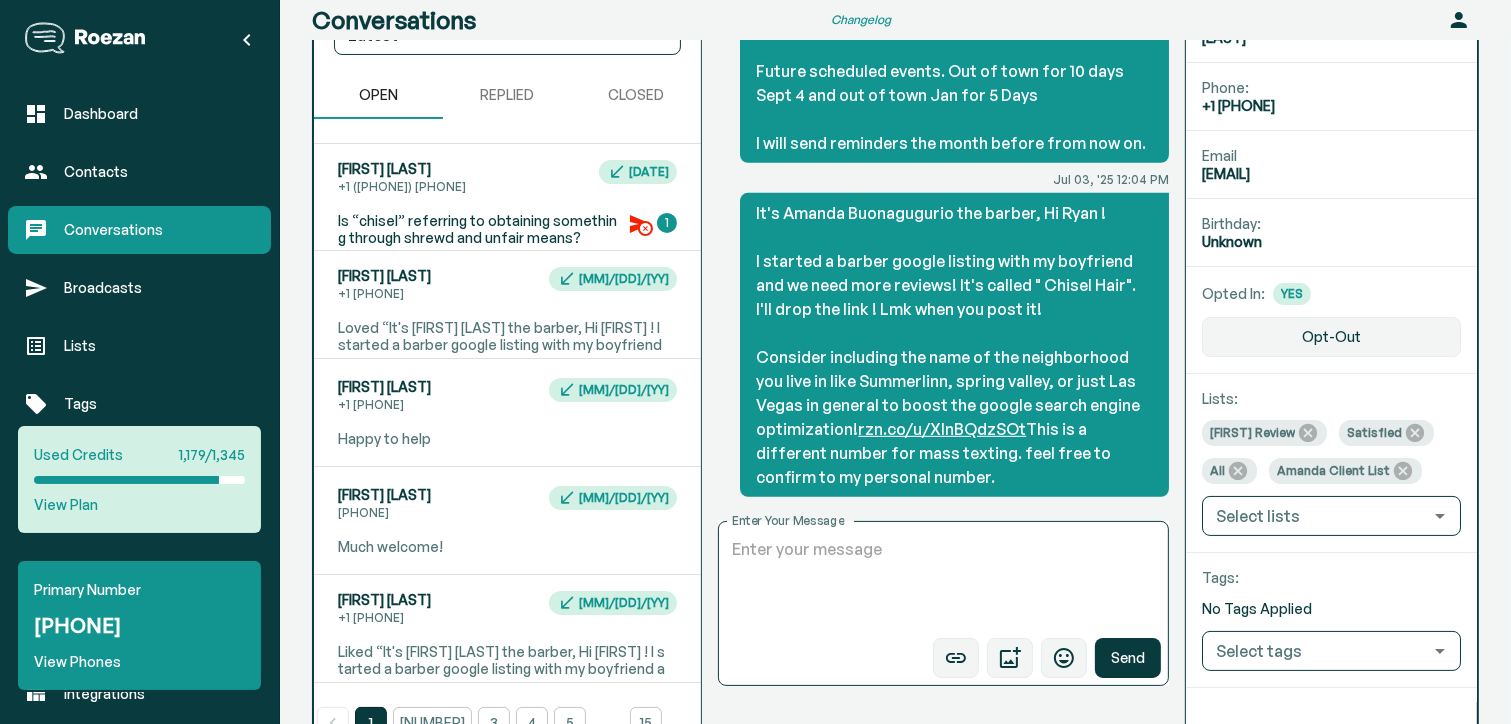 click on "[FIRST] [LAST] +1 ([PHONE]) [PHONE] 07/03/25 I see it. Thanks so much!" at bounding box center (507, 304) 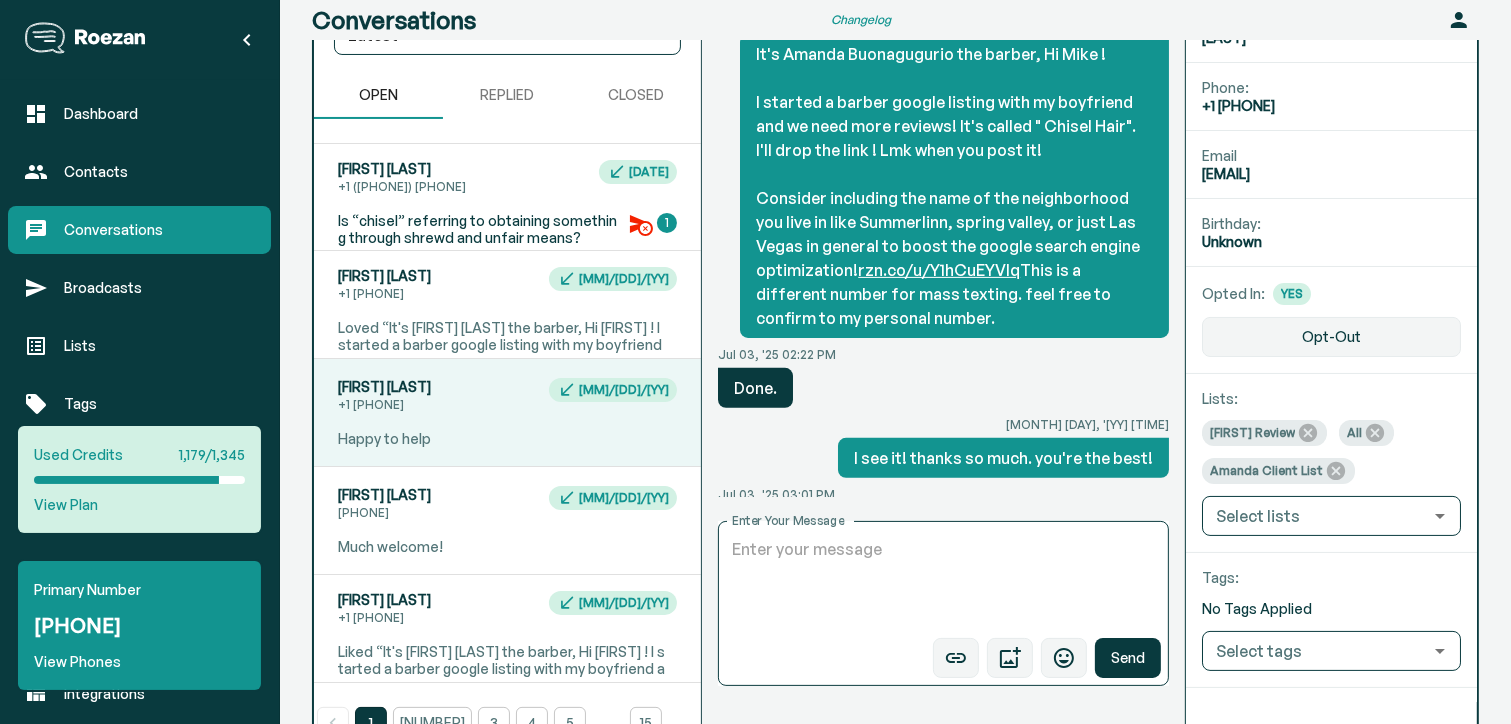 scroll, scrollTop: 623, scrollLeft: 0, axis: vertical 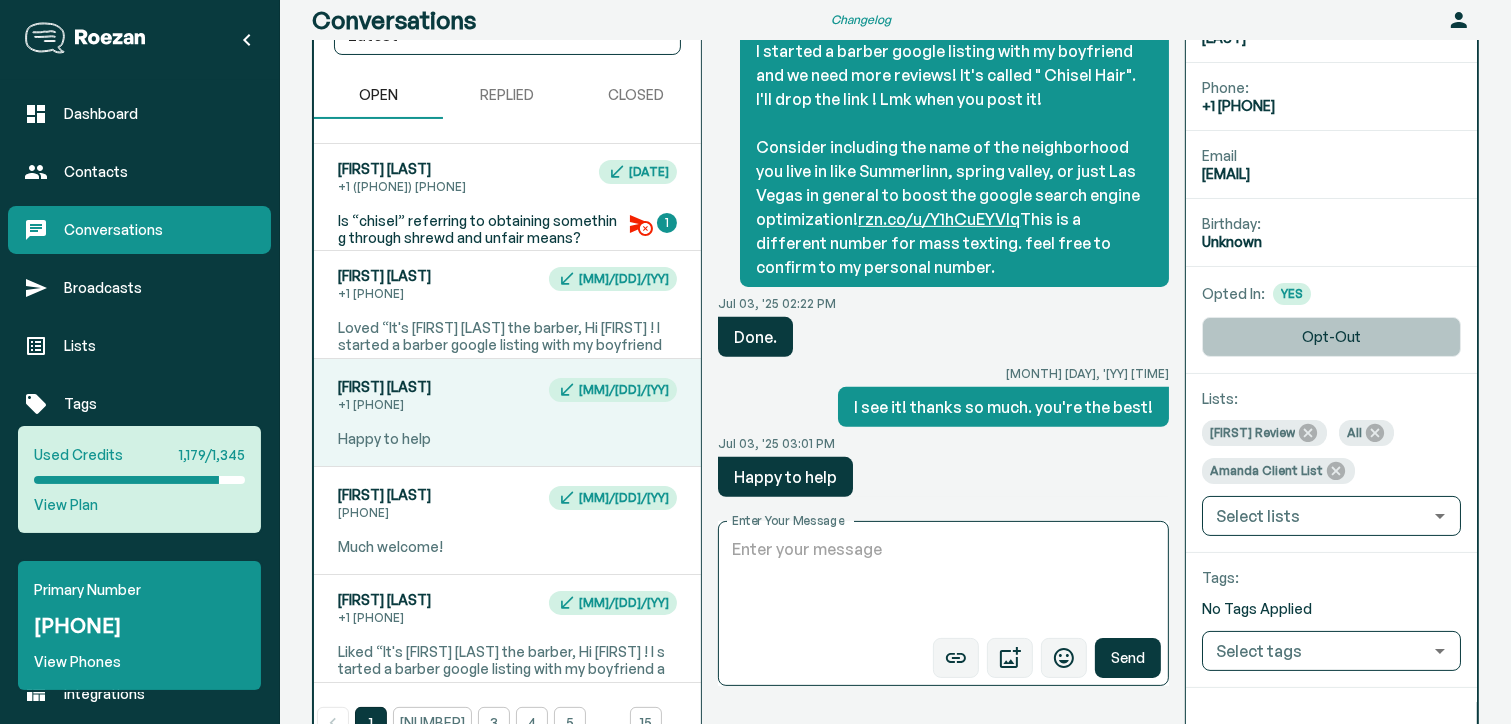 click on "Opt-Out" at bounding box center [1331, 337] 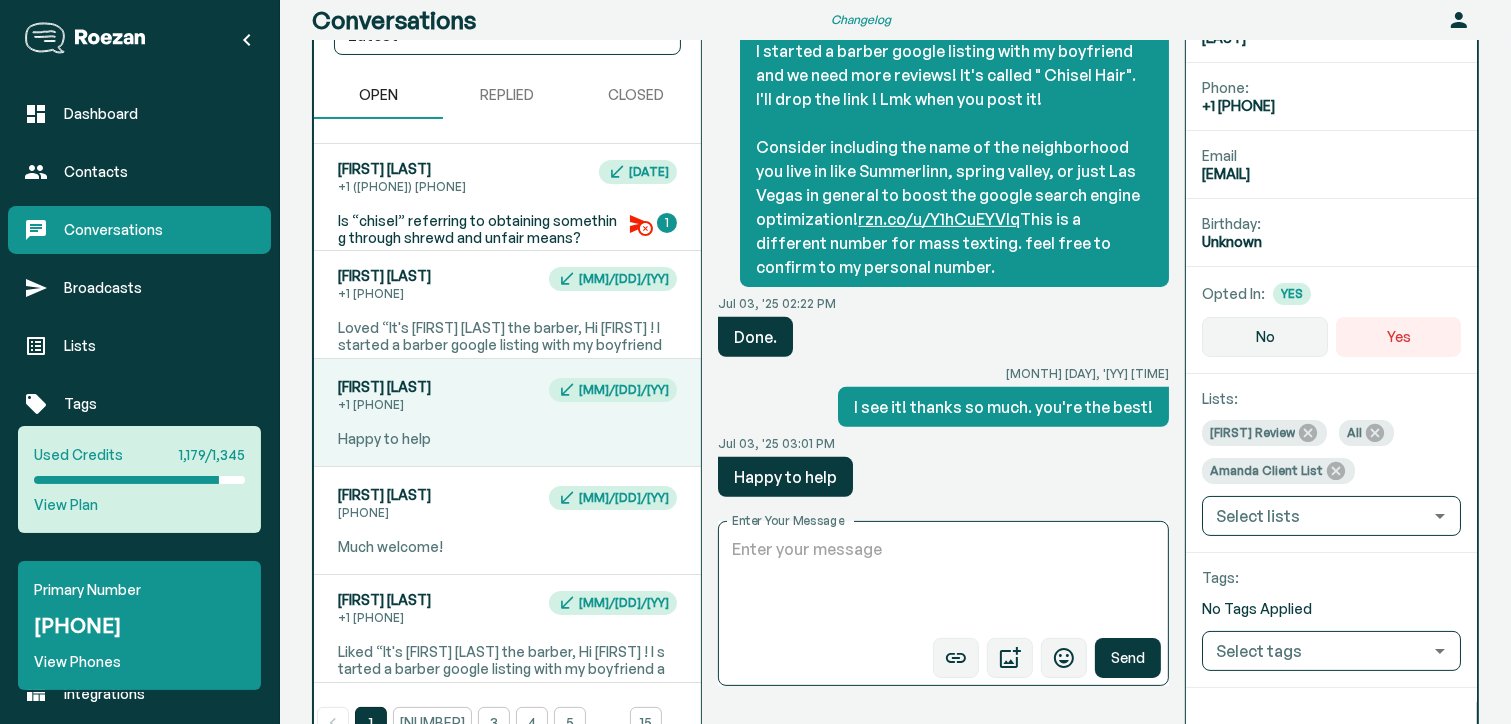 click on "Yes" at bounding box center [1398, 337] 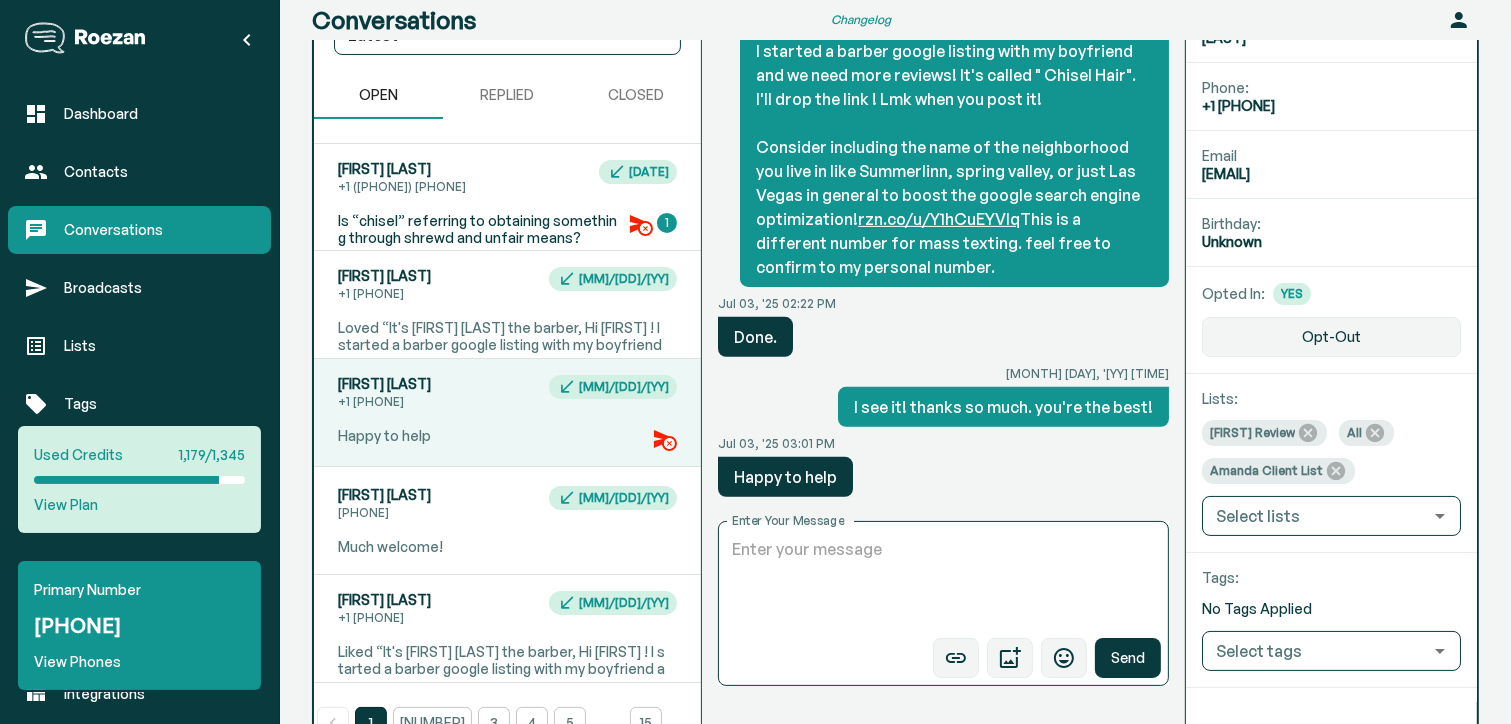 scroll, scrollTop: 649, scrollLeft: 0, axis: vertical 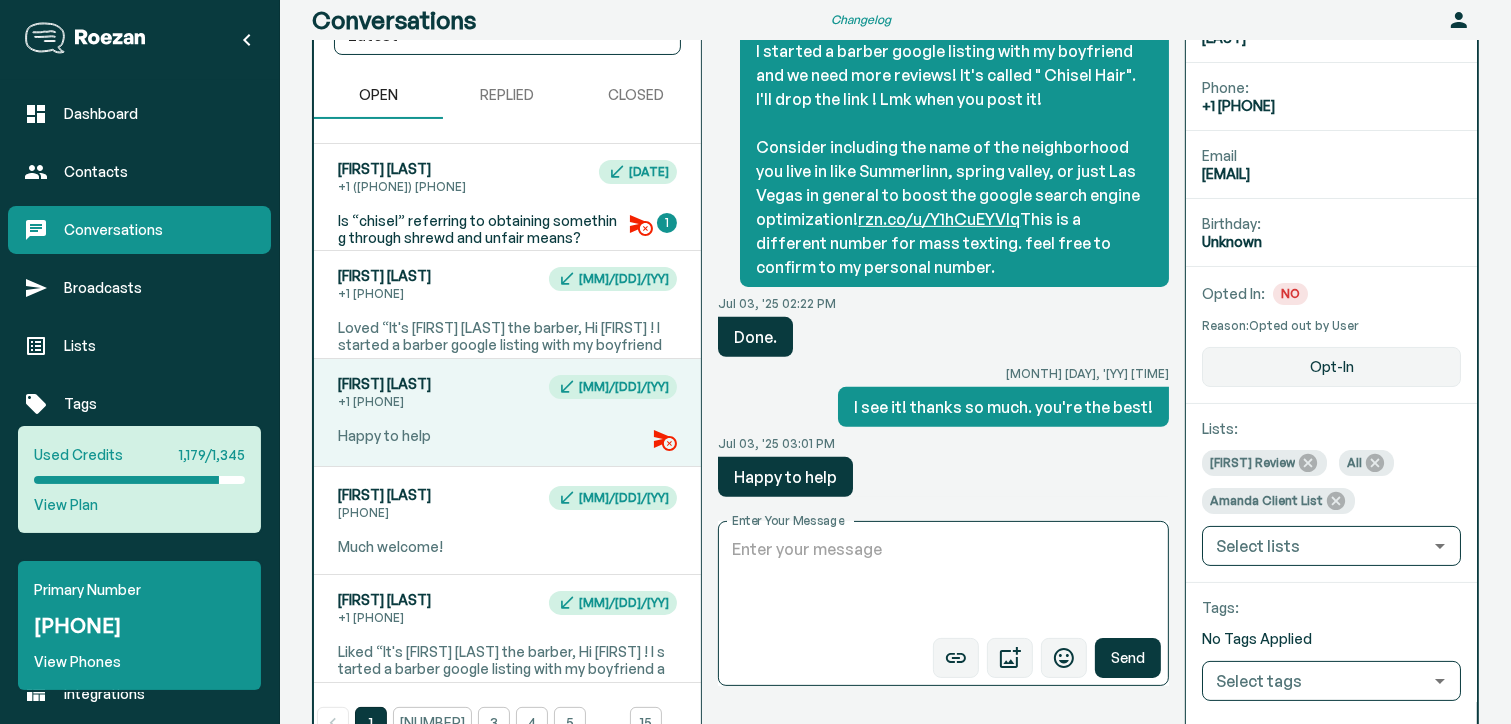 click on "[FIRST] [LAST] [PHONE] Much welcome!" at bounding box center [507, 304] 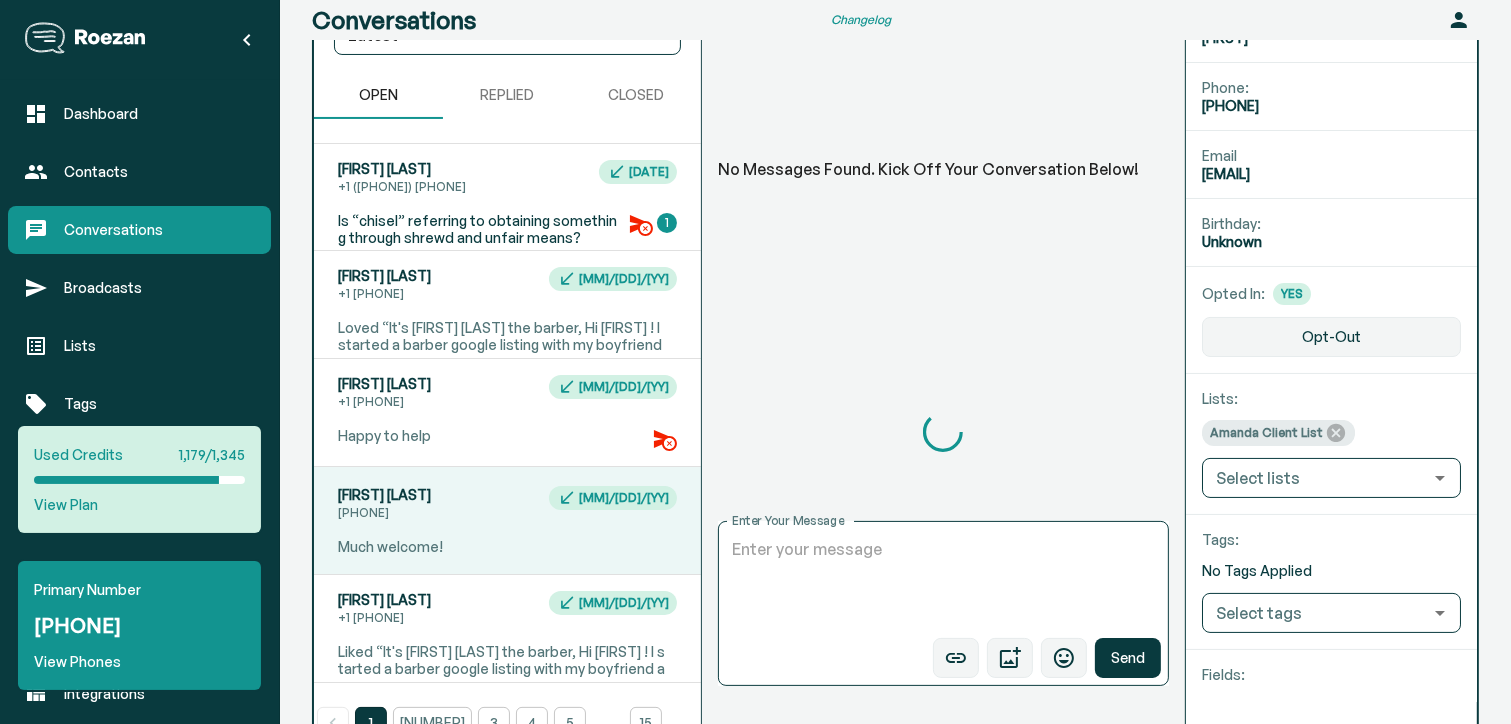 scroll, scrollTop: 604, scrollLeft: 0, axis: vertical 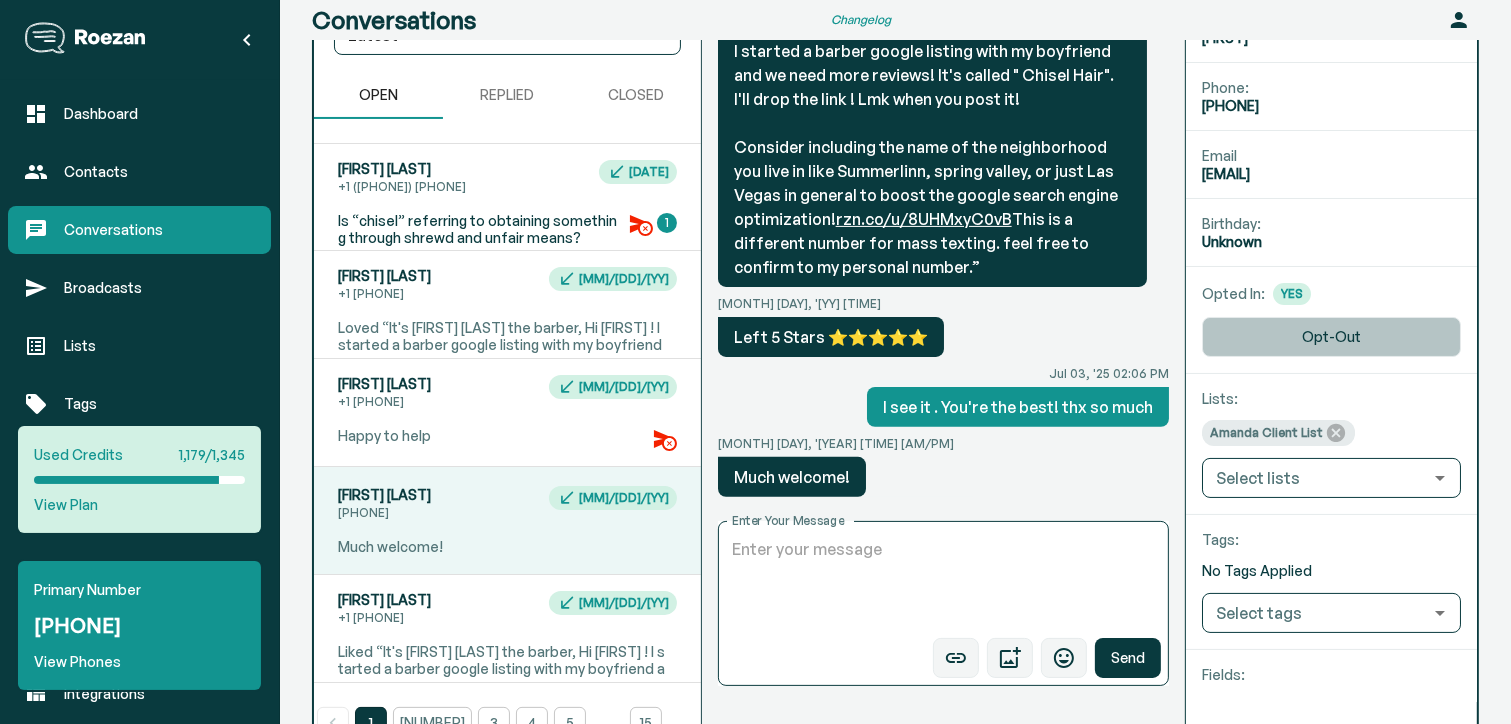 click on "Opt-Out" at bounding box center [1331, 337] 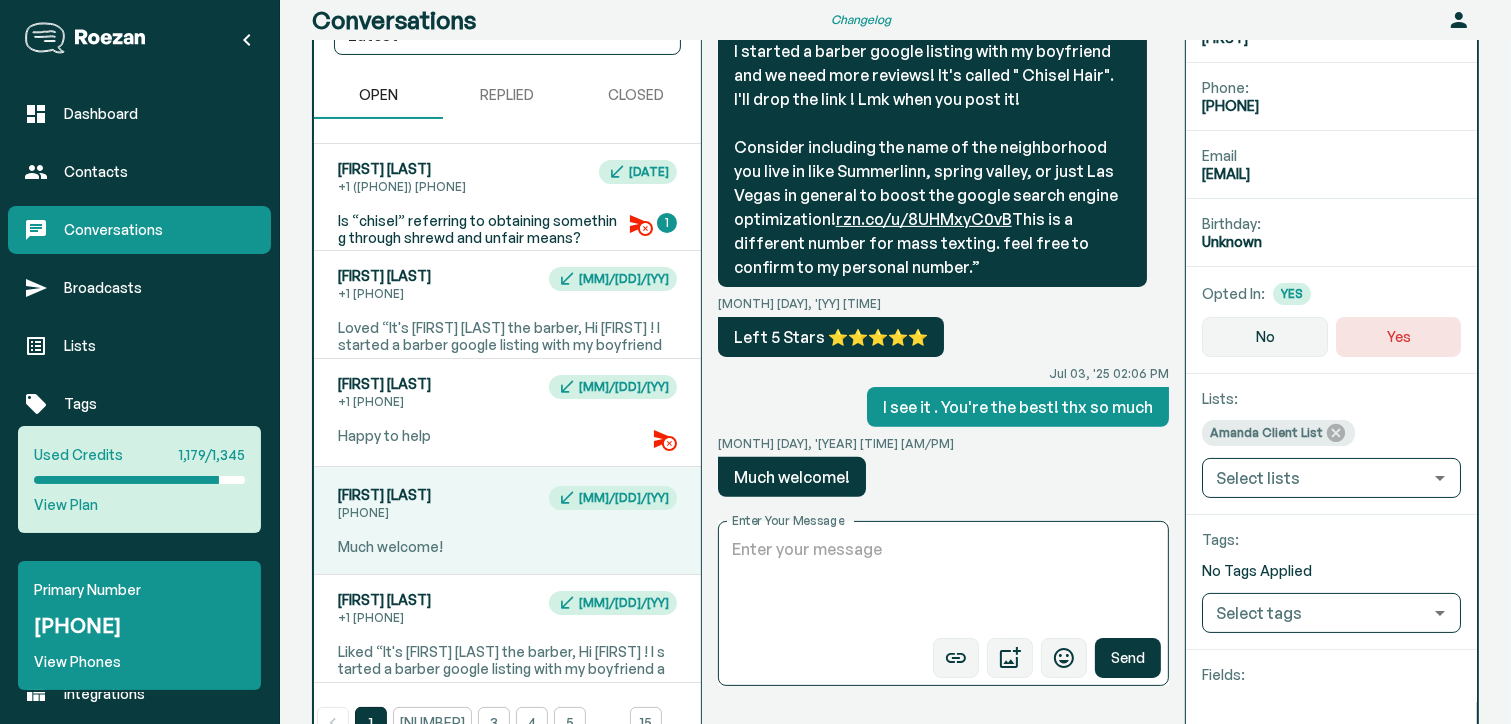 click on "Yes" at bounding box center (1398, 337) 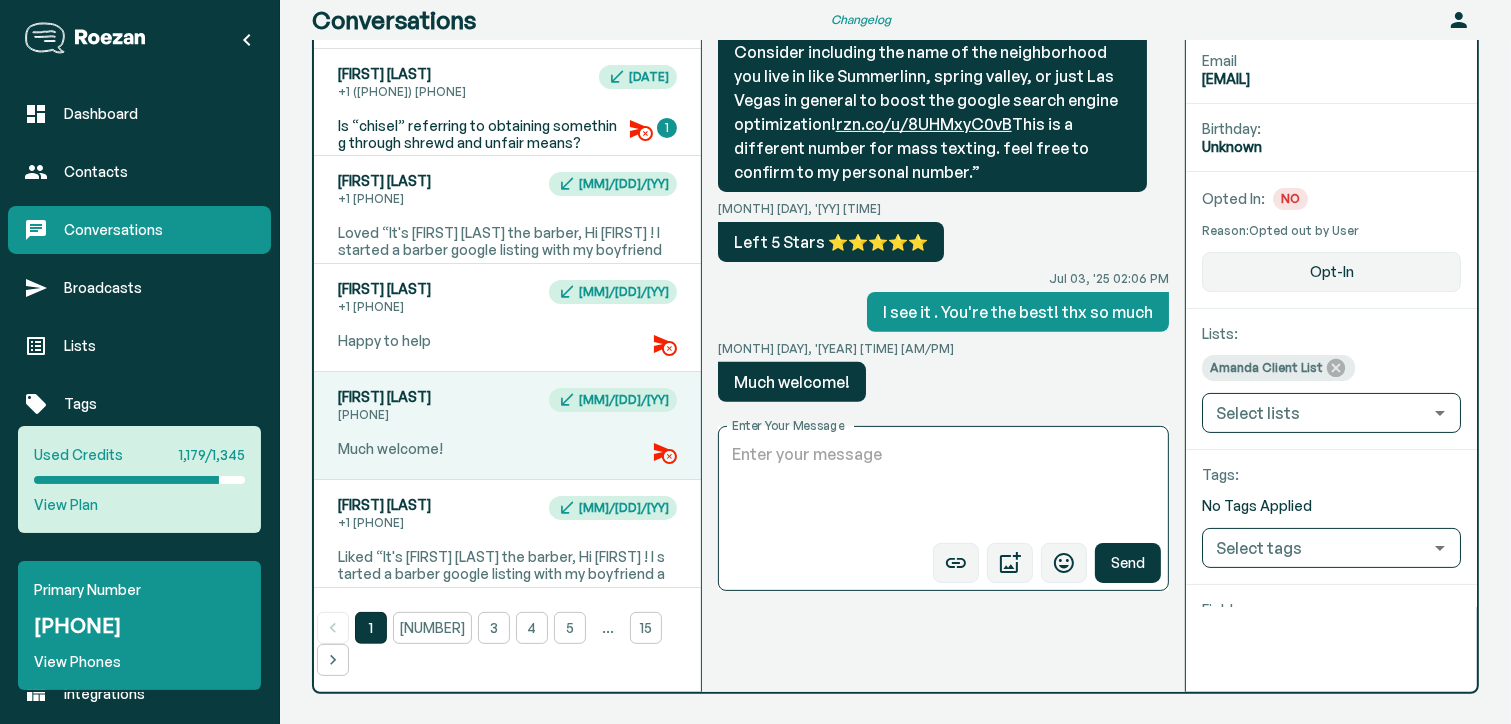 scroll, scrollTop: 351, scrollLeft: 0, axis: vertical 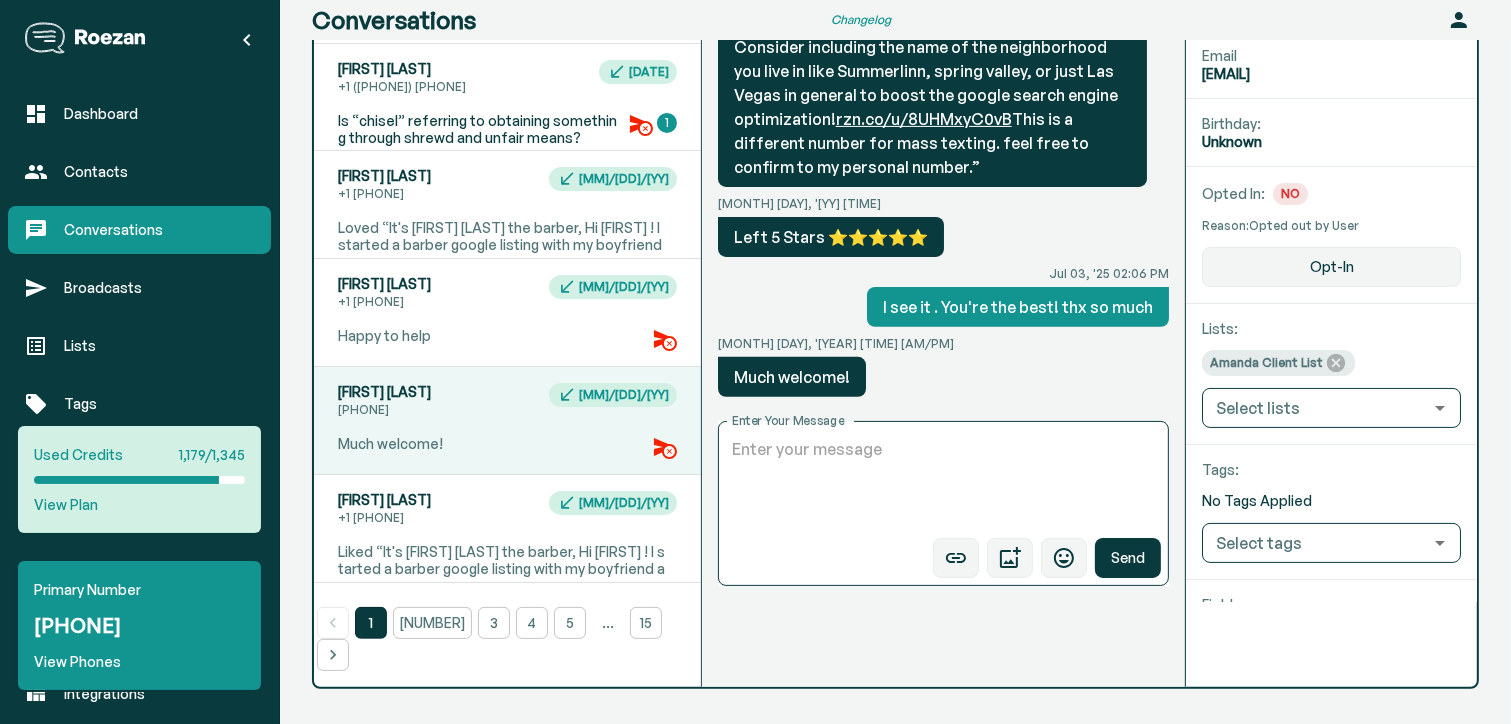 click on "[NUMBER]" at bounding box center [432, 623] 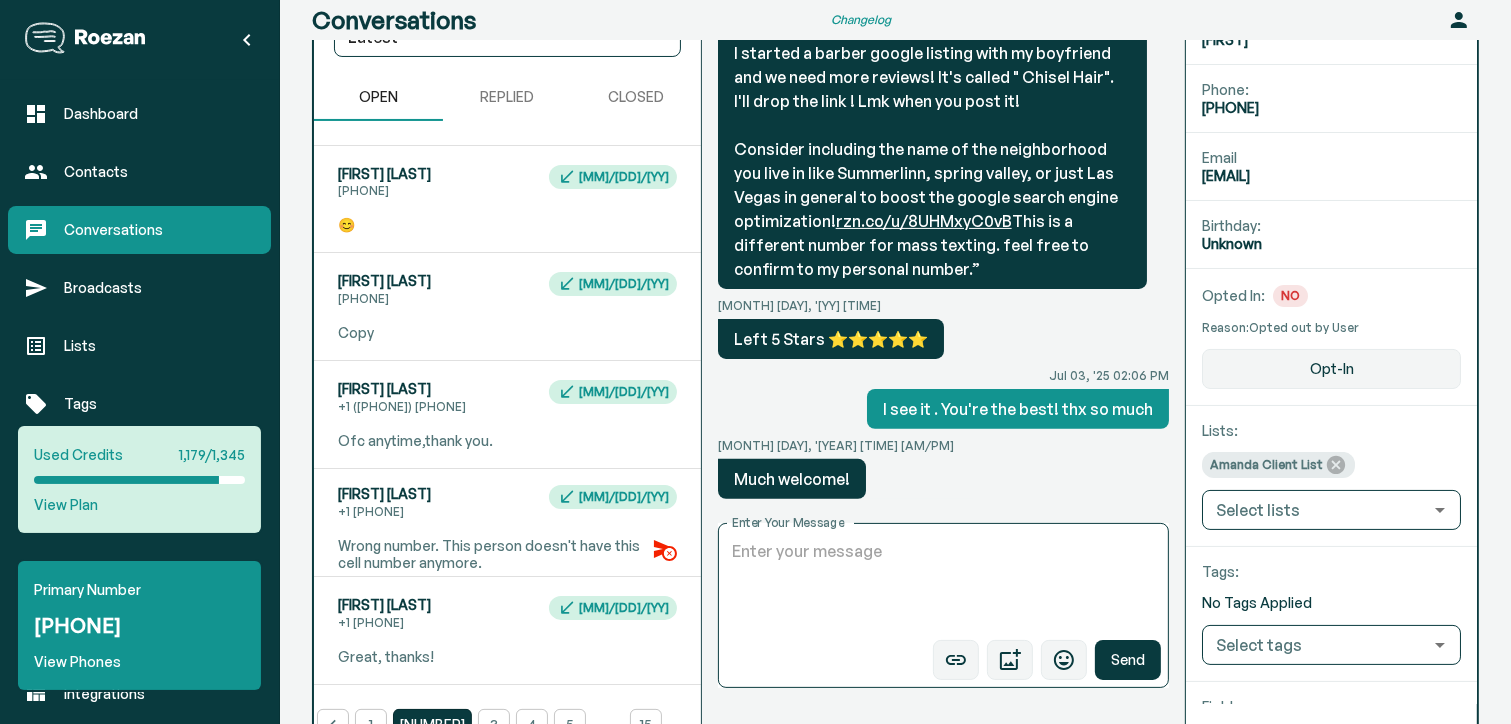 scroll, scrollTop: 237, scrollLeft: 0, axis: vertical 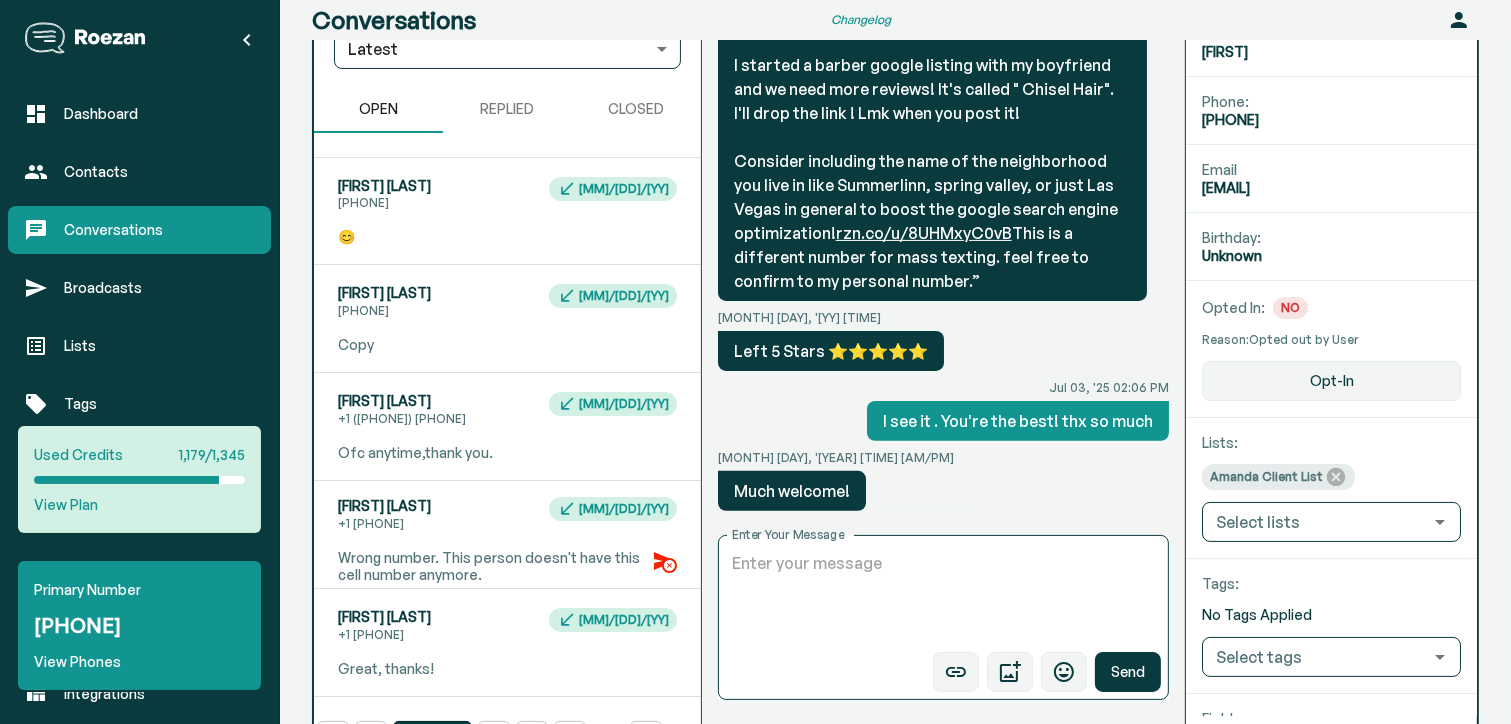 click on "[FIRST] [LAST] +1 [PHONE] [DATE] 😊" at bounding box center (507, 211) 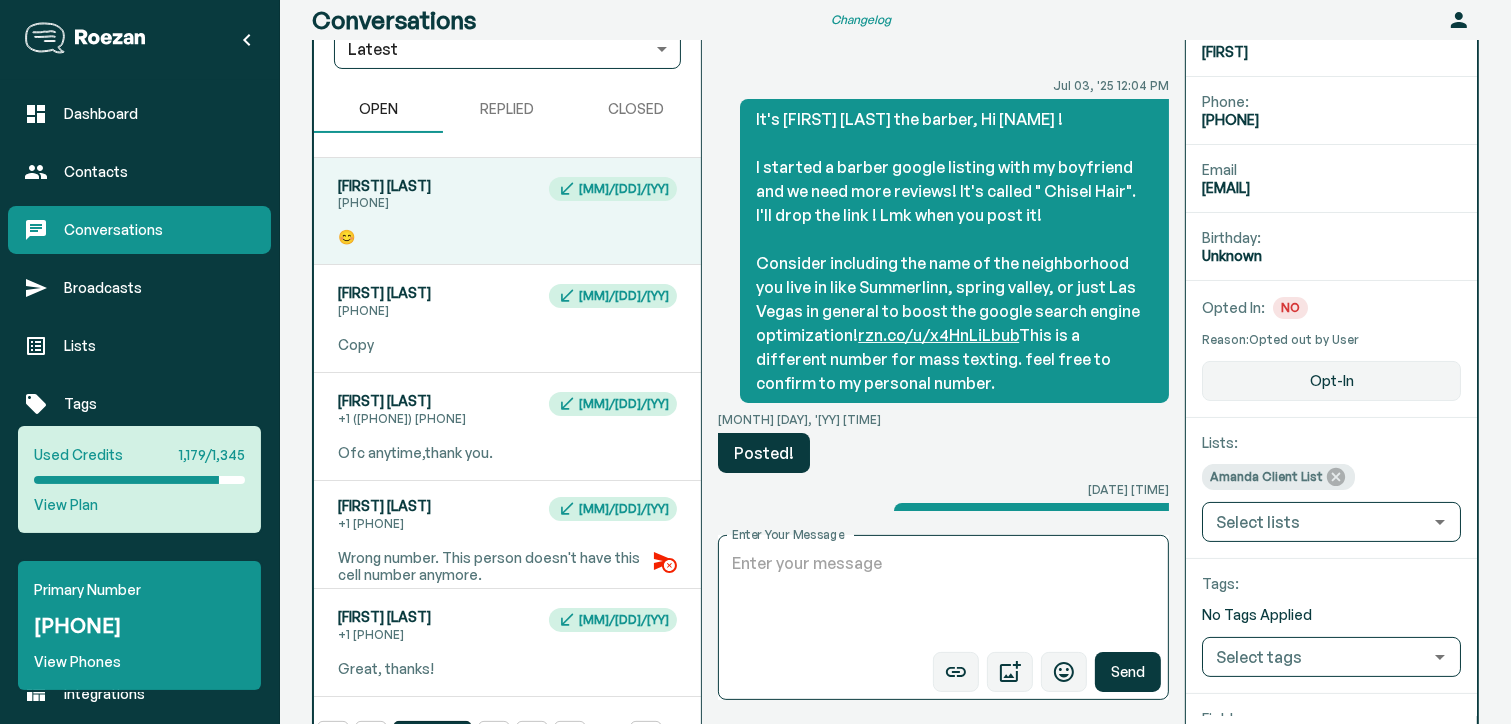 scroll, scrollTop: 244, scrollLeft: 0, axis: vertical 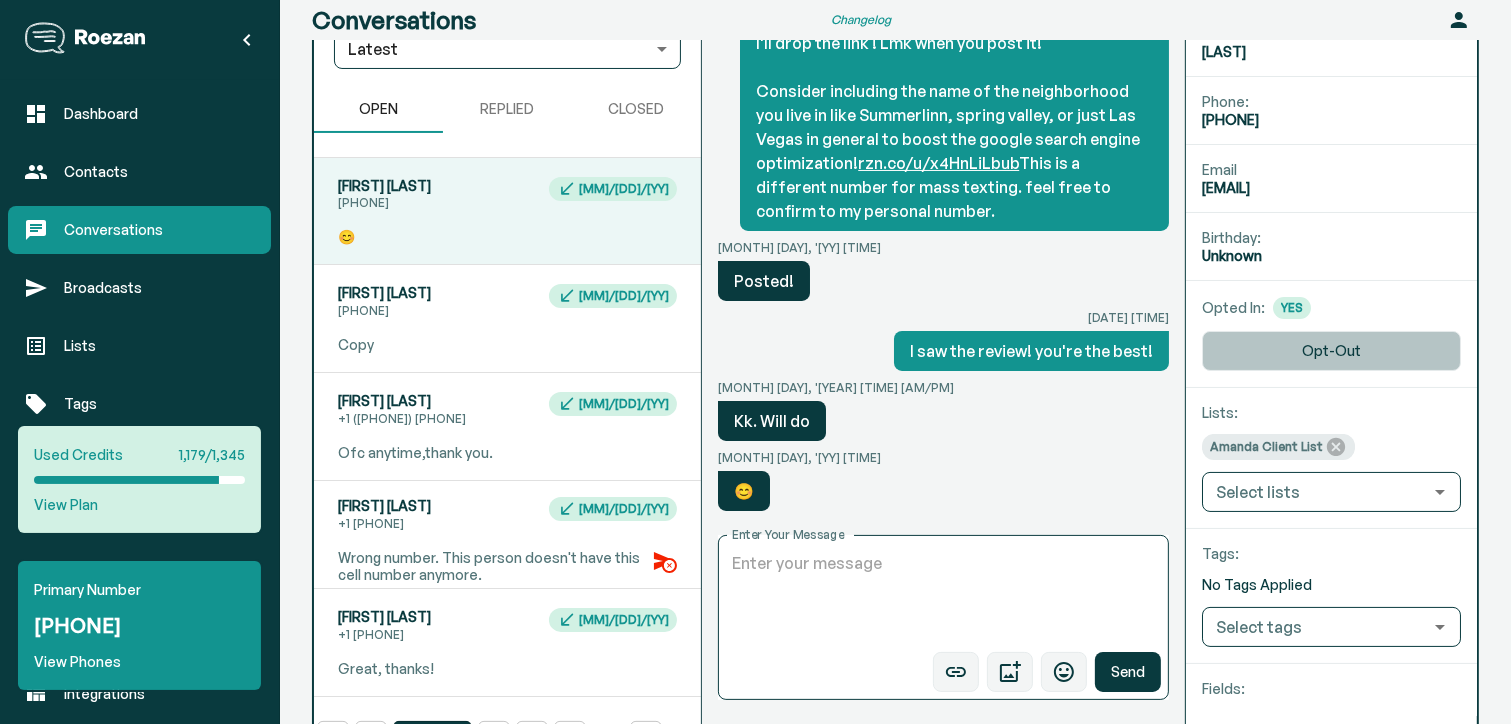 click on "Opt-Out" at bounding box center [1331, 351] 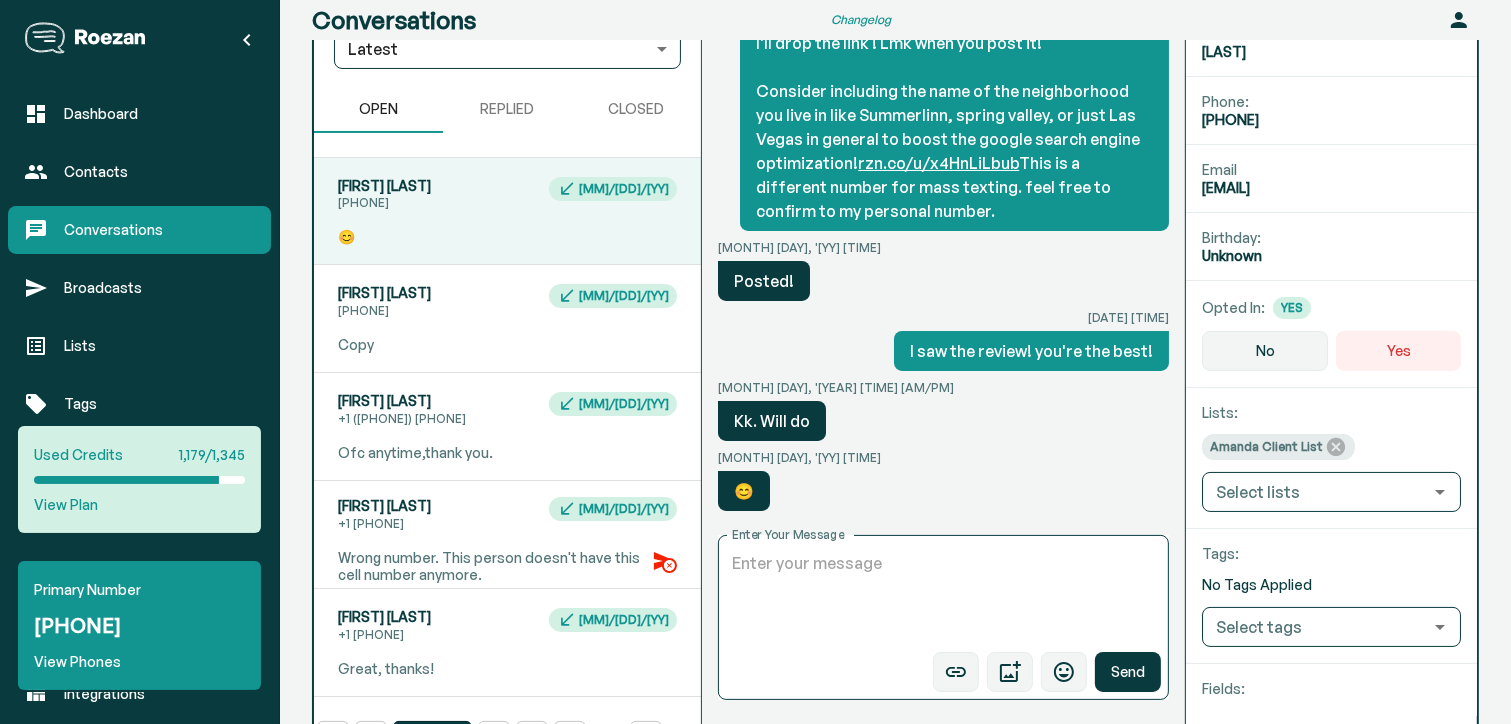 click on "Yes" at bounding box center (1398, 351) 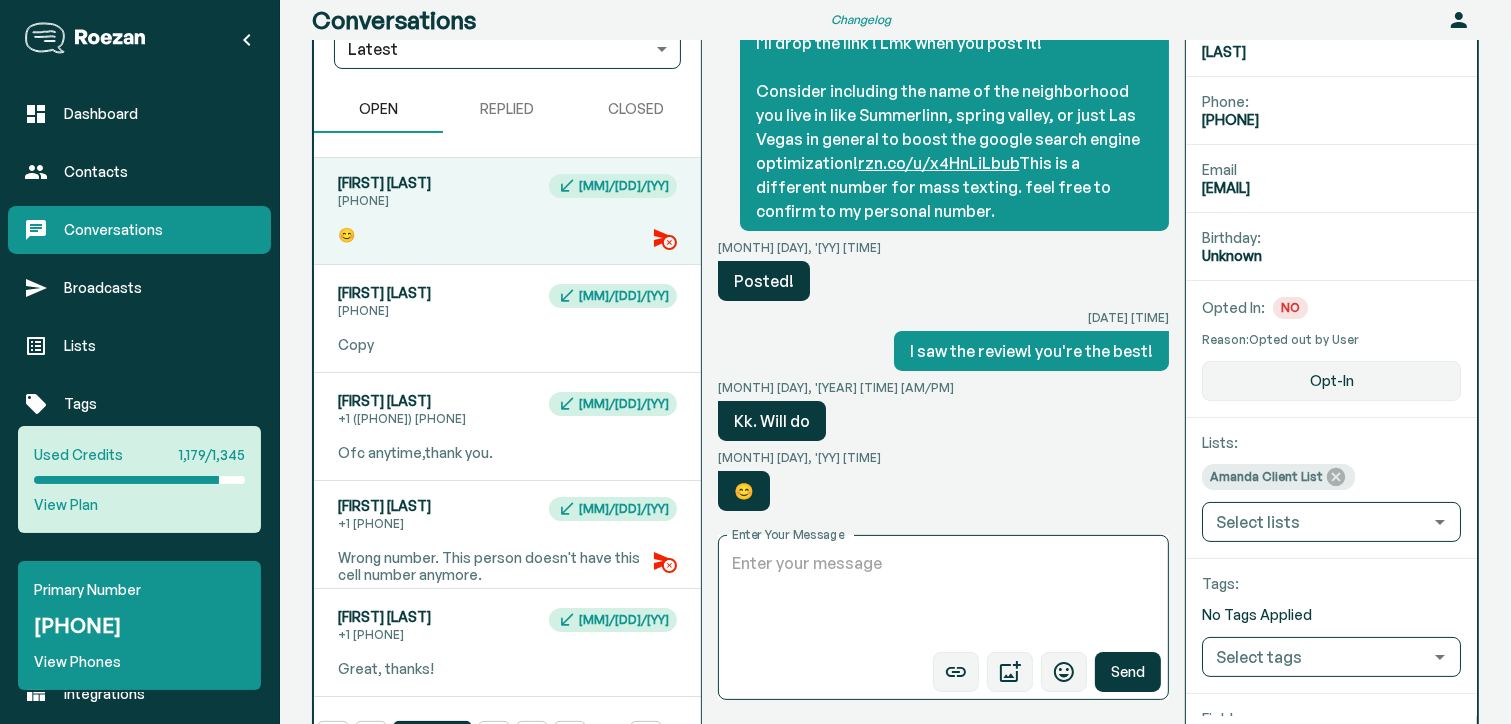 click on "[FIRST] [LAST] [PHONE] [DATE] Copy" at bounding box center [507, 318] 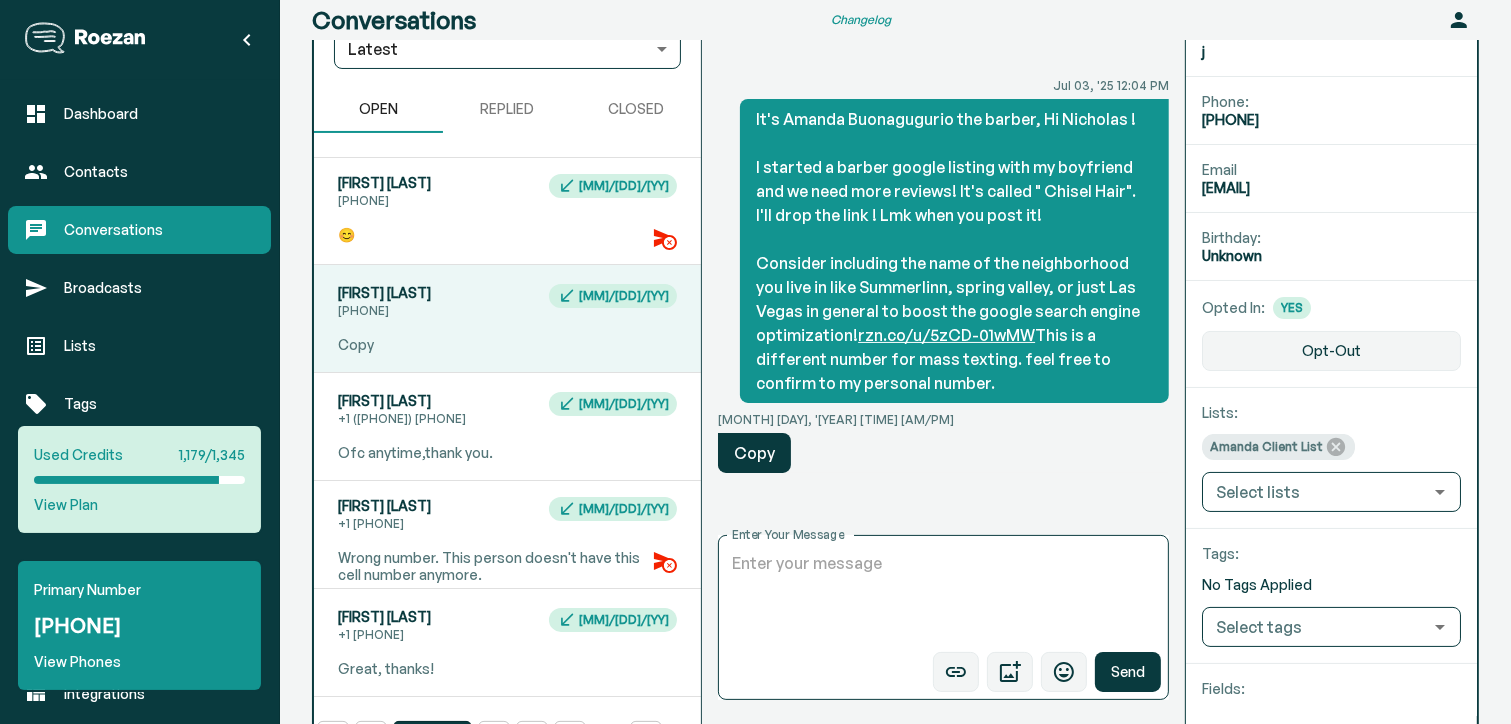scroll, scrollTop: 33, scrollLeft: 0, axis: vertical 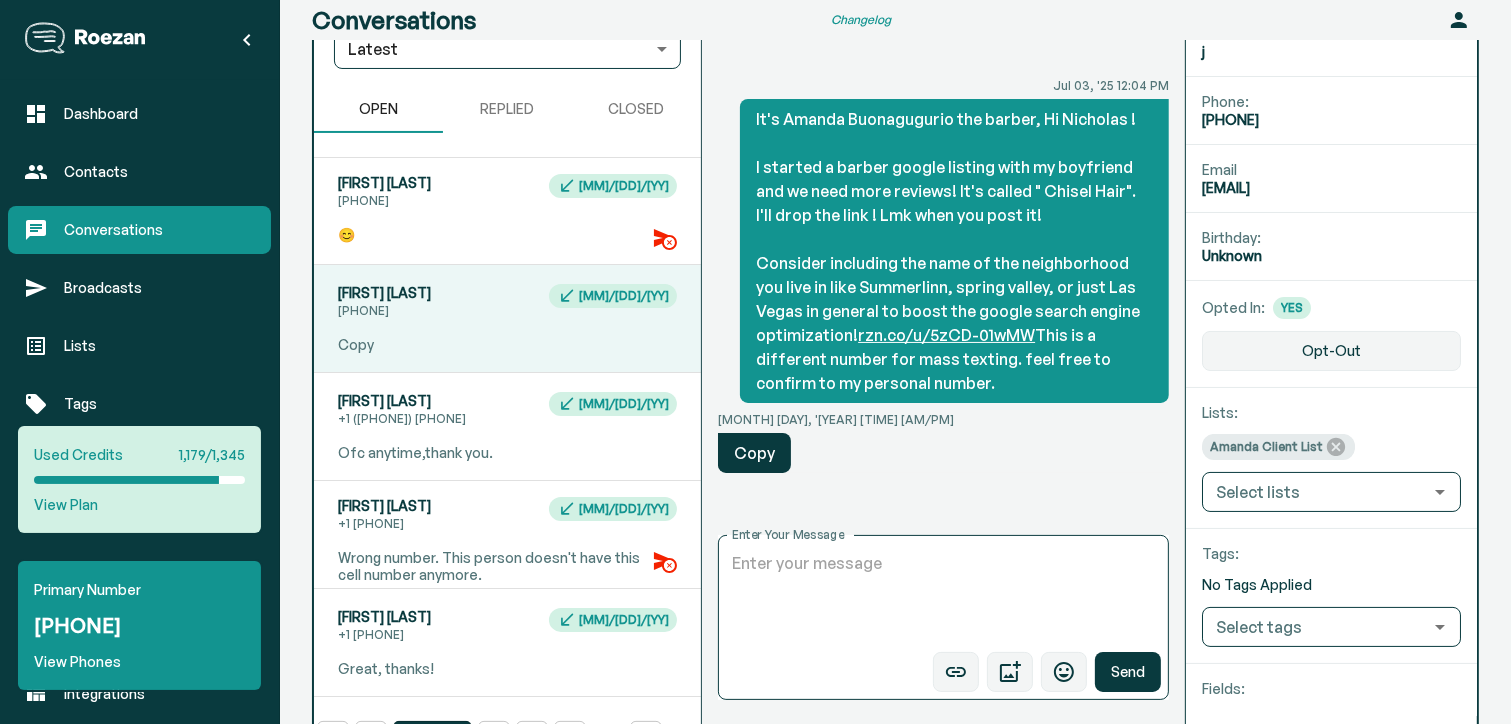 click on "Ofc anytime,thank you." at bounding box center [503, 345] 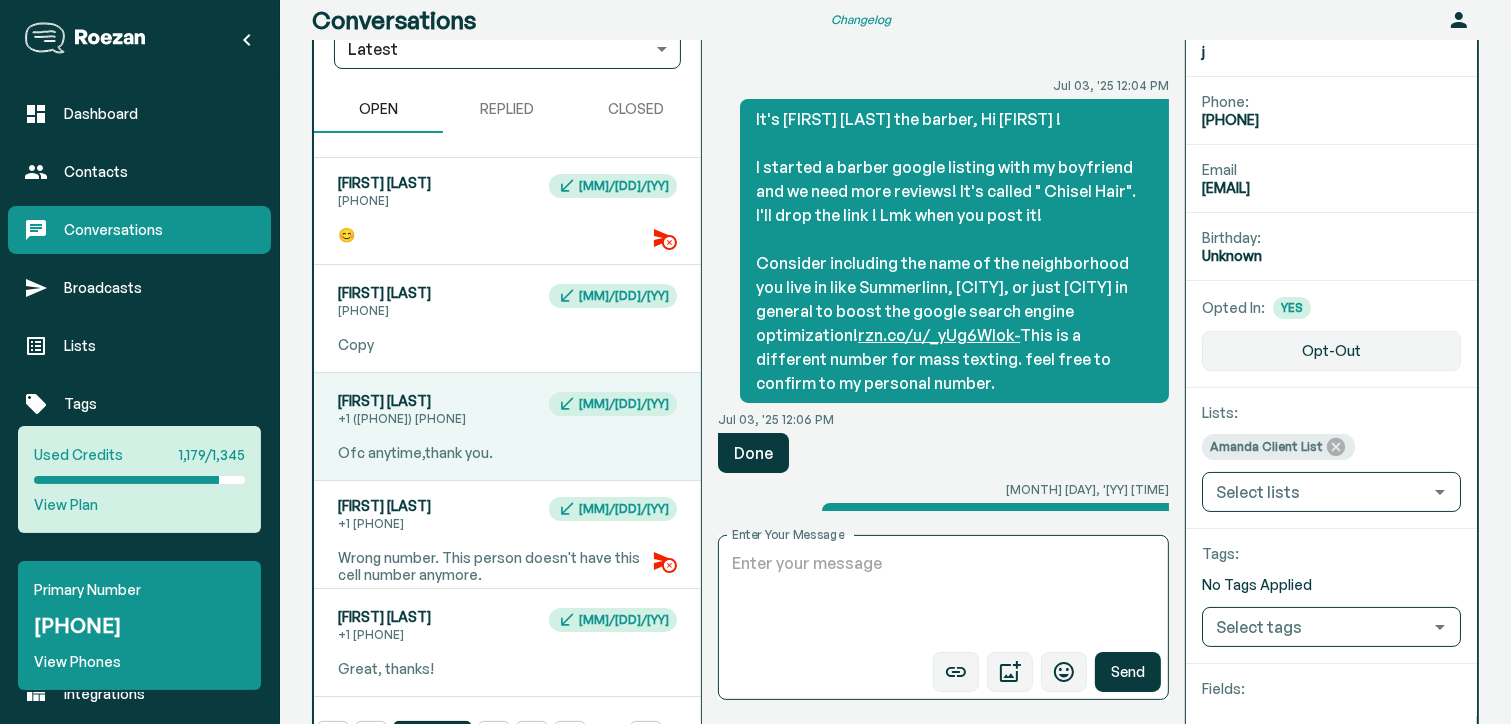 scroll, scrollTop: 173, scrollLeft: 0, axis: vertical 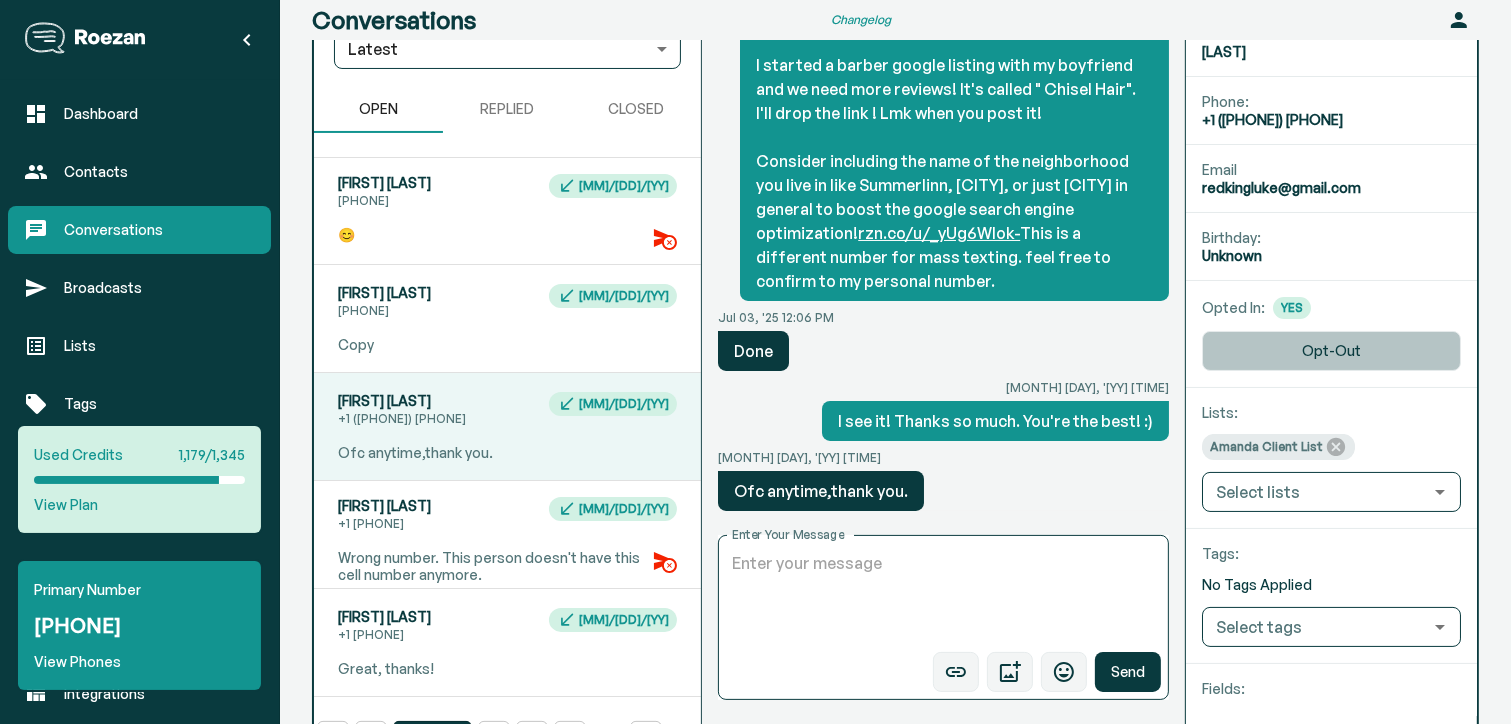 click on "Opt-Out" at bounding box center (1331, 351) 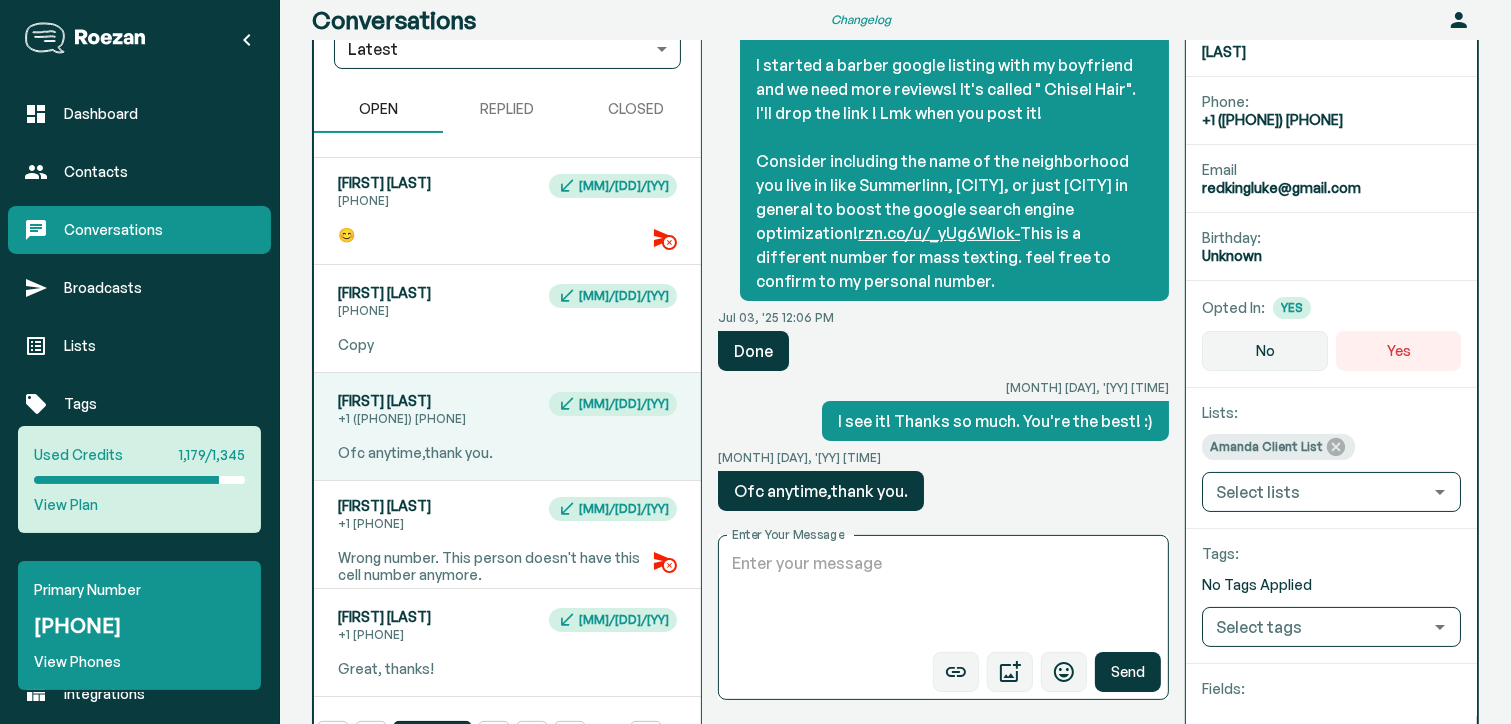 click on "Yes" at bounding box center (1398, 351) 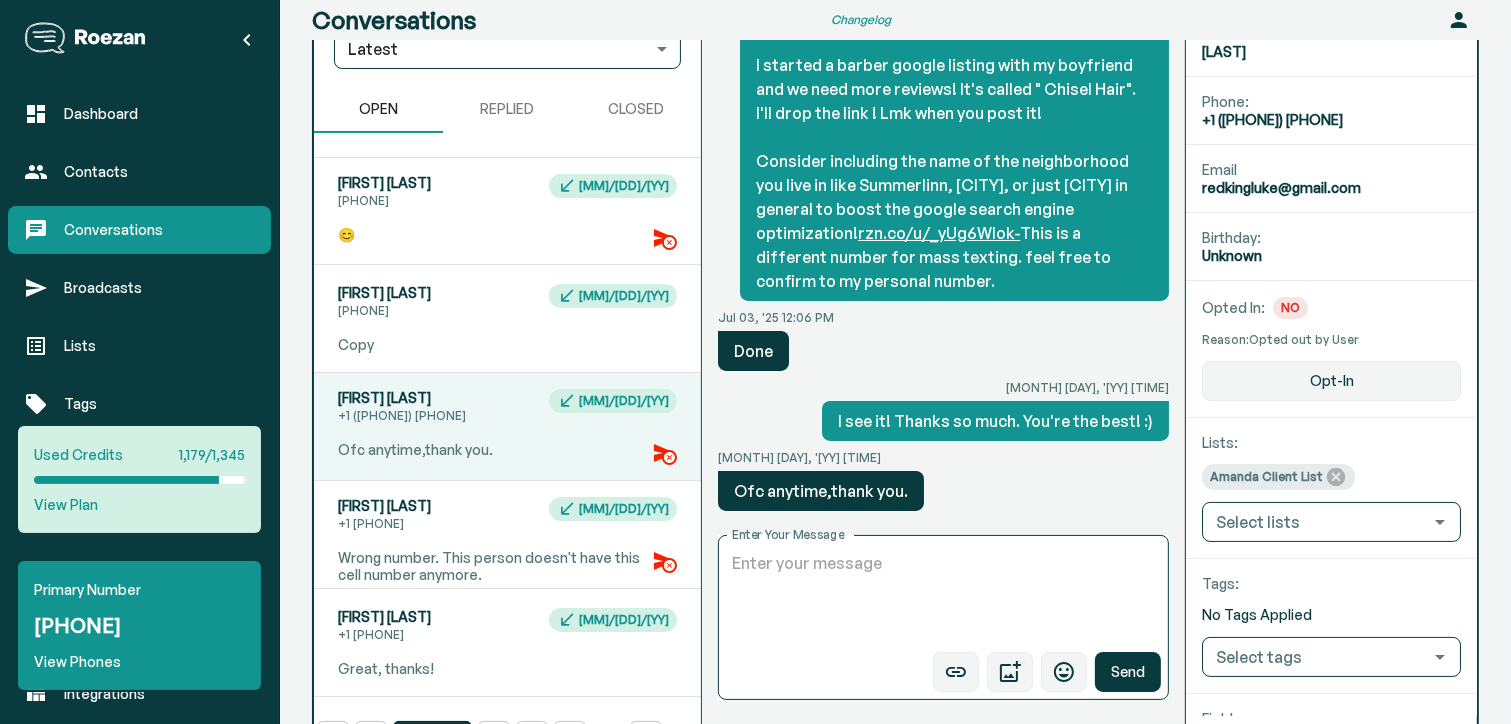 click on "Great, thanks!" at bounding box center (503, 345) 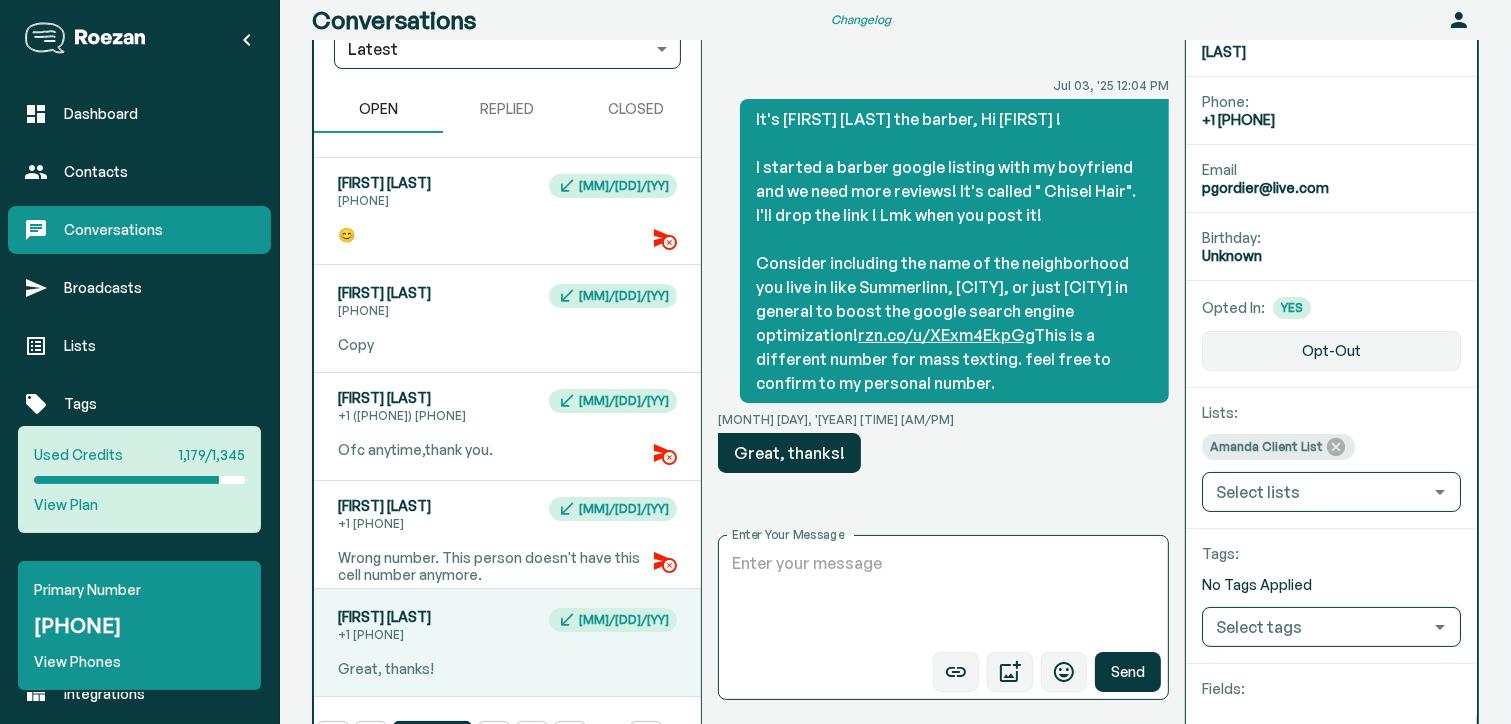 scroll, scrollTop: 33, scrollLeft: 0, axis: vertical 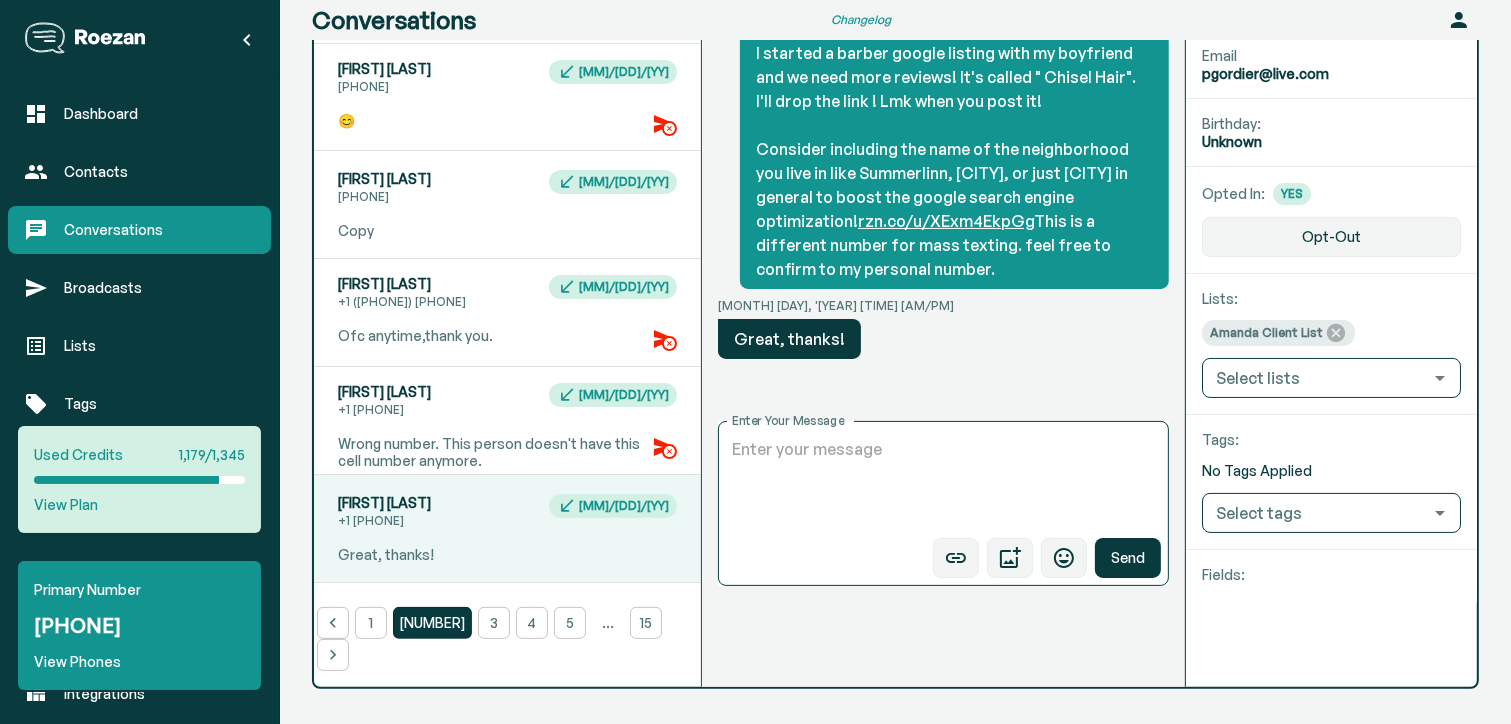 click on "3" at bounding box center (494, 623) 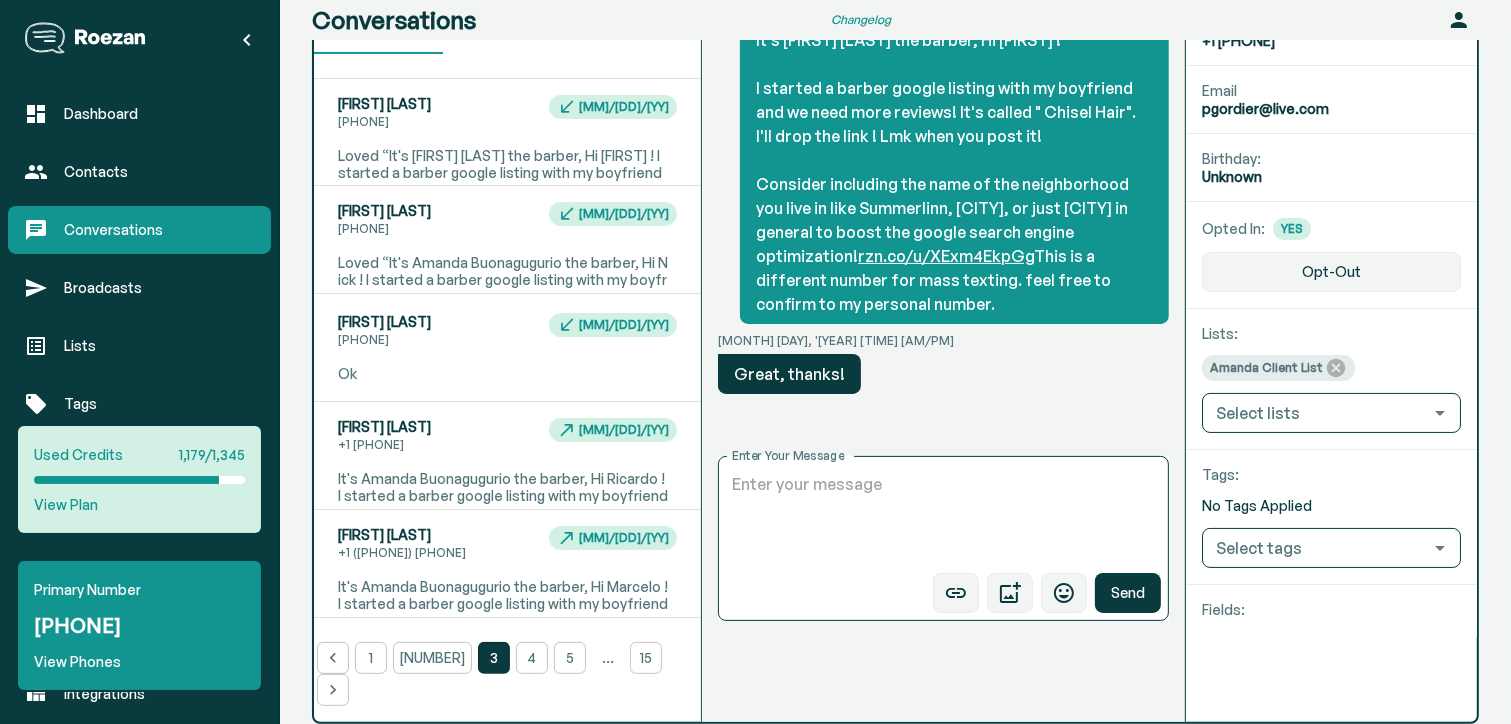 scroll, scrollTop: 317, scrollLeft: 0, axis: vertical 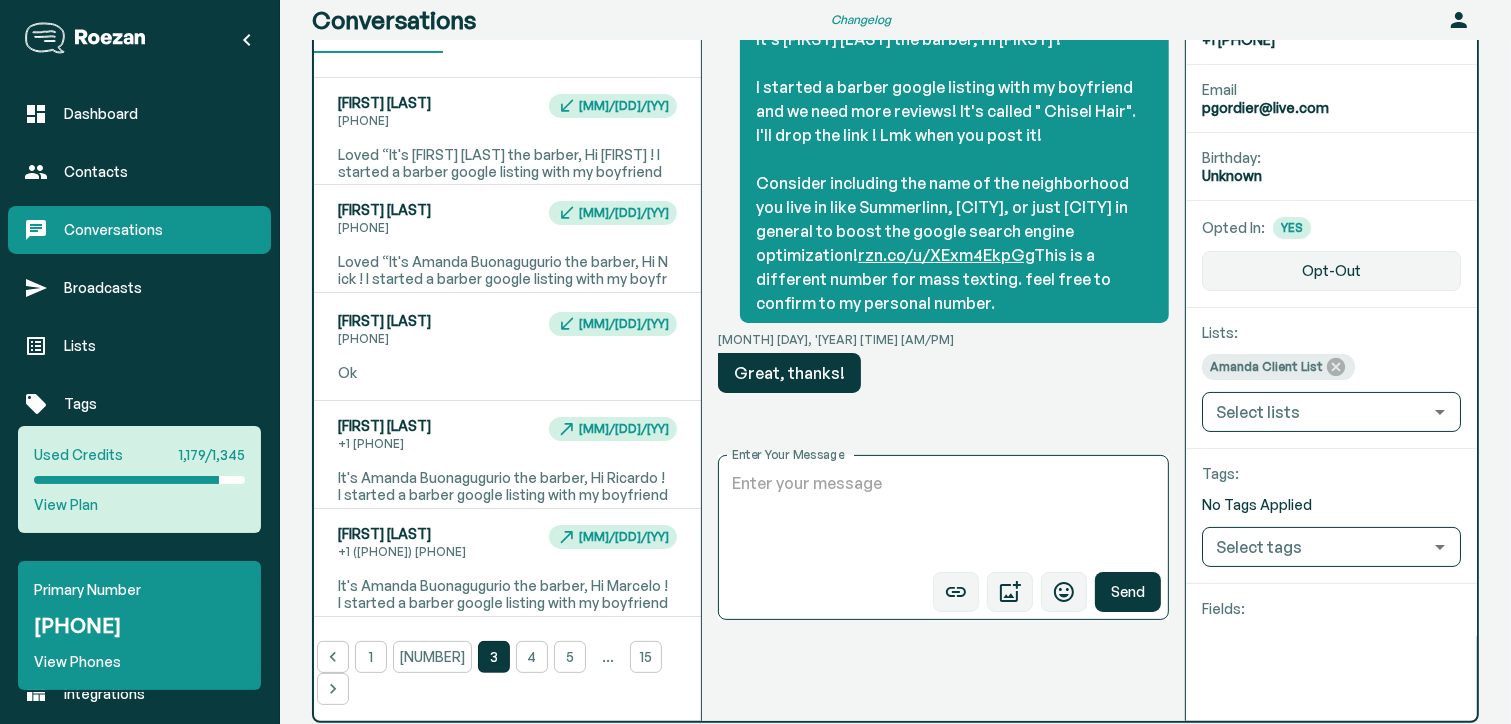 click on "Ok" at bounding box center (503, 340) 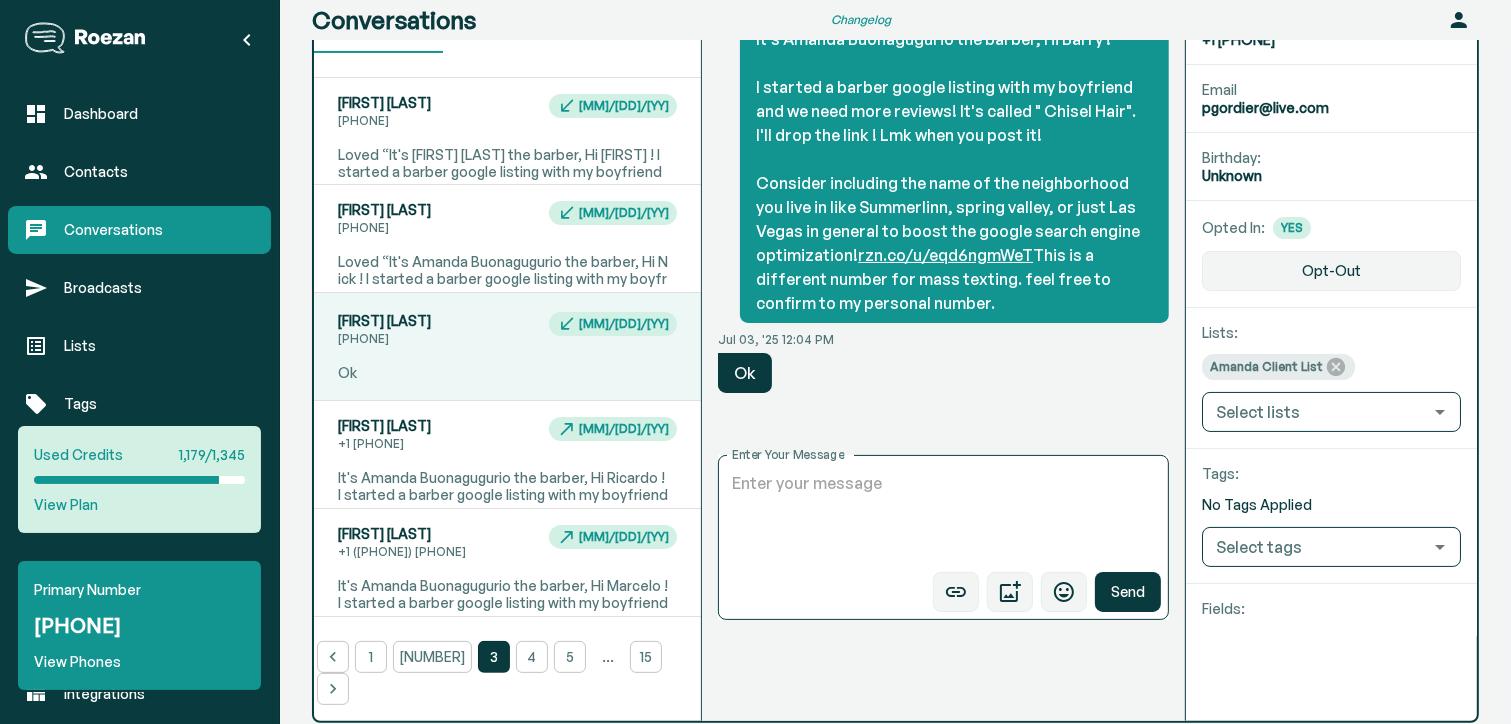 scroll, scrollTop: 33, scrollLeft: 0, axis: vertical 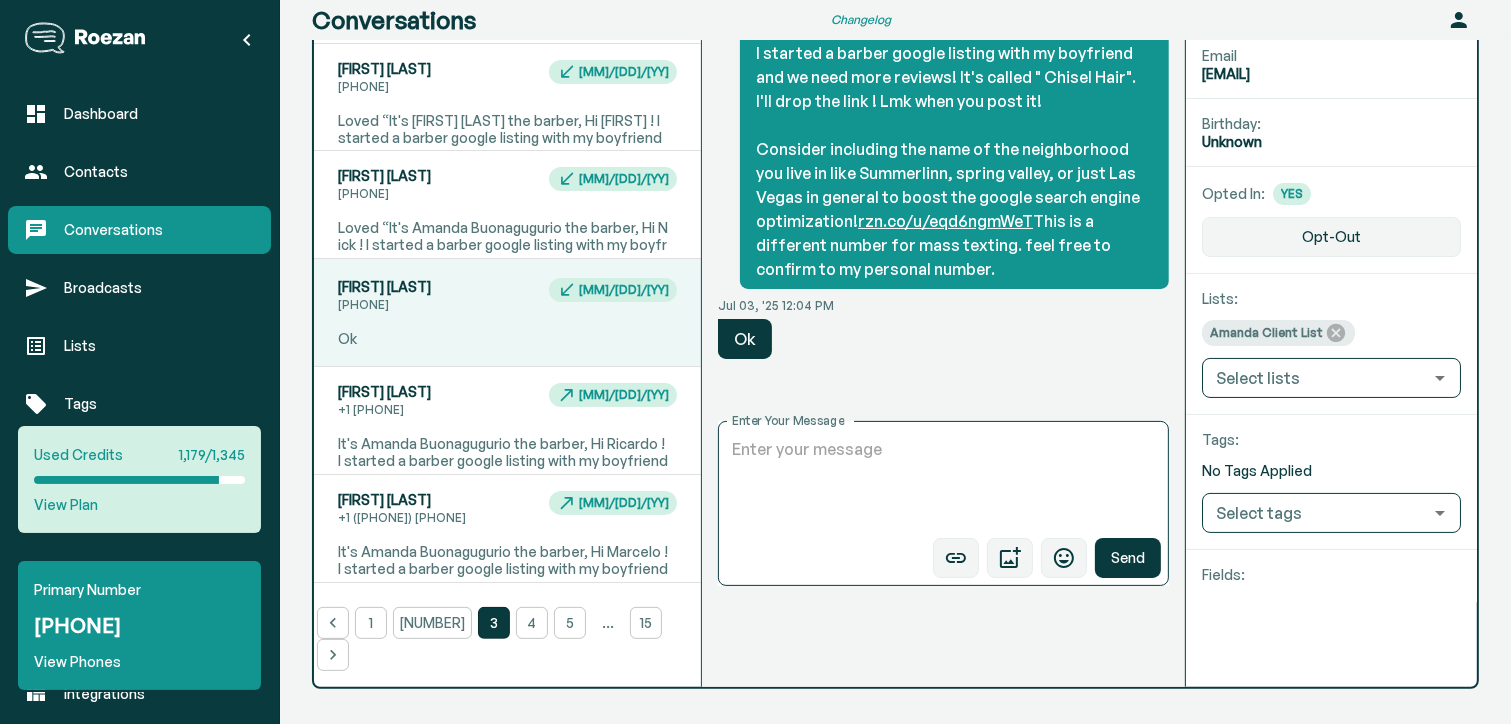 click on "4" at bounding box center (532, 623) 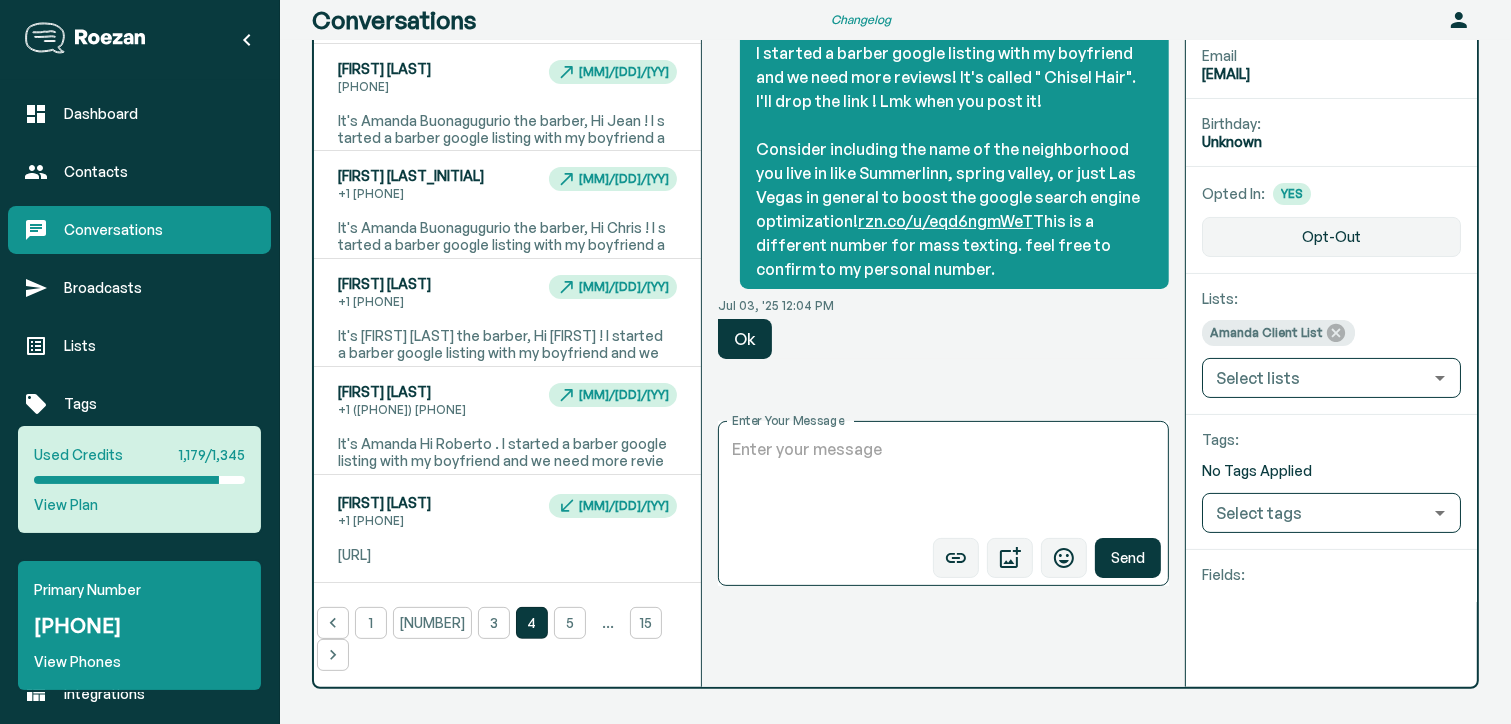 click on "[FIRST] [LAST] +1 [PHONE] [DATE] [URL]" at bounding box center (507, 204) 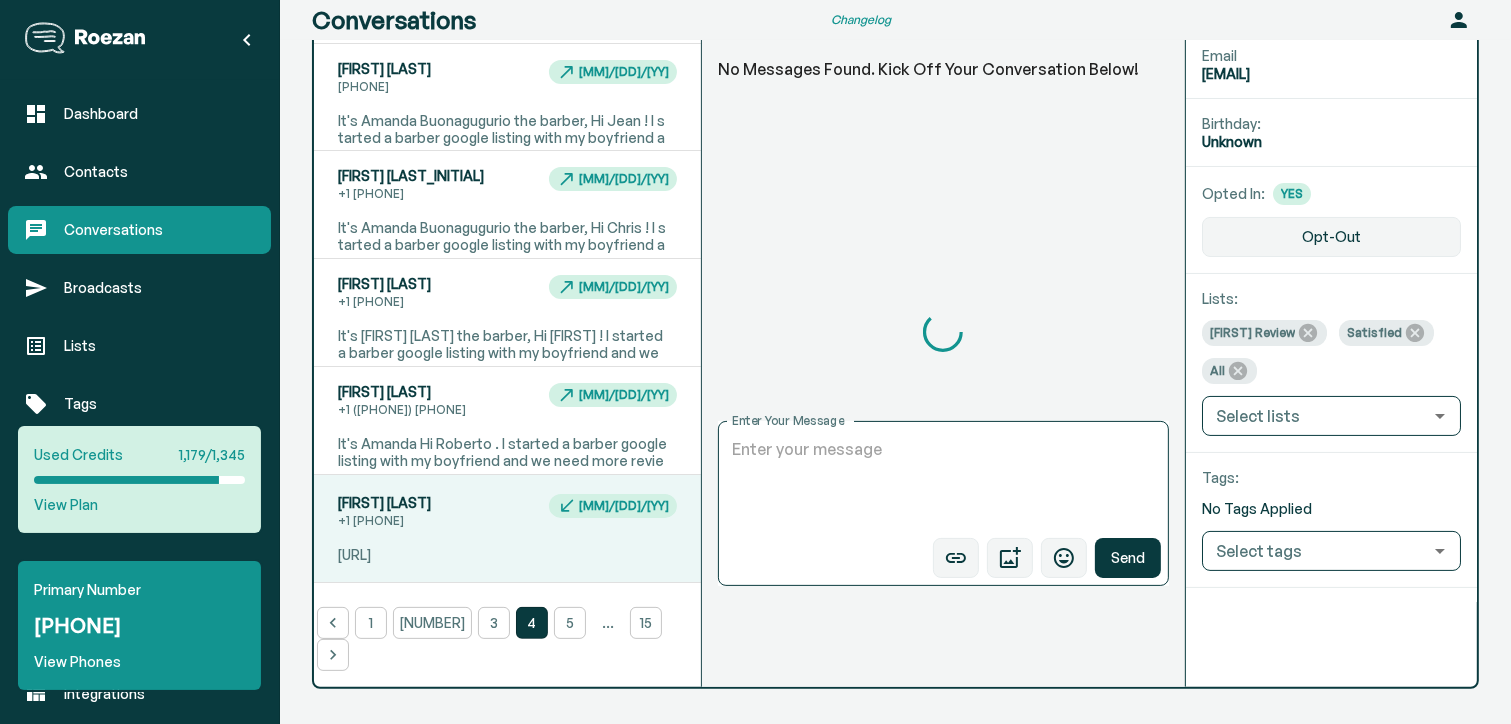 scroll, scrollTop: 936, scrollLeft: 0, axis: vertical 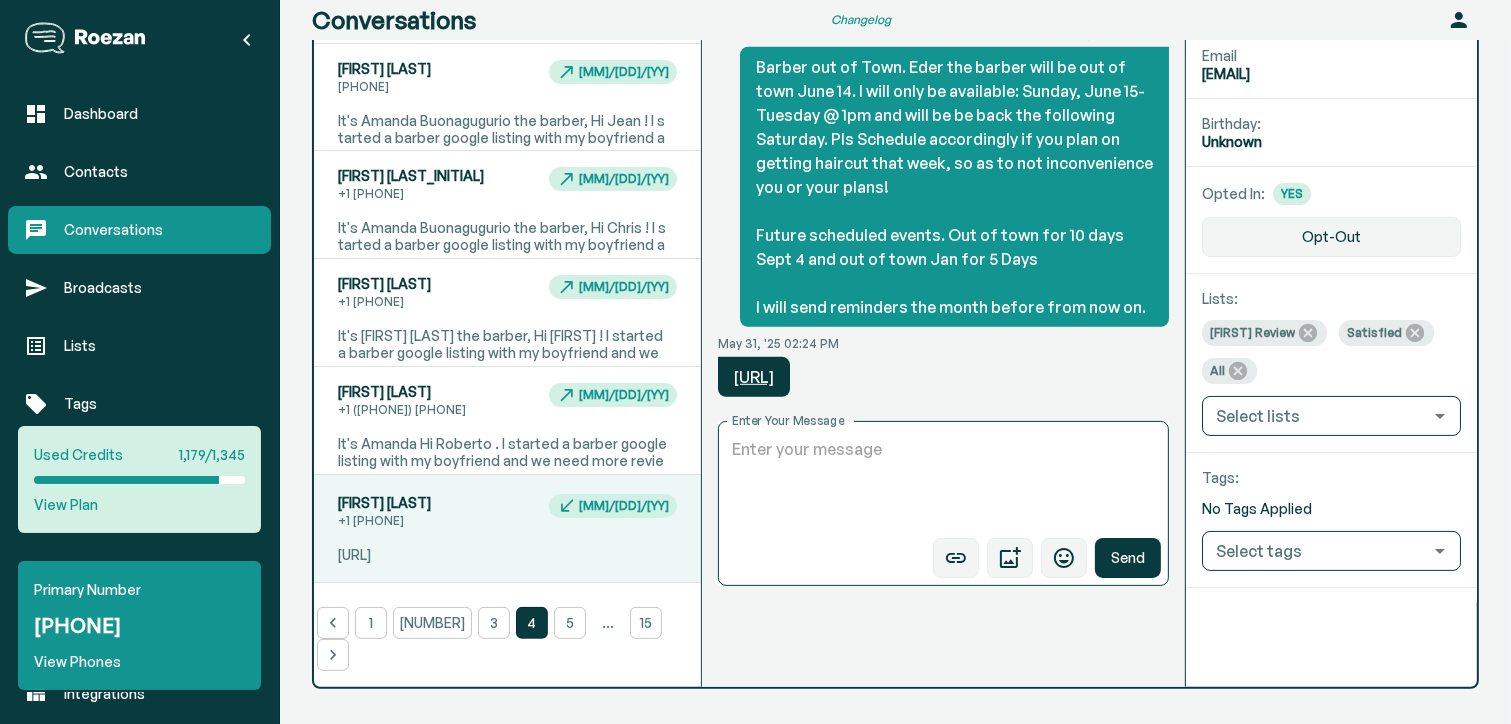 click on "5" at bounding box center [570, 623] 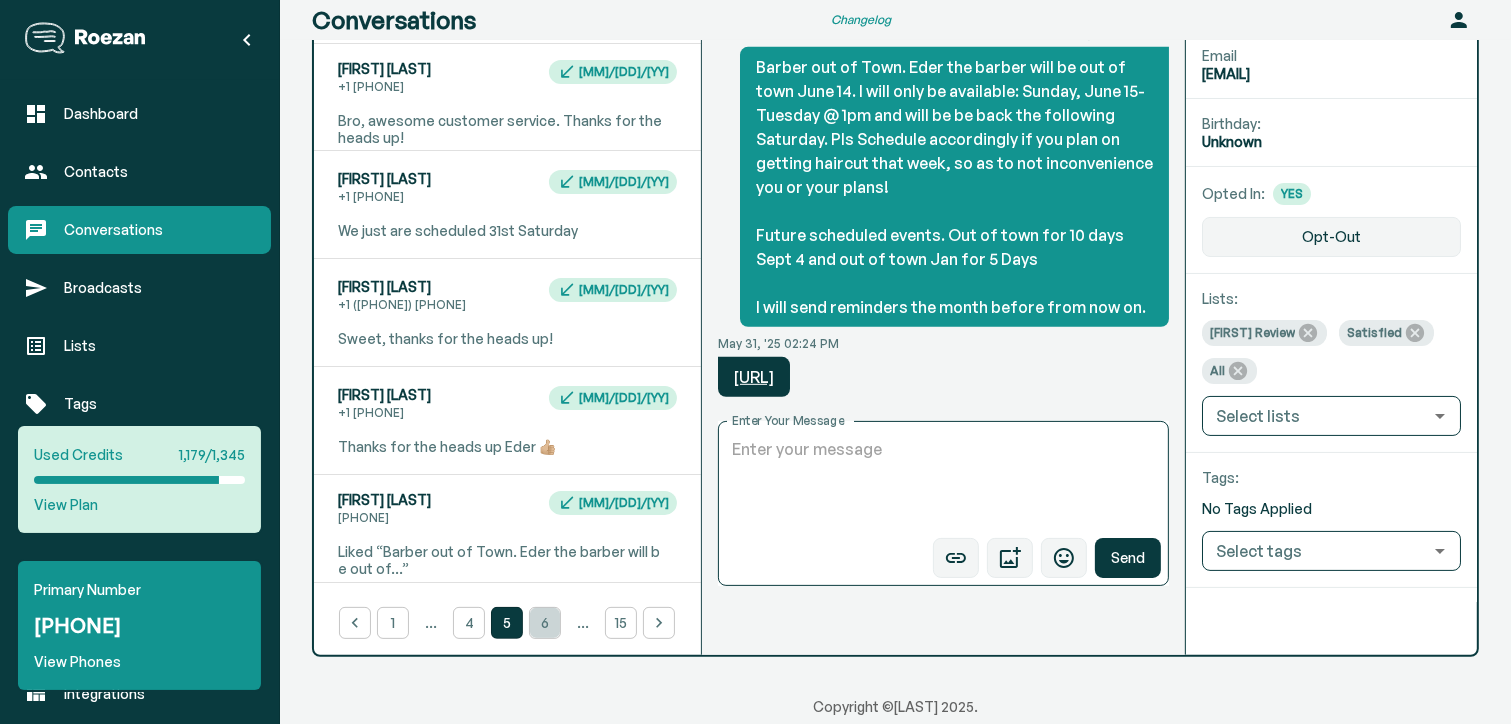 click on "6" at bounding box center [545, 623] 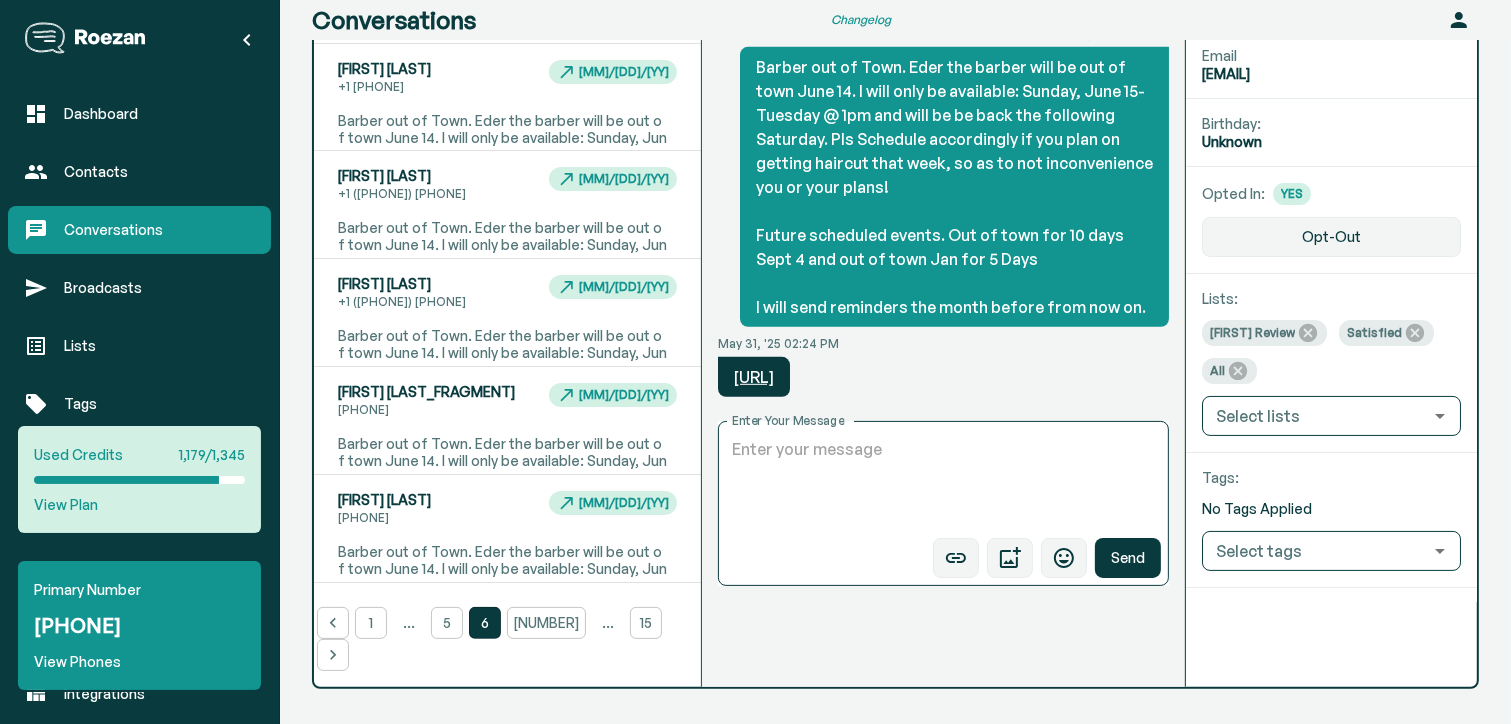 click on "[NUMBER]" at bounding box center [546, 623] 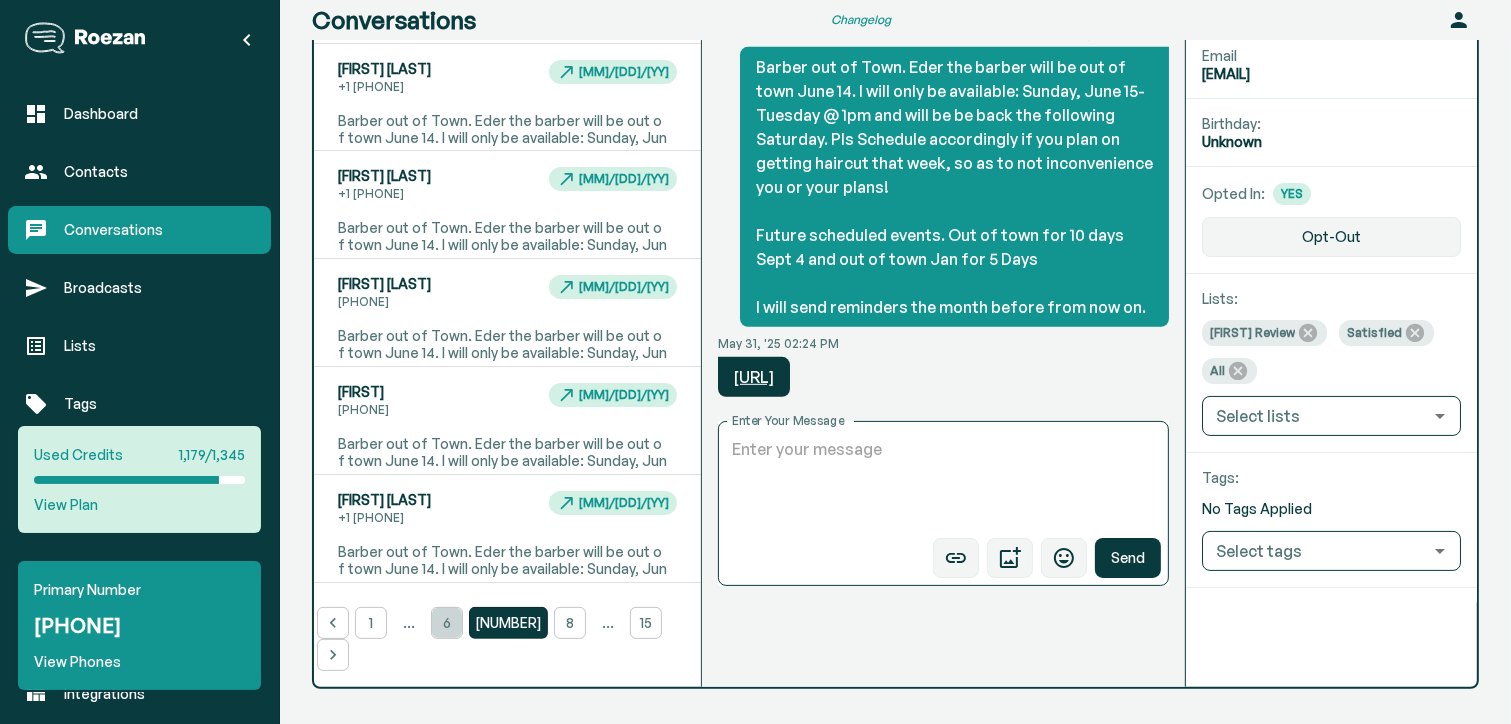 click on "6" at bounding box center [447, 623] 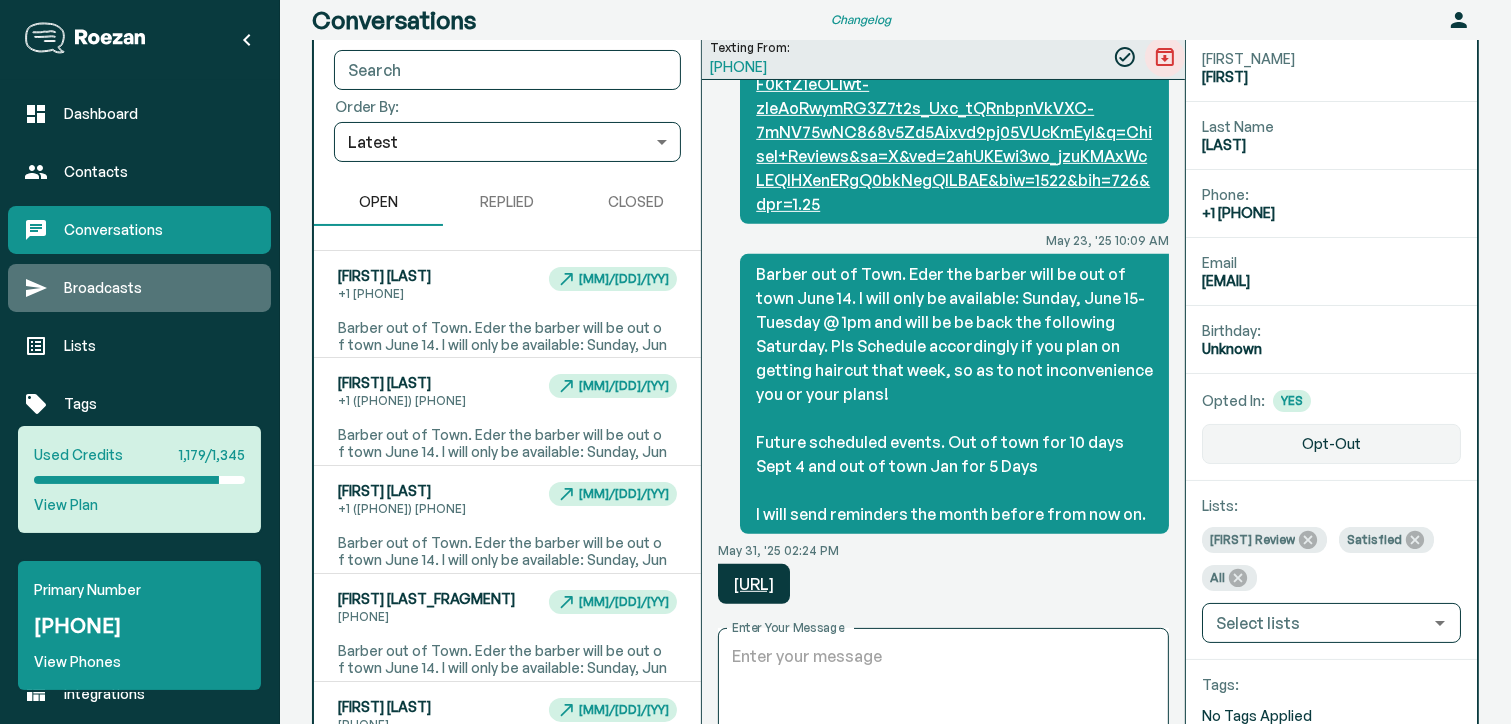click on "Broadcasts" at bounding box center [159, 288] 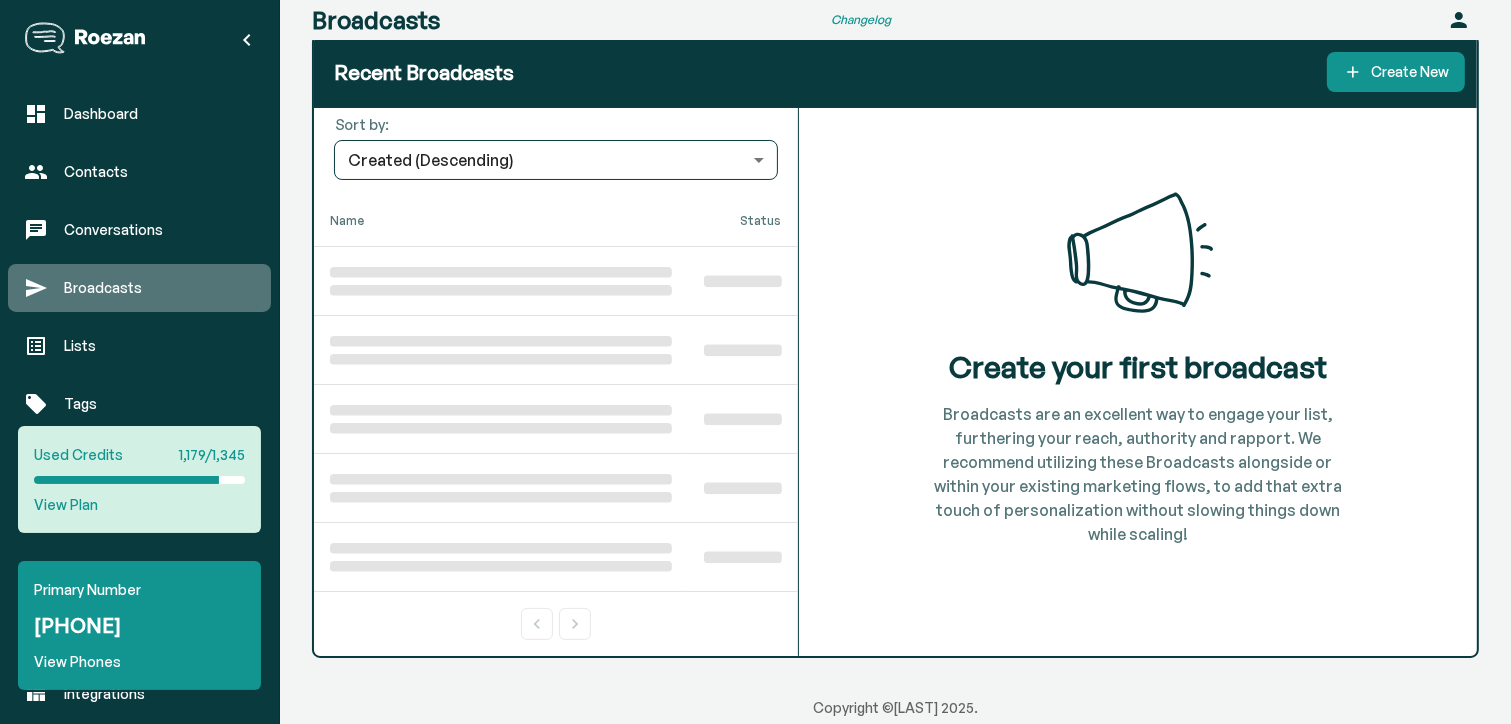 scroll, scrollTop: 25, scrollLeft: 0, axis: vertical 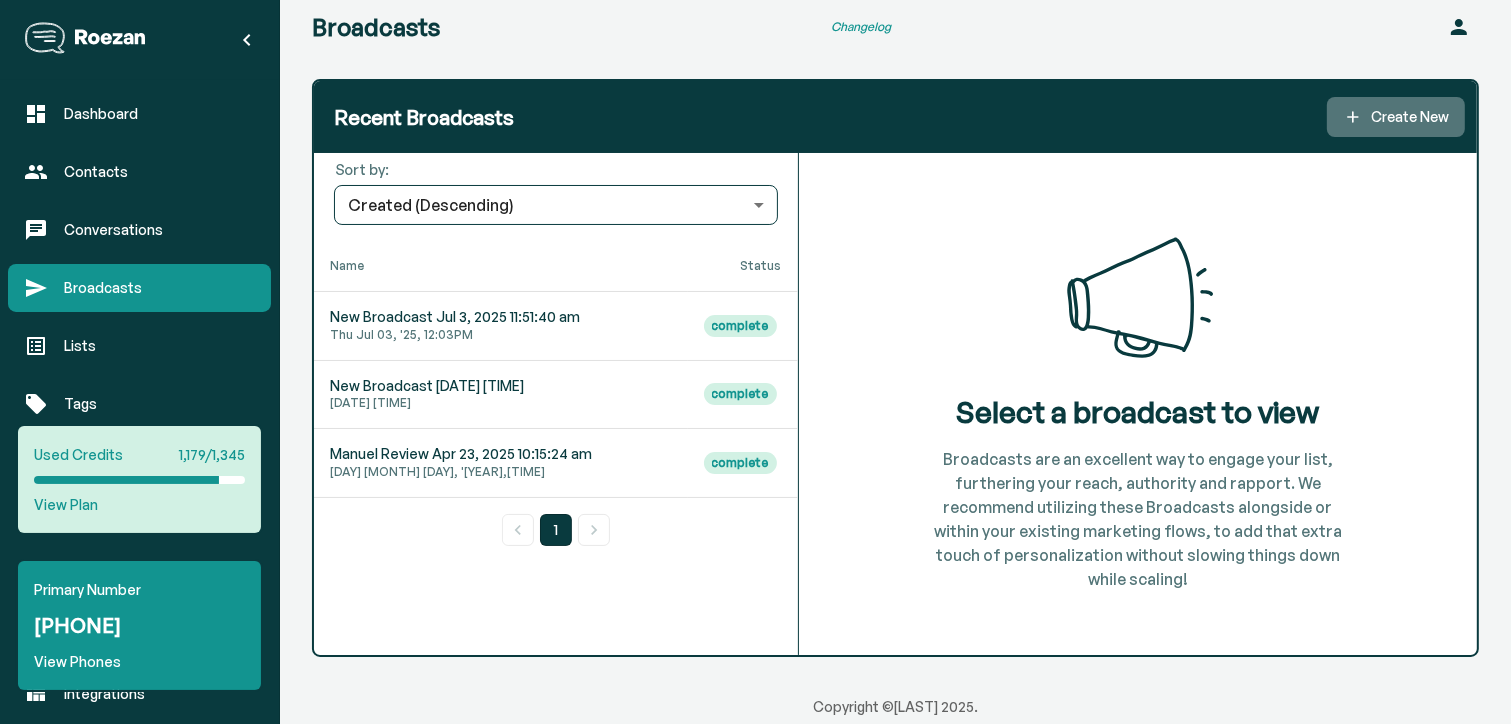 click on "Create New" at bounding box center (1410, 117) 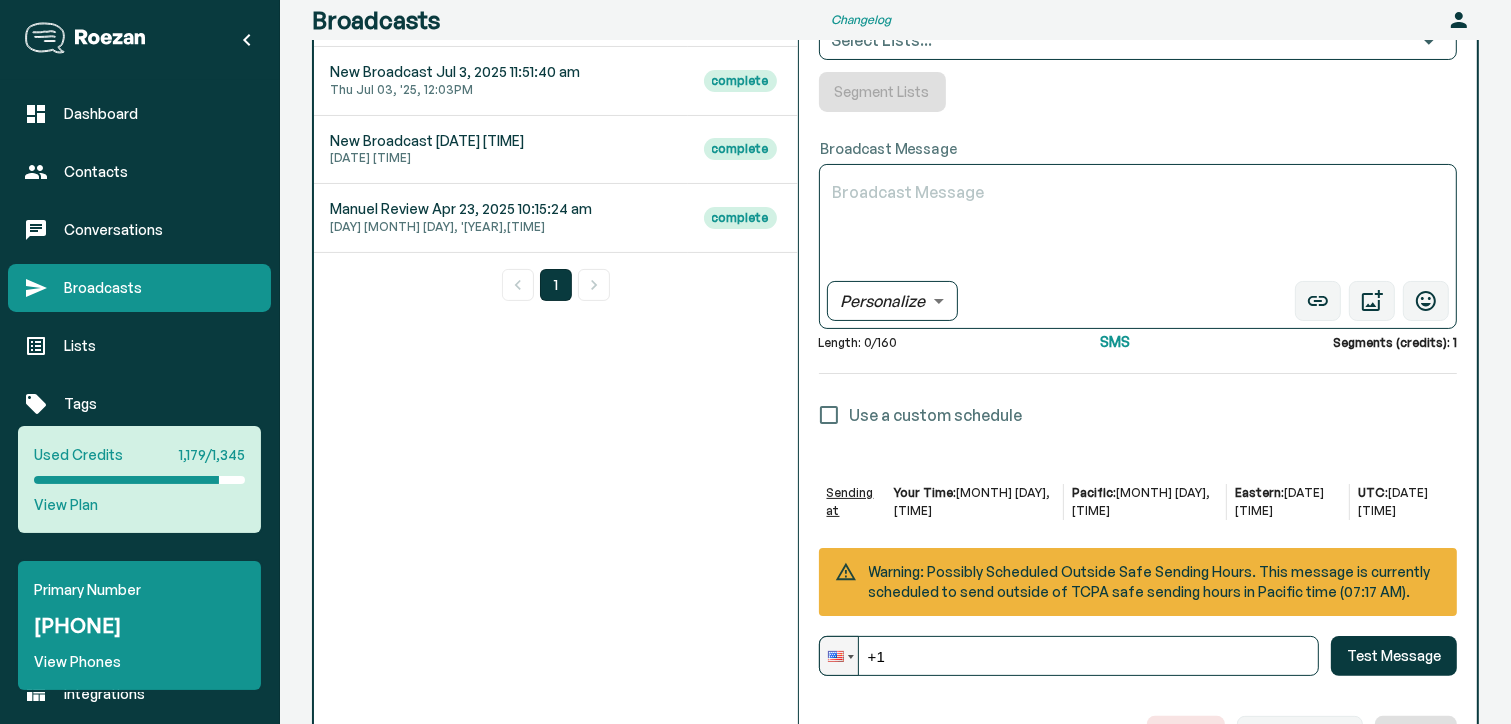 scroll, scrollTop: 89, scrollLeft: 0, axis: vertical 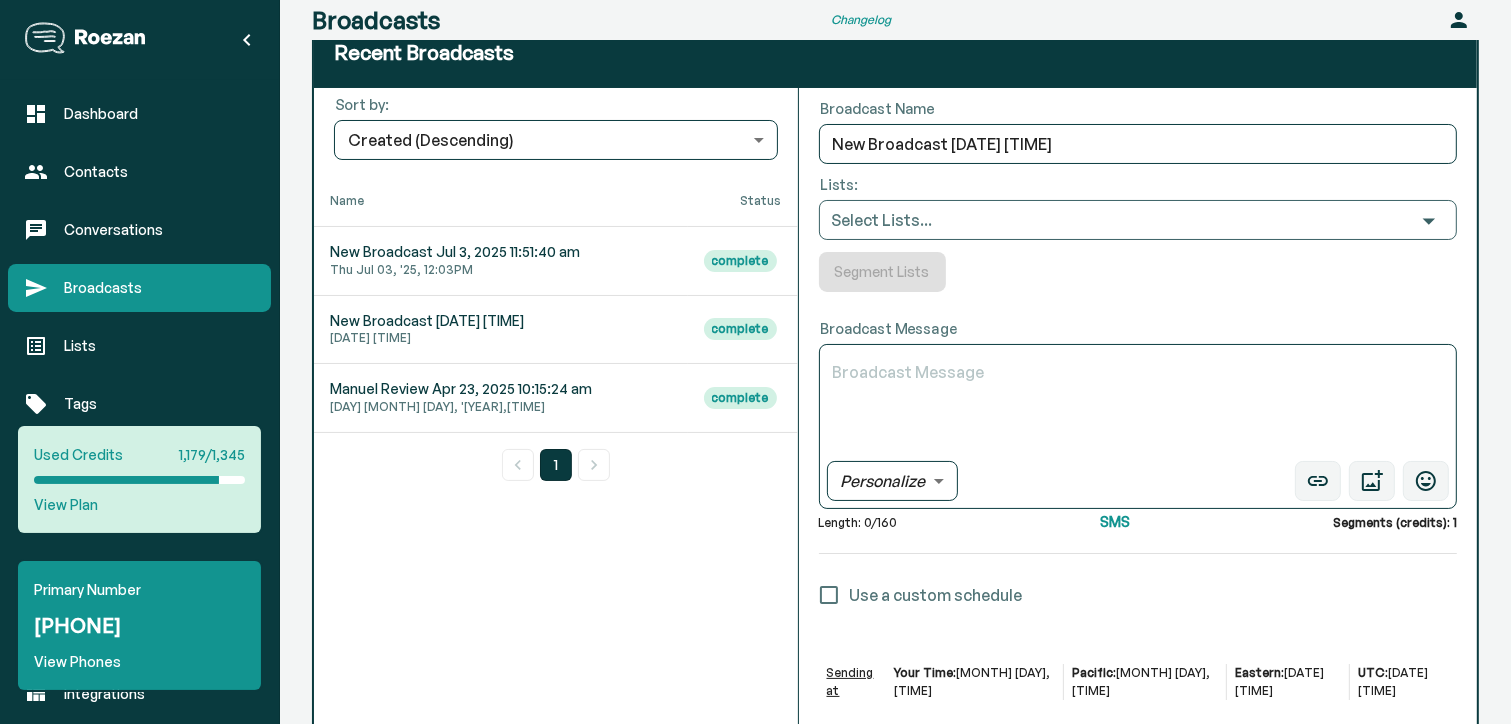 click on "Select Lists..." at bounding box center [1138, 220] 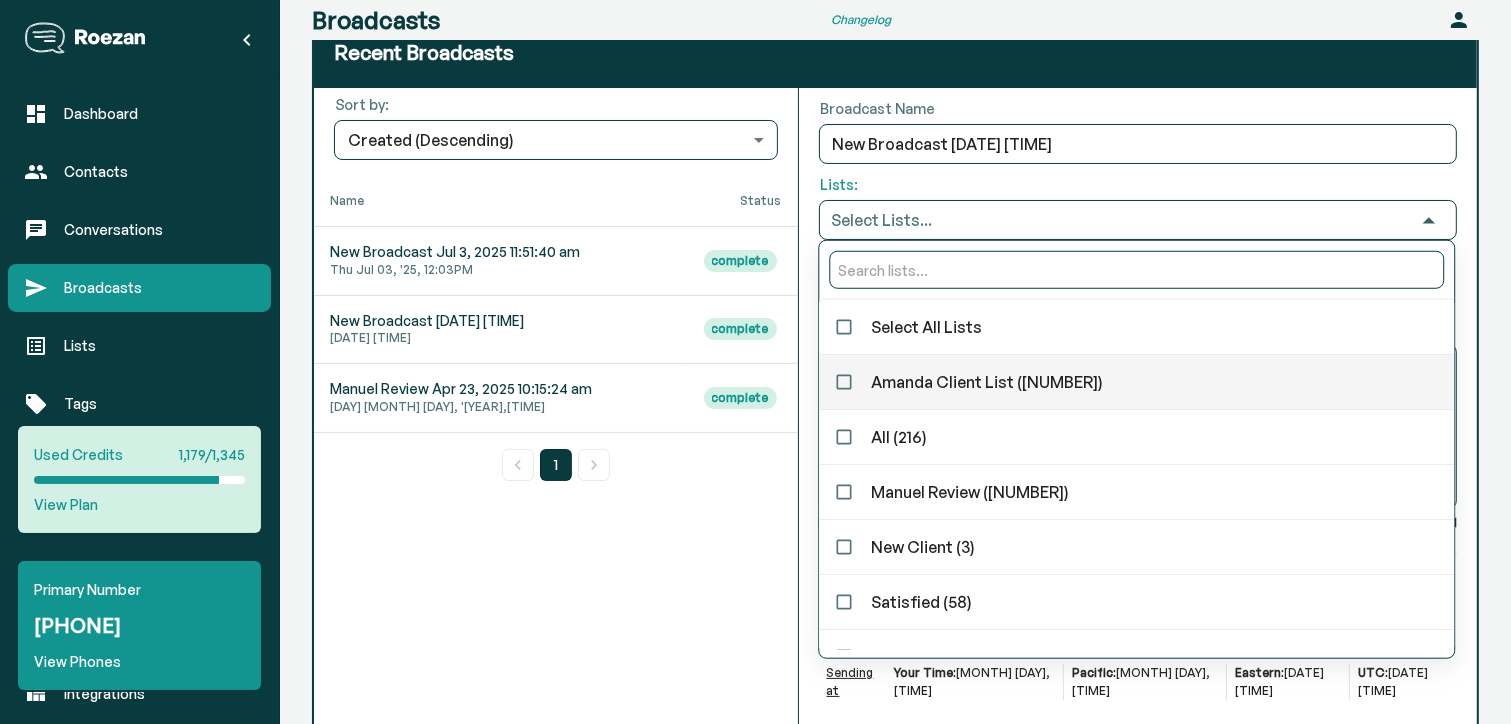 click on "Amanda Client List ([NUMBER])" at bounding box center (1156, 382) 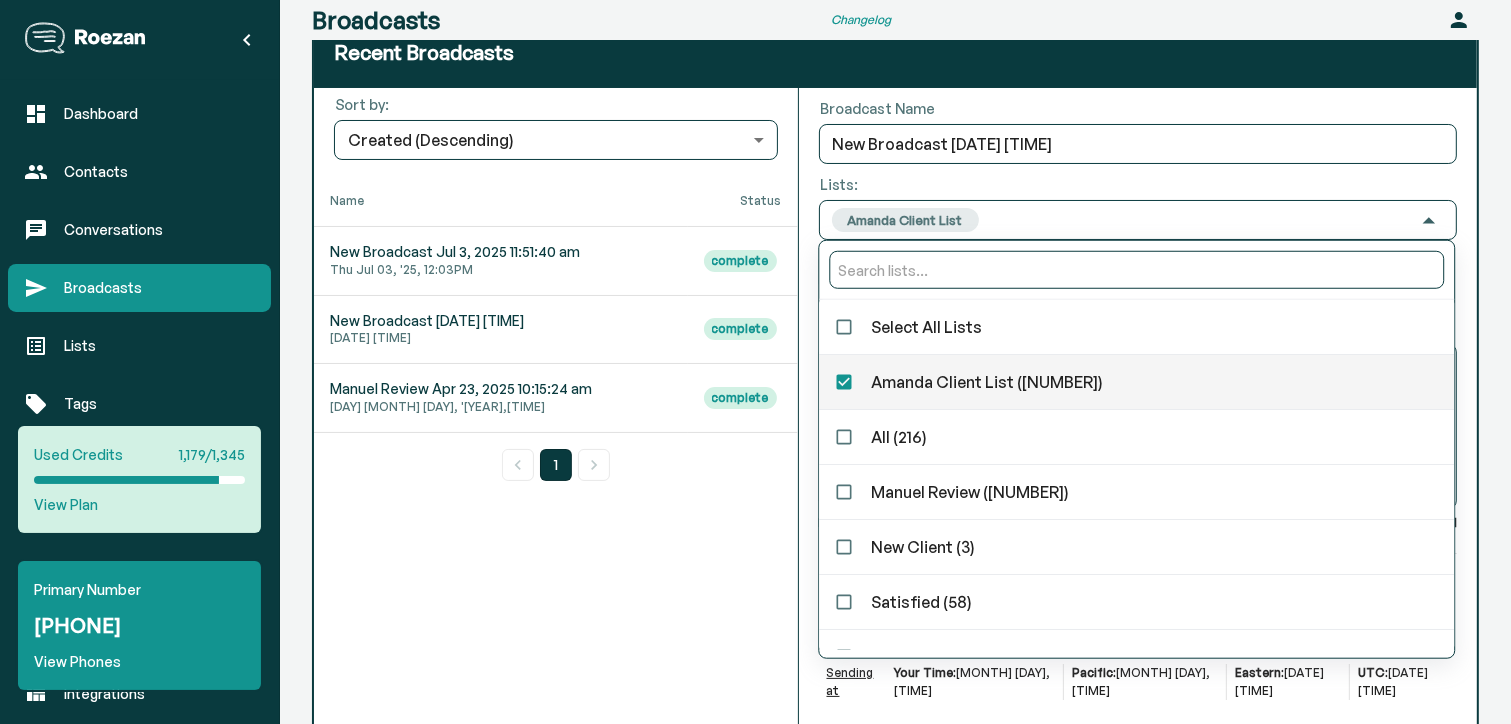click on "Manuel Review Apr 23, 2025 10:15:24 am" at bounding box center (556, 522) 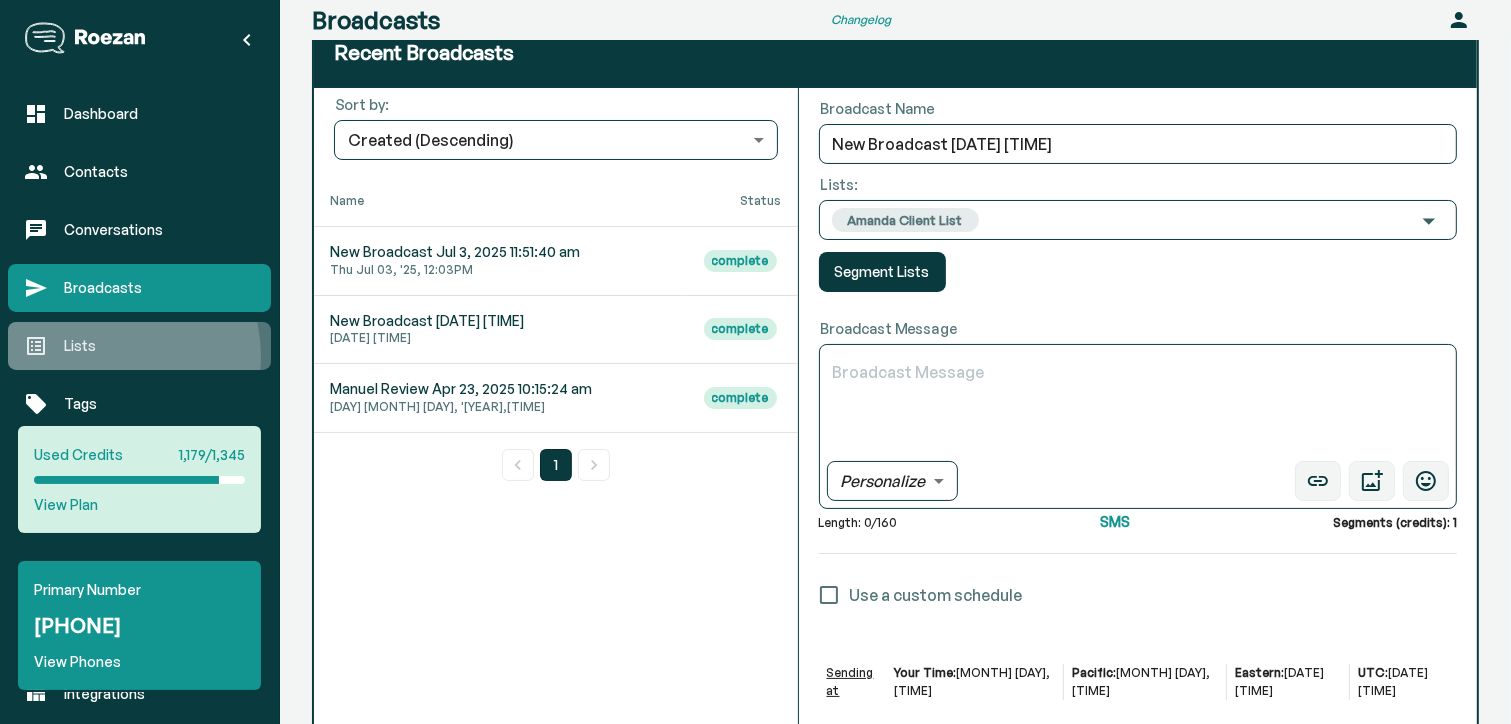 click on "Lists" at bounding box center (159, 346) 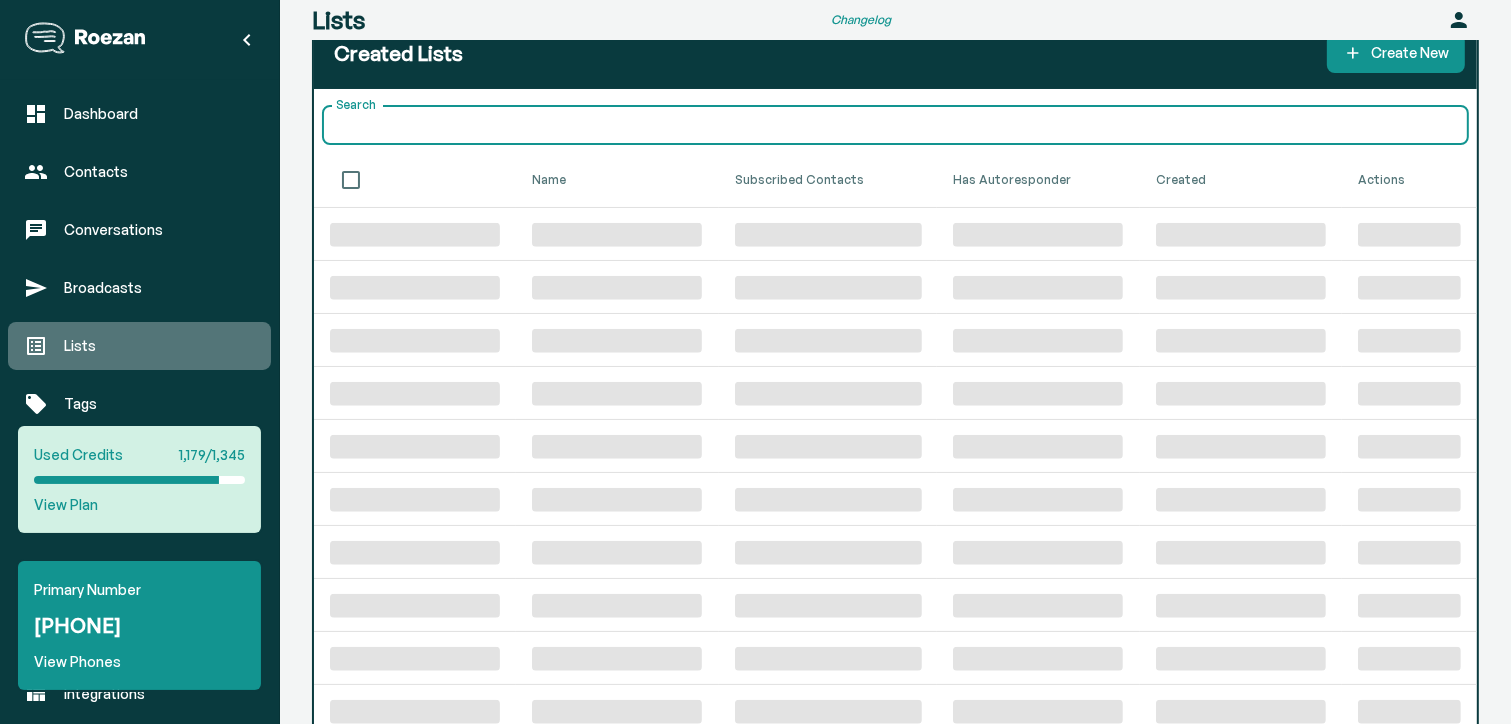 scroll, scrollTop: 23, scrollLeft: 0, axis: vertical 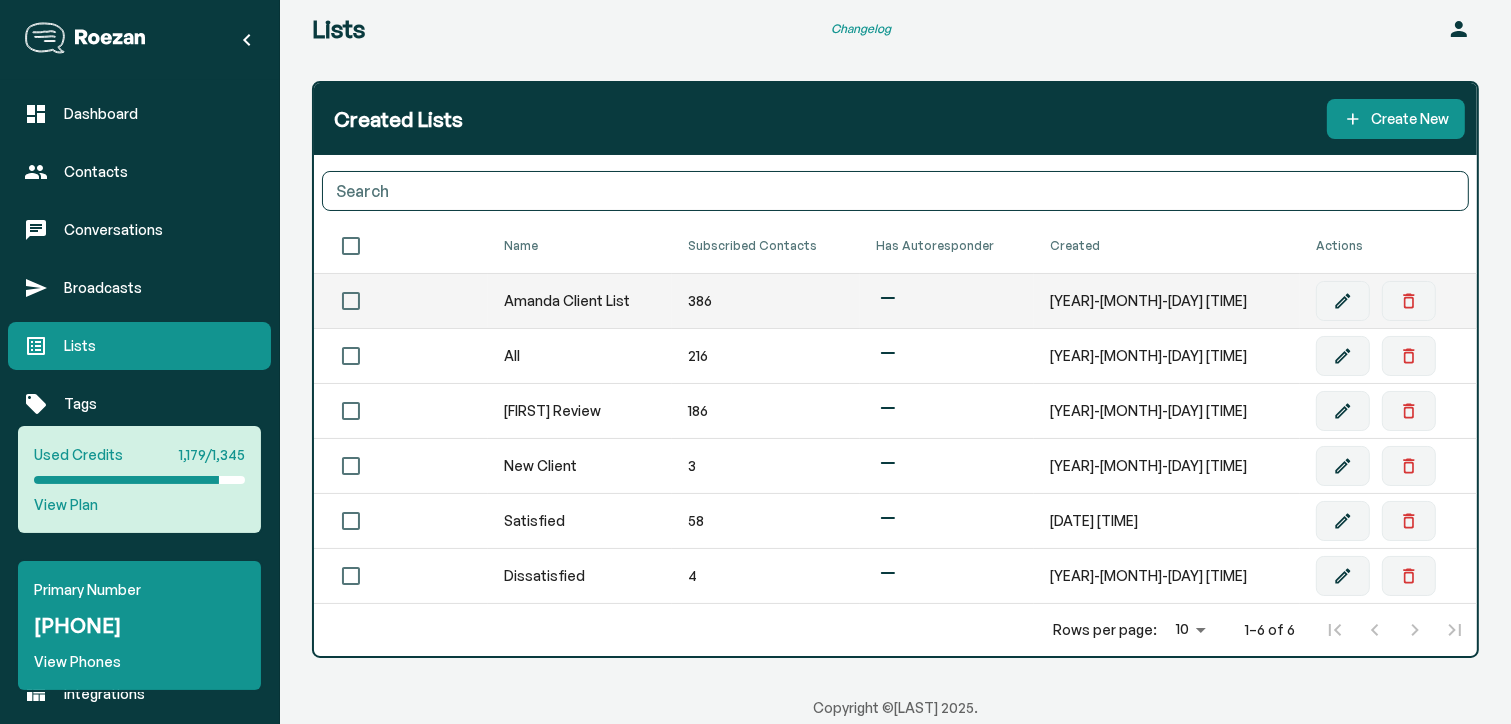 click on "Amanda Client List" at bounding box center [580, 301] 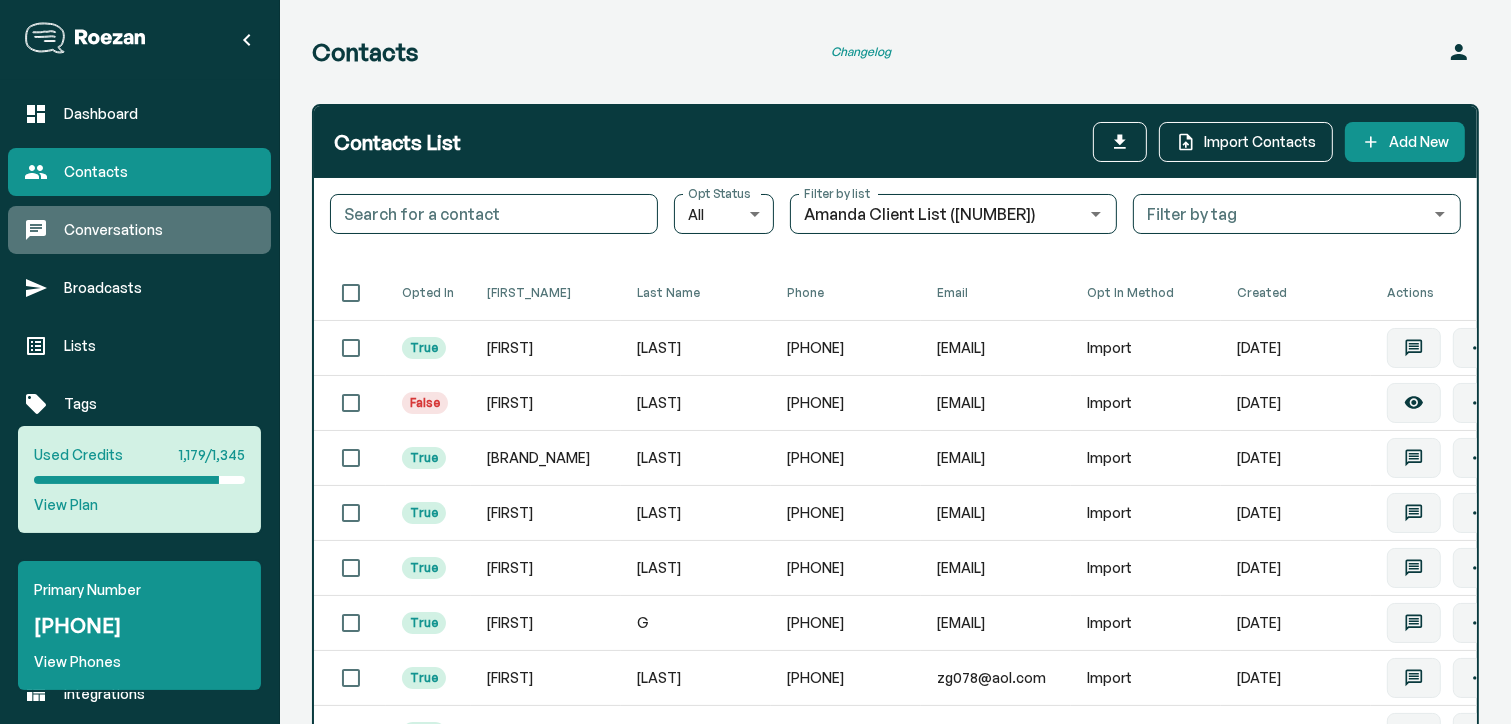 click on "Conversations" at bounding box center [139, 230] 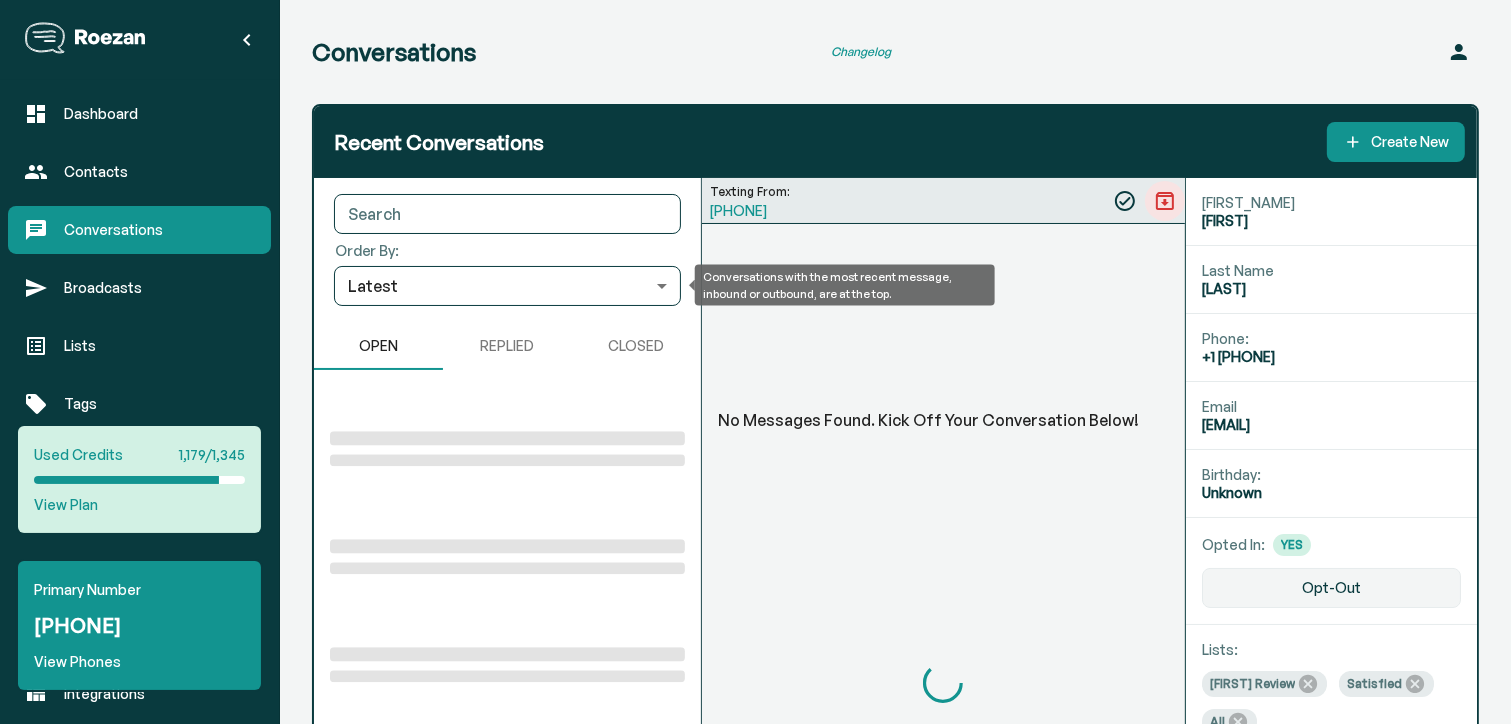 scroll, scrollTop: 936, scrollLeft: 0, axis: vertical 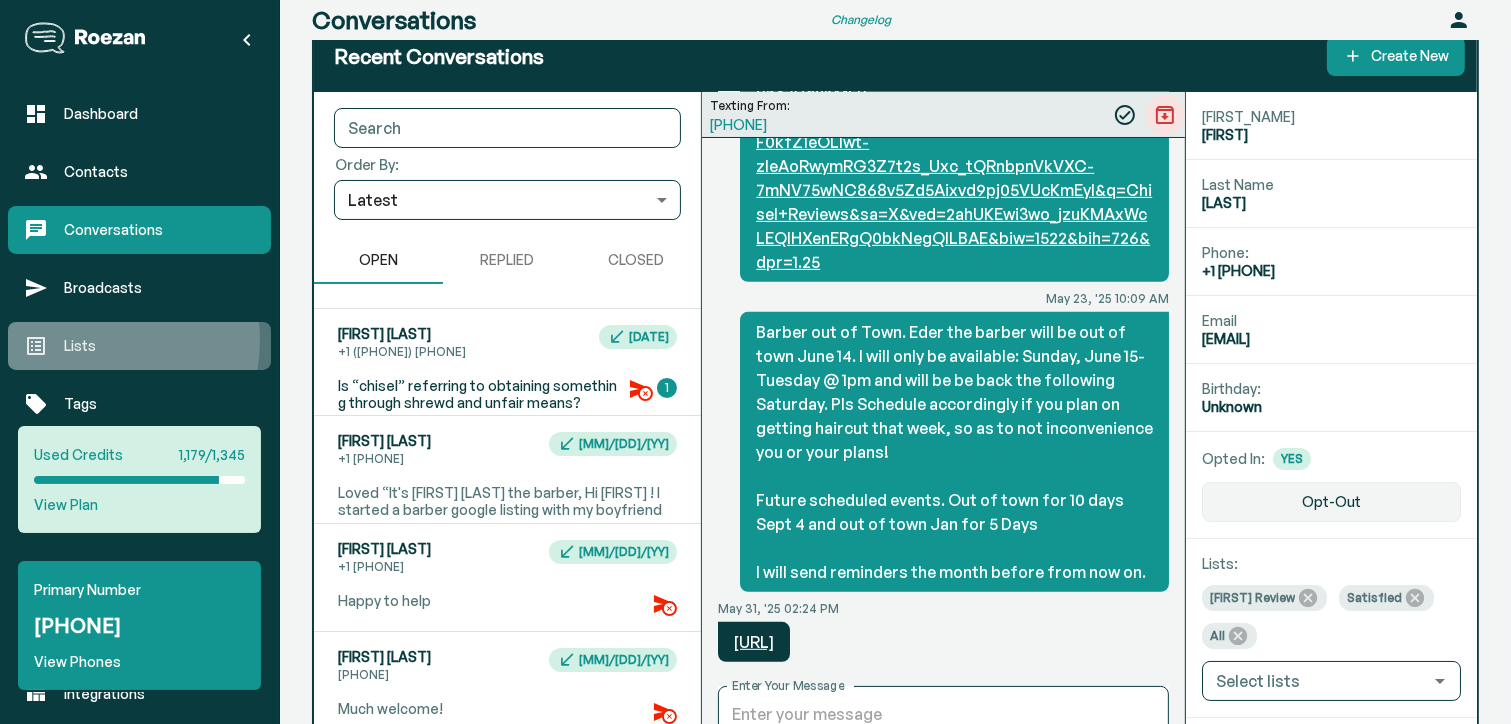 click on "Lists" at bounding box center [159, 346] 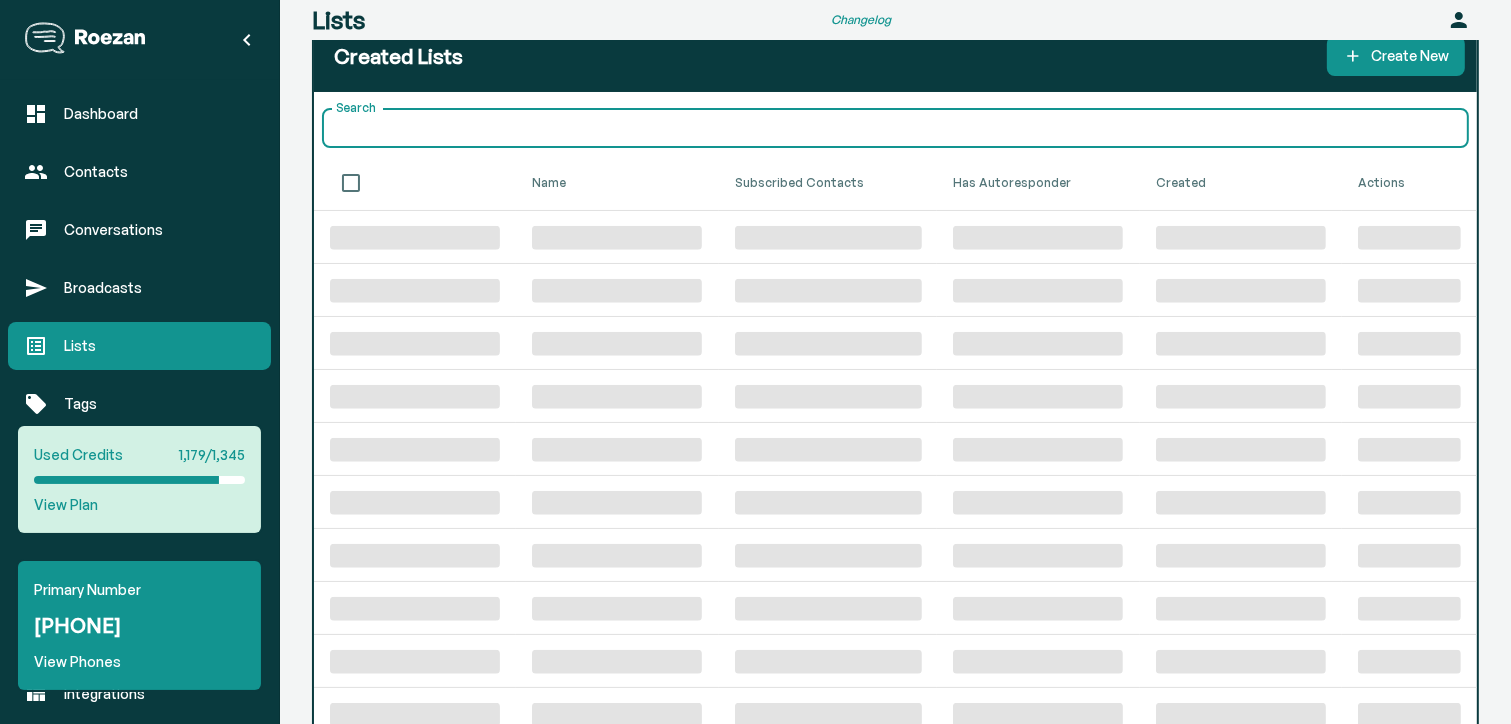scroll, scrollTop: 23, scrollLeft: 0, axis: vertical 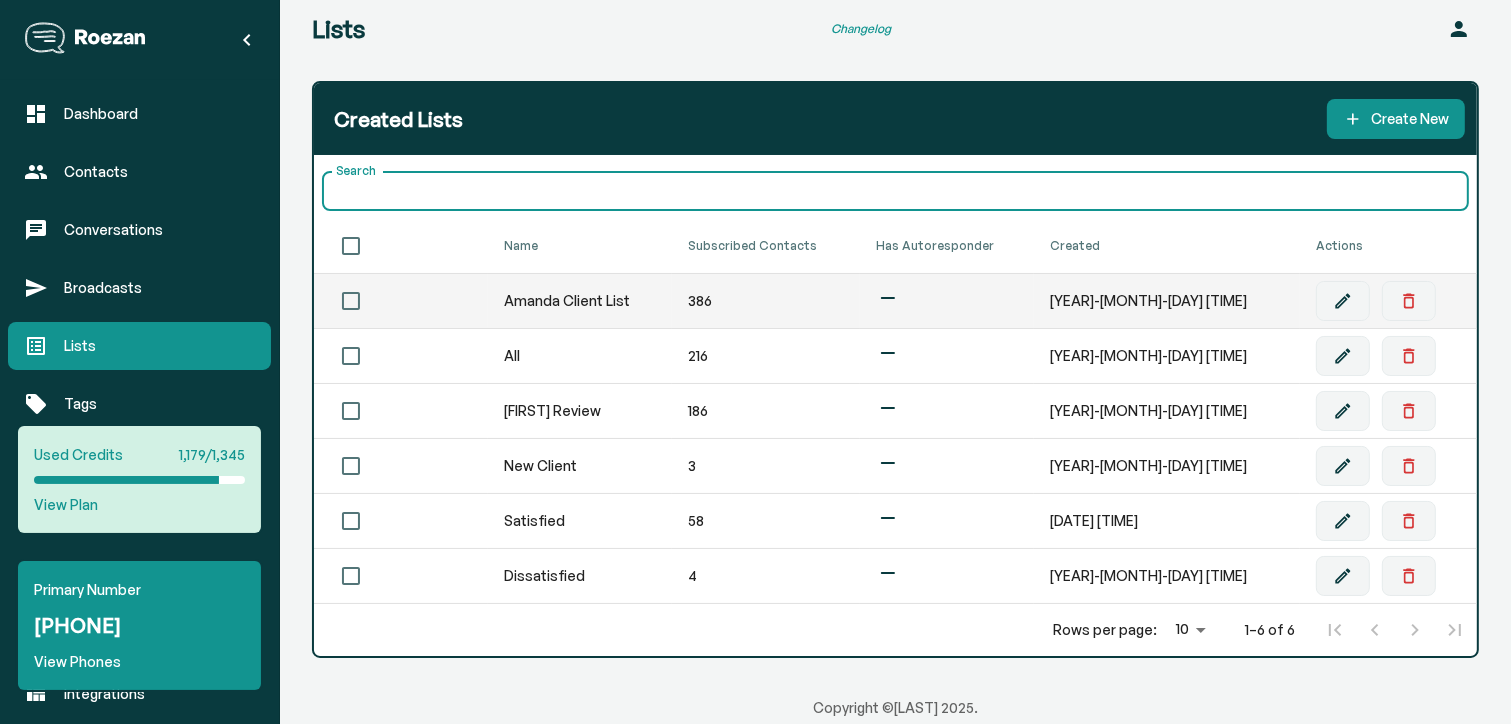 click on "Amanda Client List" at bounding box center [580, 301] 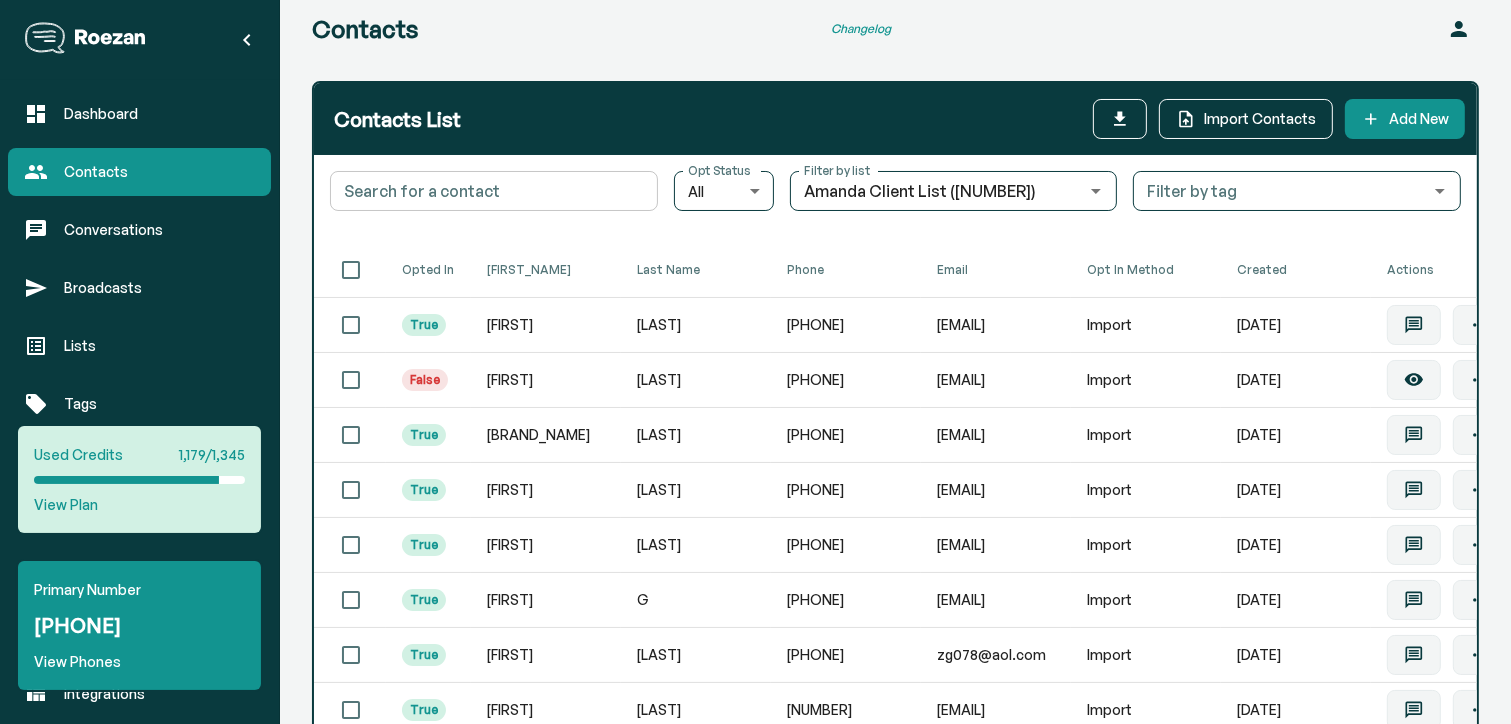 click on "Search for a contact" at bounding box center (494, 191) 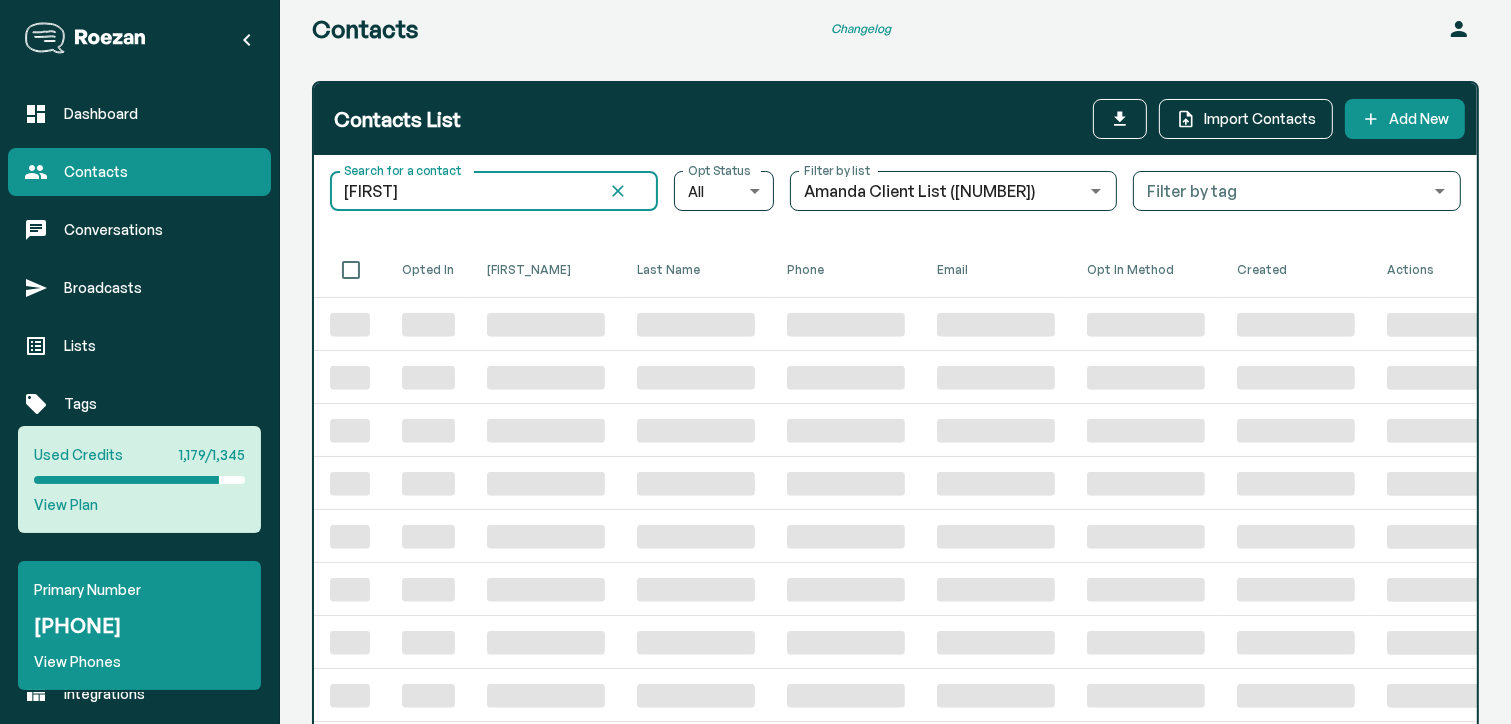 scroll, scrollTop: 7, scrollLeft: 0, axis: vertical 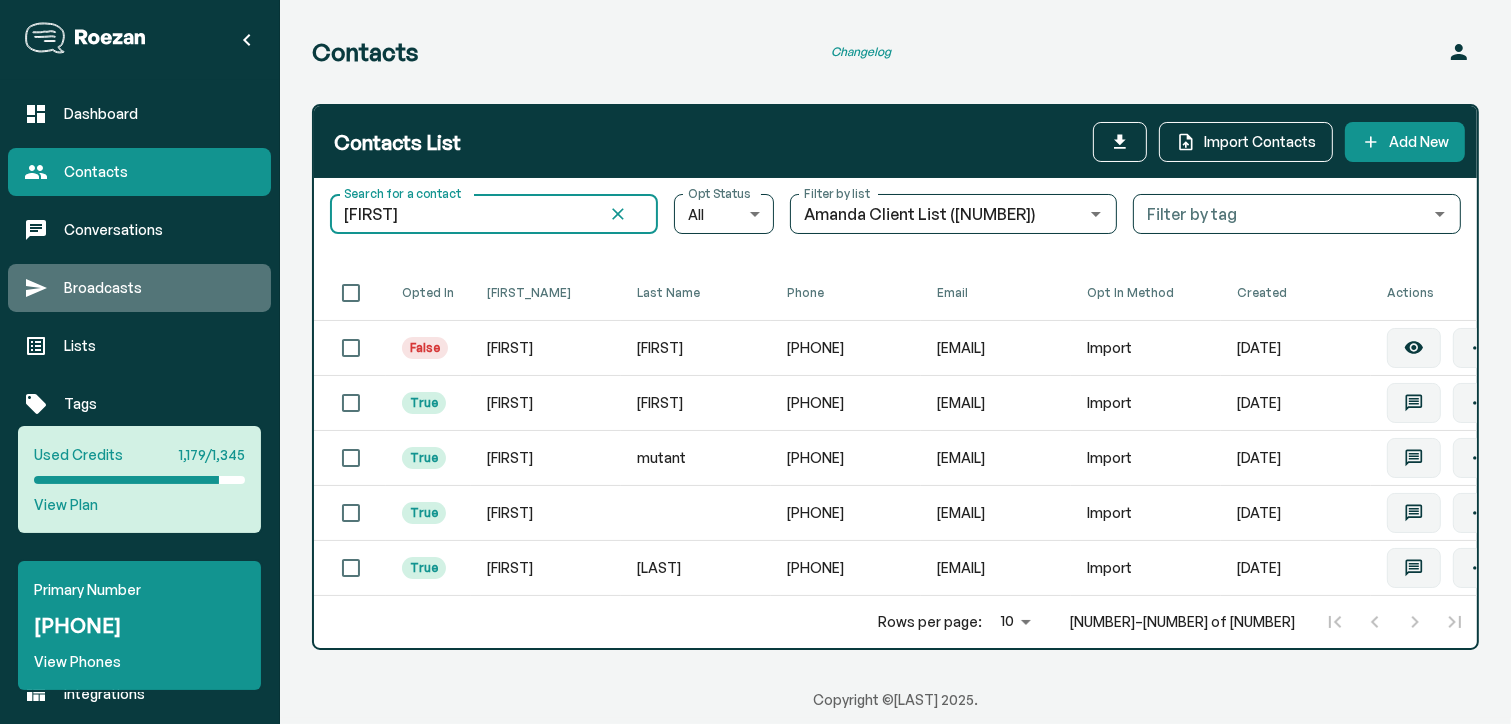 type on "[FIRST]" 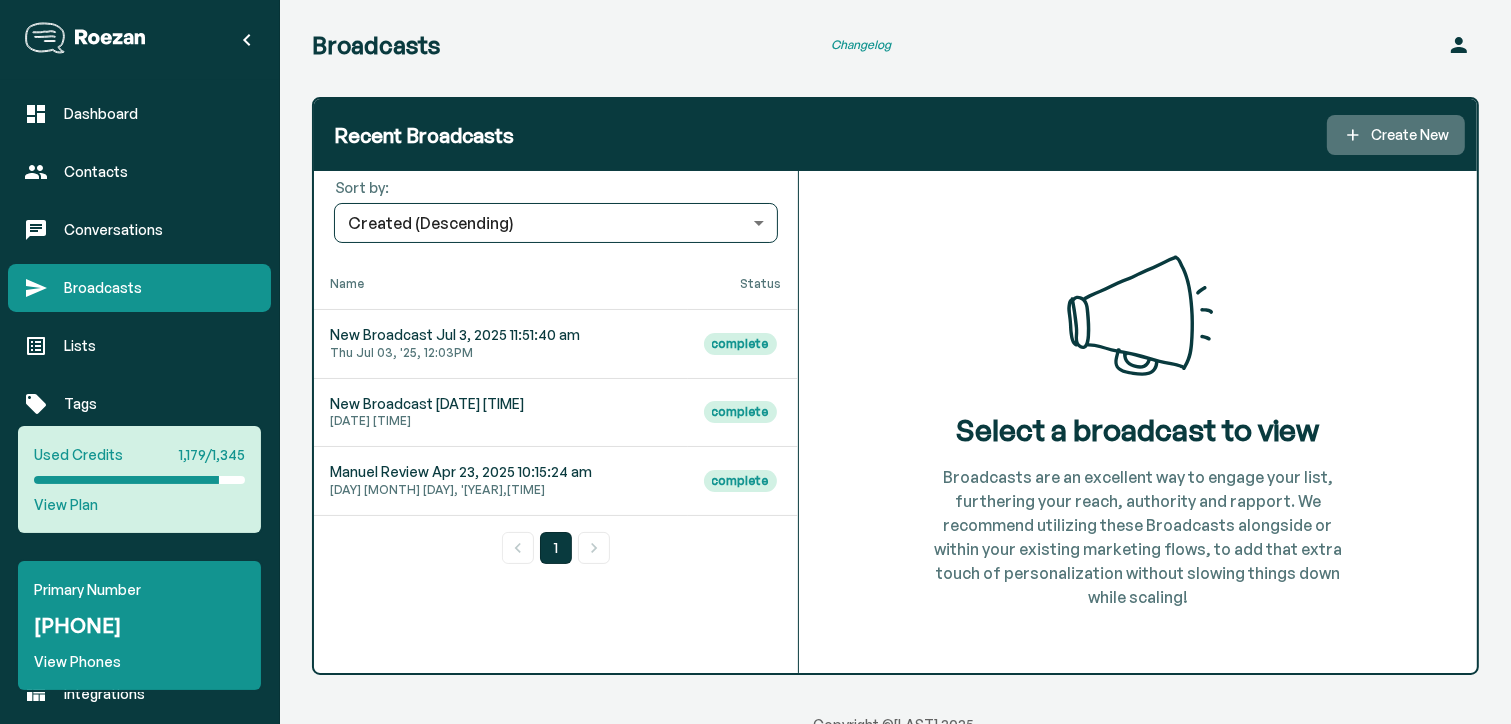 click on "Create New" at bounding box center [1396, 135] 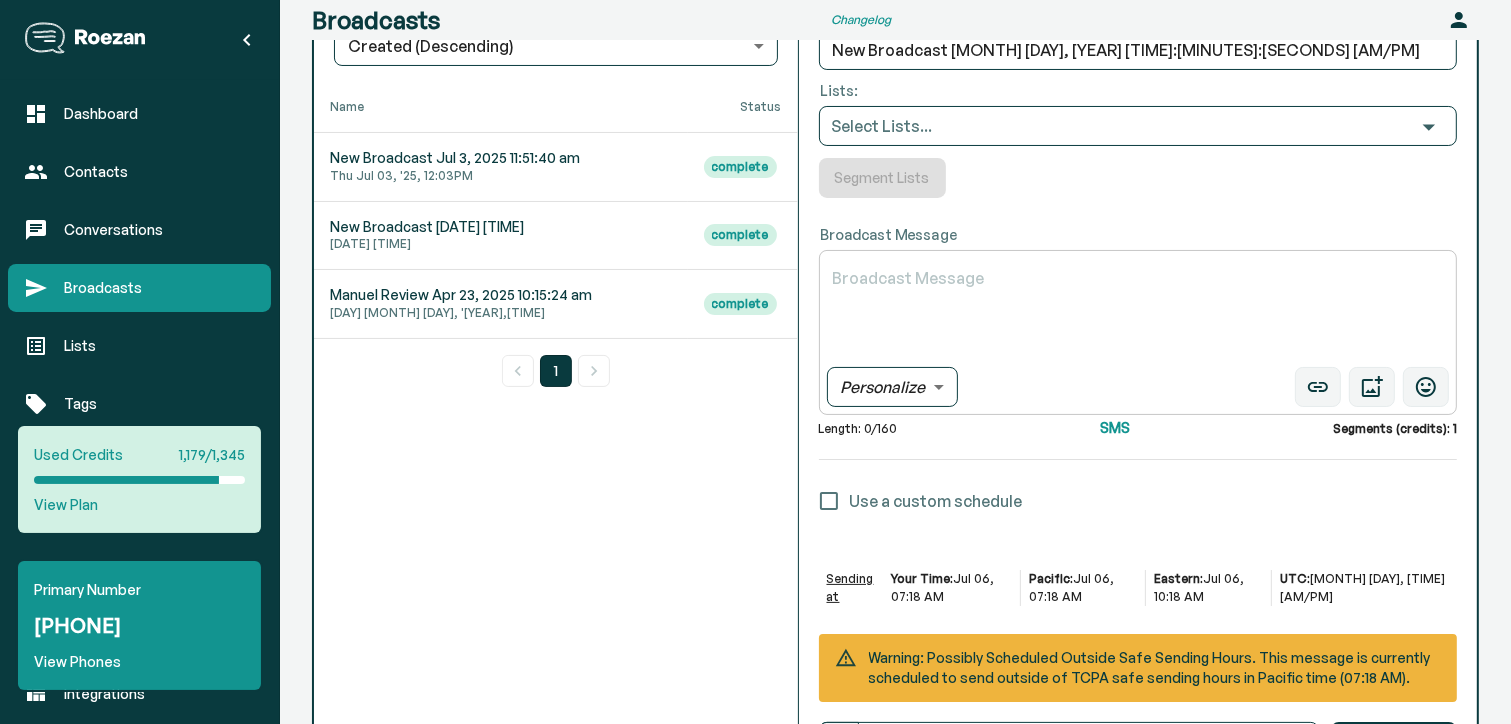 scroll, scrollTop: 83, scrollLeft: 0, axis: vertical 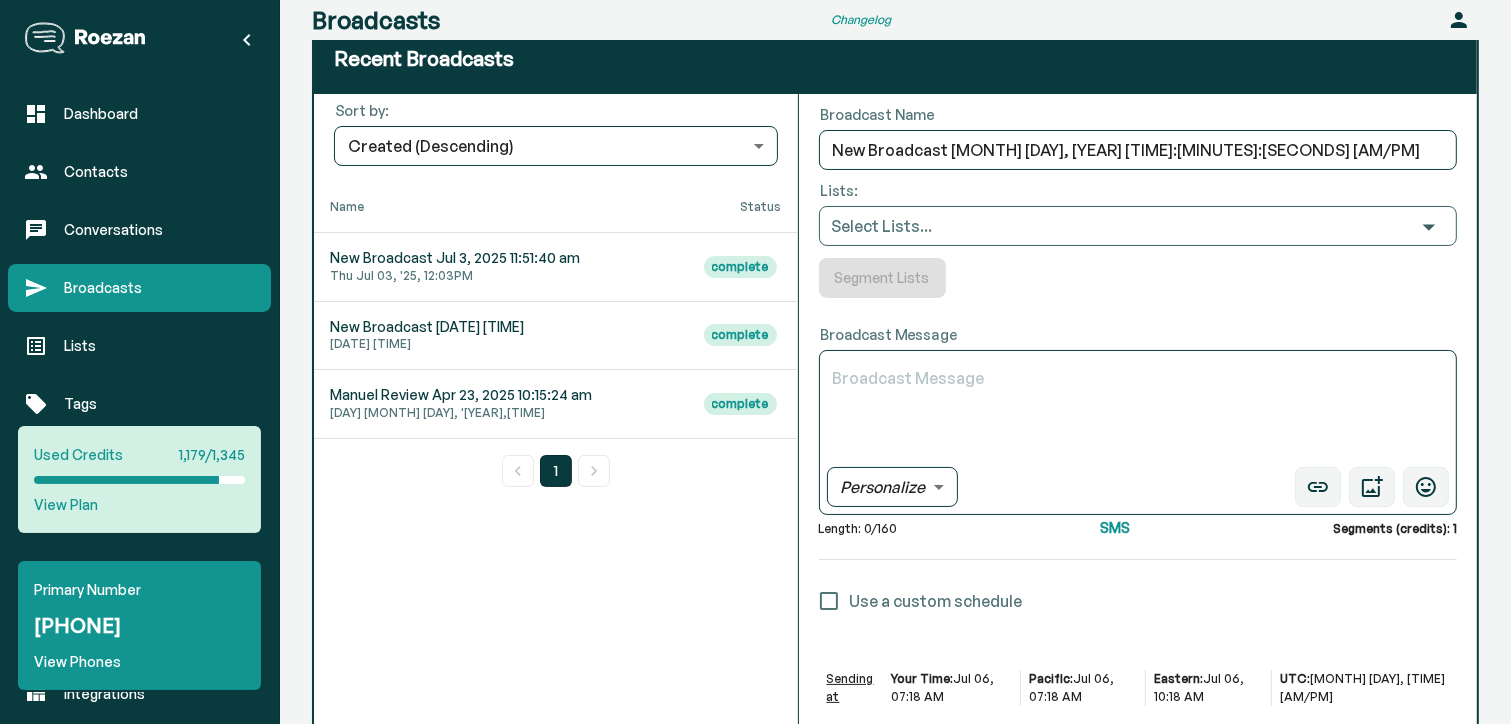 click on "Select Lists..." at bounding box center [882, 226] 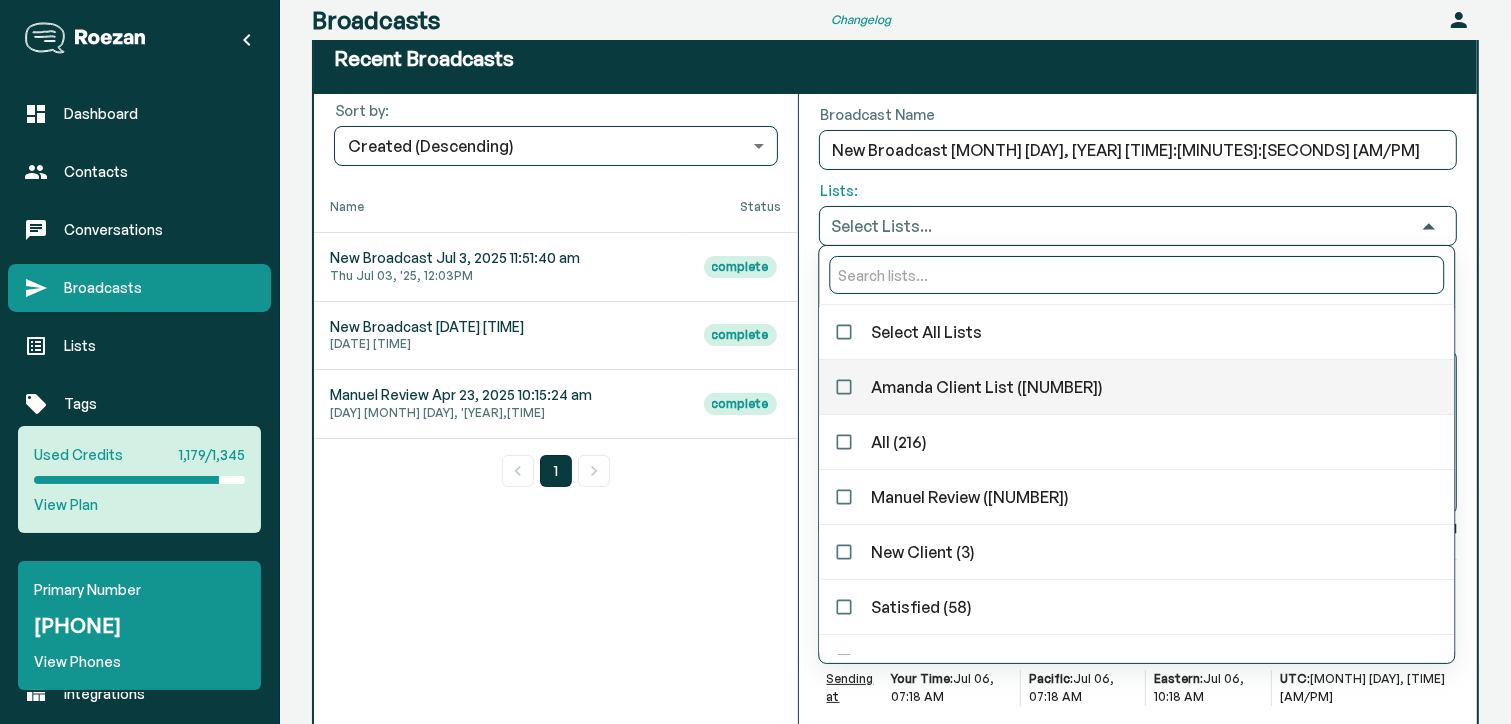 click on "Amanda Client List ([NUMBER])" at bounding box center (1136, 387) 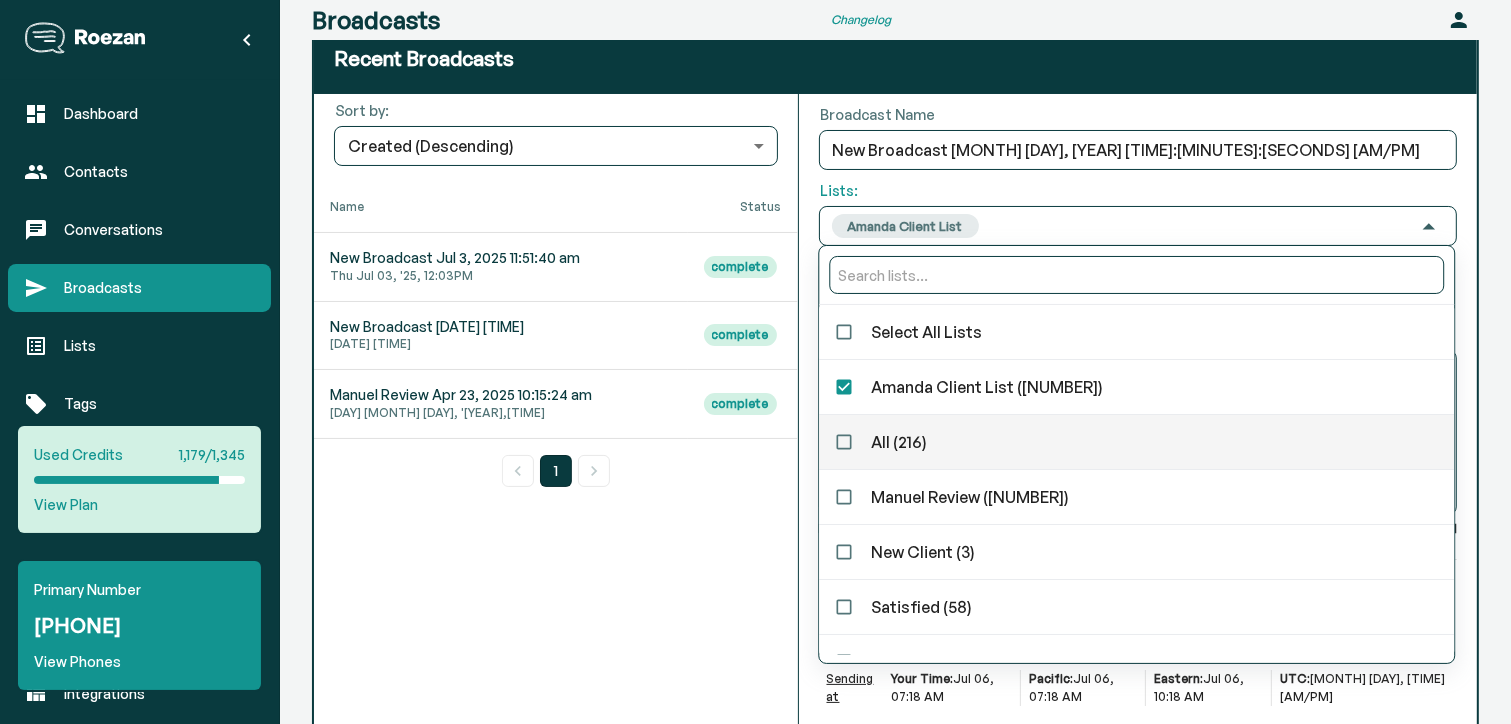 click on "Manuel Review Apr 23, 2025 10:15:24 am" at bounding box center (556, 528) 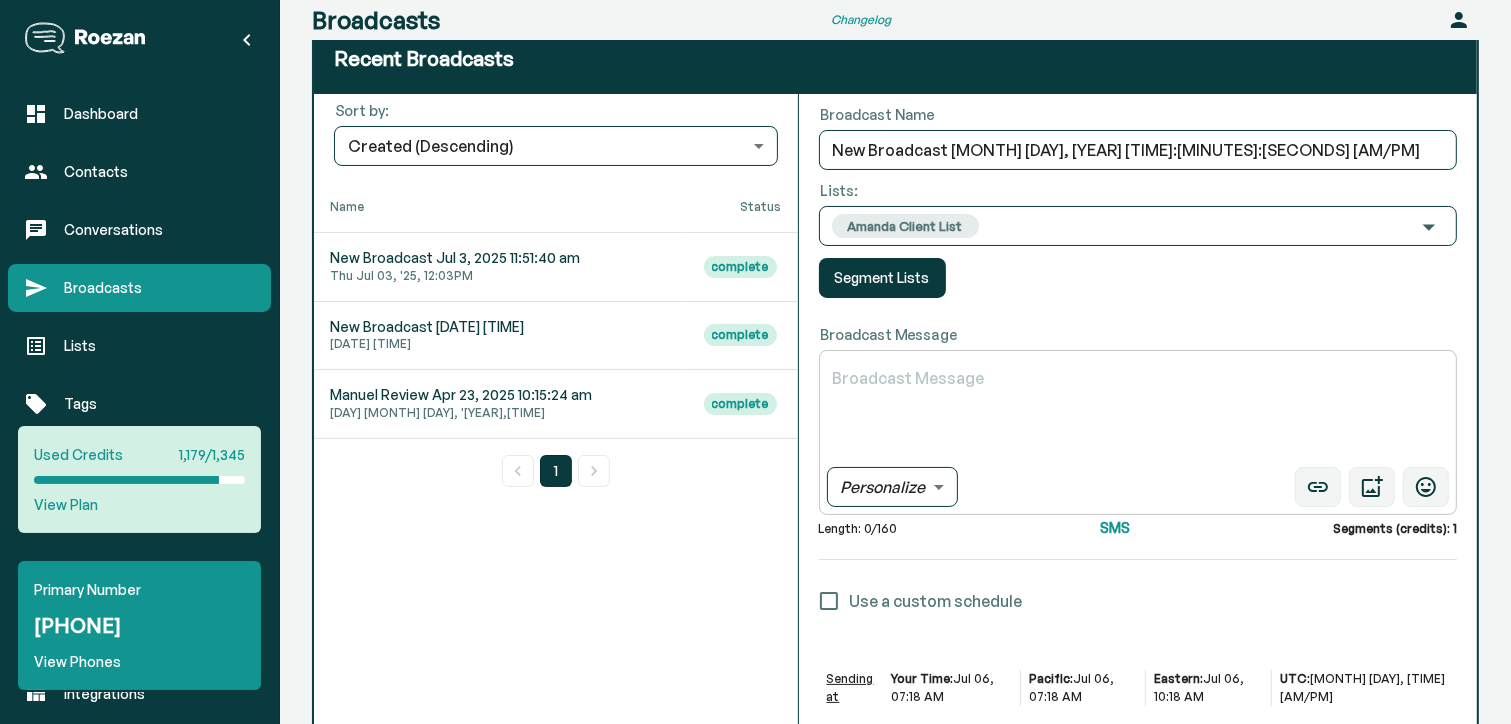 click on "Broadcast Message" at bounding box center (1138, 413) 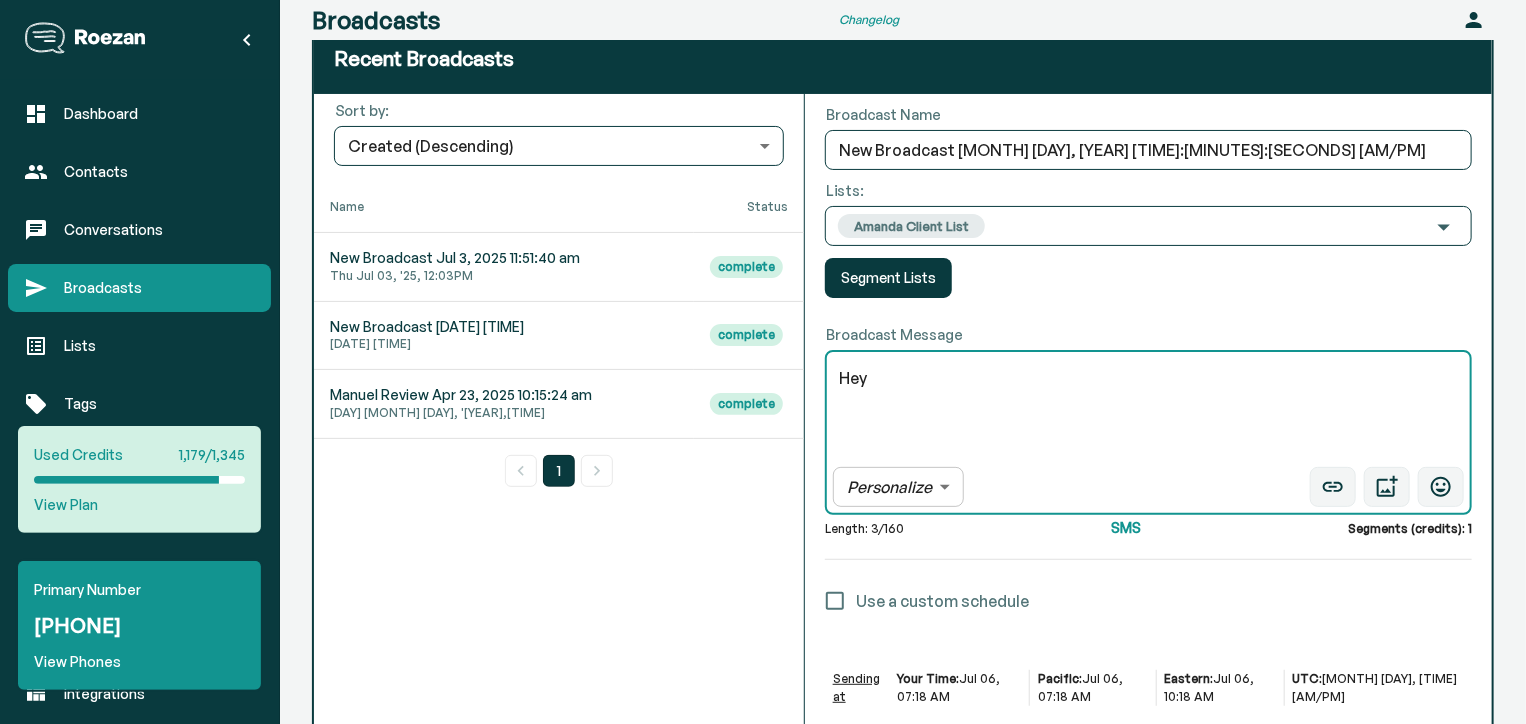 click on "Dashboard Contacts Conversations Broadcasts Lists Tags Fields Keywords Events Automations Integrations Used Credits 1,179/1,345 View Plan Primary Number +1 ([PHONE]) [PHONE] View Phones Broadcasts Changelog   Account Recent Broadcasts Sort by: Created (Descending) created_desc ​ Name Status New Broadcast Jul 3, 2025 11:51:40 am Thu Jul 03, '25, 12:03PM complete New Broadcast May 23, 2025 10:01:33 am Fri May 23, '25, 10:08AM complete Manuel Review Apr 23, 2025 10:15:24 am Wed Apr 23, '25, 10:17AM complete 1 Broadcast Name New Broadcast Jul 6, 2025 7:18:29 am ​ Lists: Amanda Client List Segment Lists Segment Select a segment... ​ New Segment View all segments Show Recipients Preview Name Phone Email Abel null 17026138872 galdamezabel13@gmail.com Anahis Madrid 17023738418 anahis83madrid@gmail.com Adam Zukowski 17025805767 Ilovemyrates@yahoo.com Abran Rodriguez 17022793373 anahis83madrid@gmail.com Adrian Paniahua 17029177791 363 x" at bounding box center [763, 474] 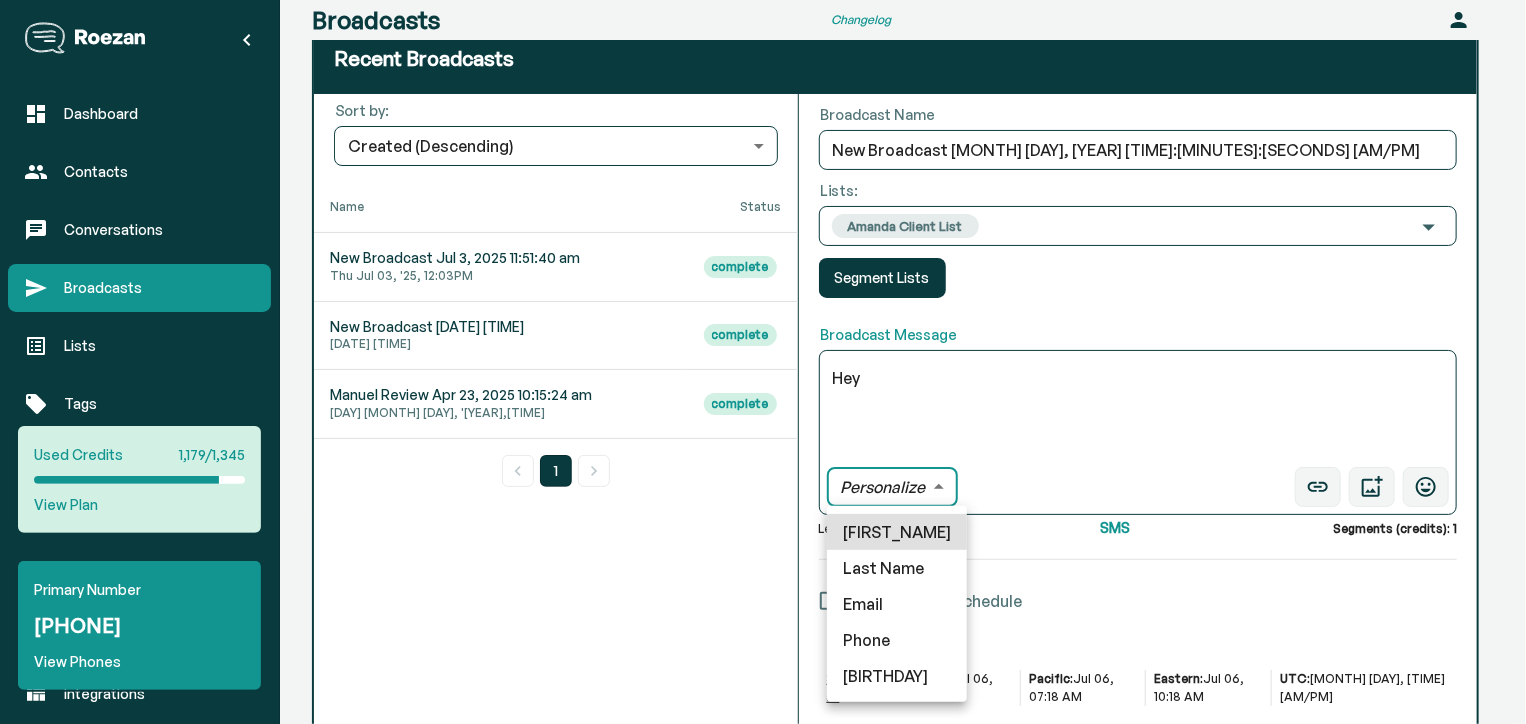 click on "[FIRST_NAME]" at bounding box center (897, 532) 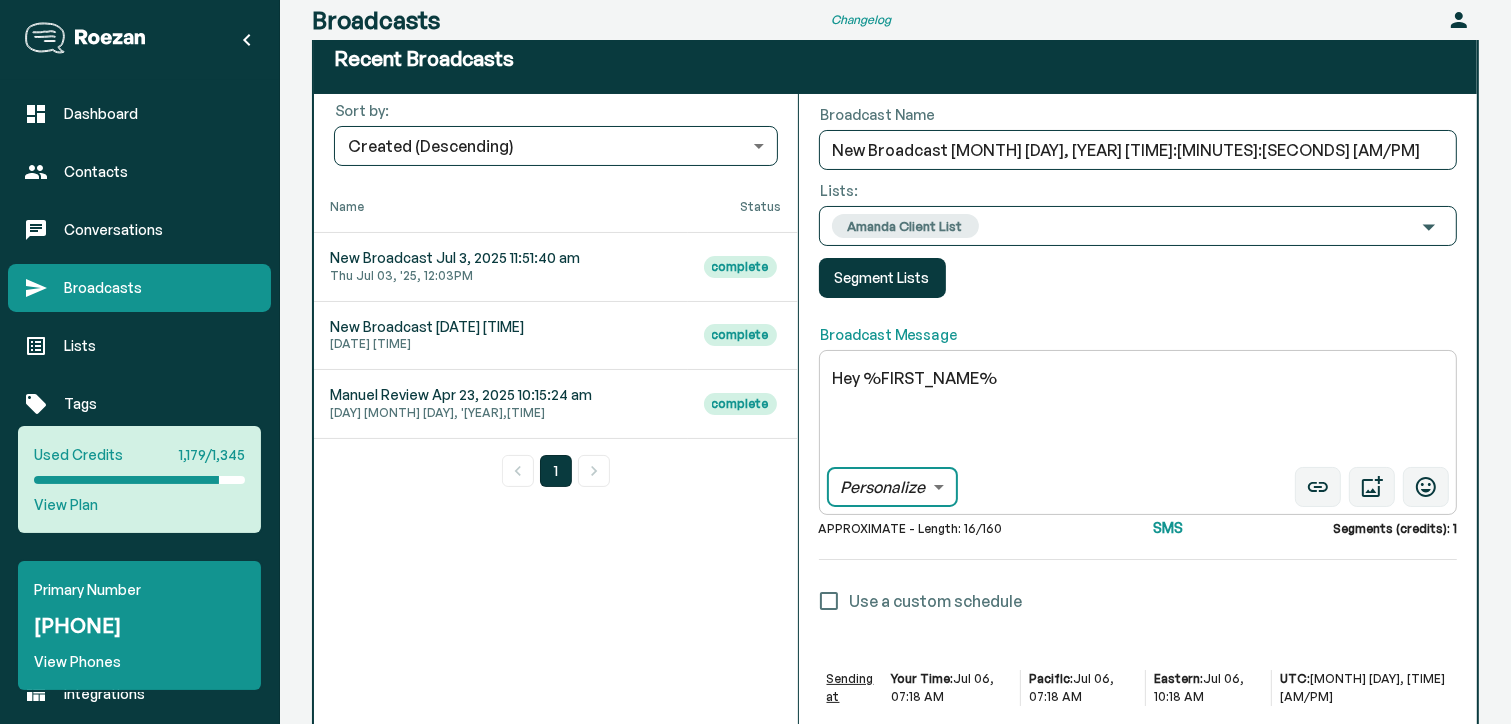 click on "Hey %FIRST_NAME%" at bounding box center [1138, 413] 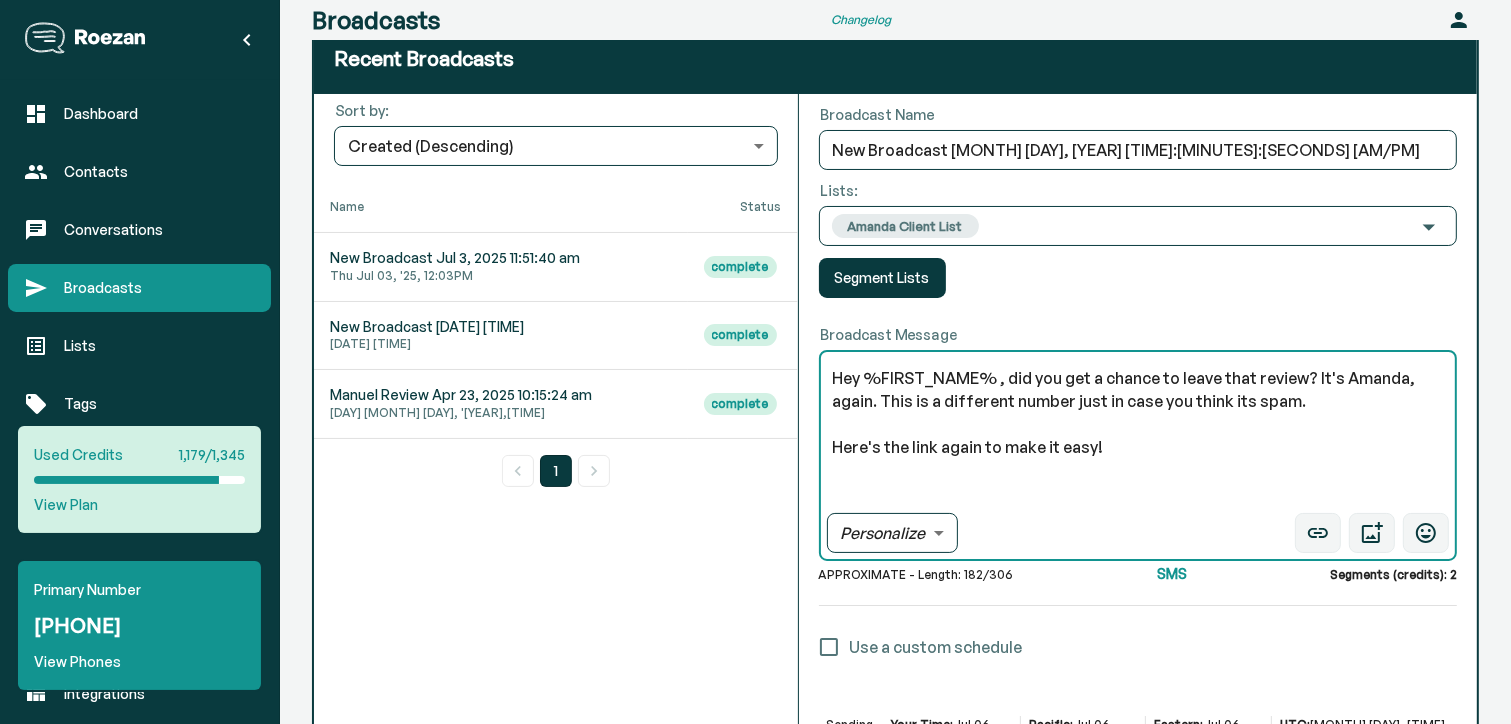 paste on "https://g.page/r/CfLGaEKCBe3eEBM/review" 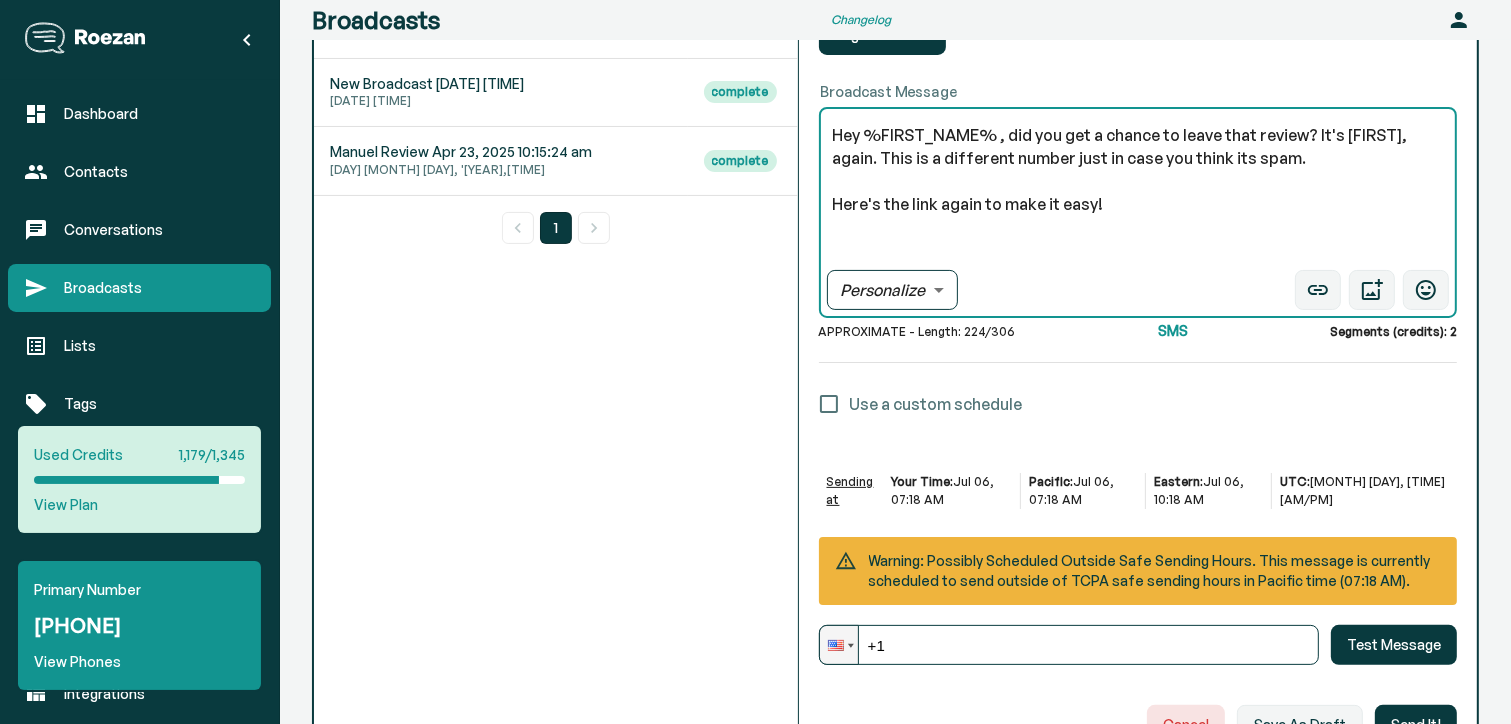 scroll, scrollTop: 343, scrollLeft: 0, axis: vertical 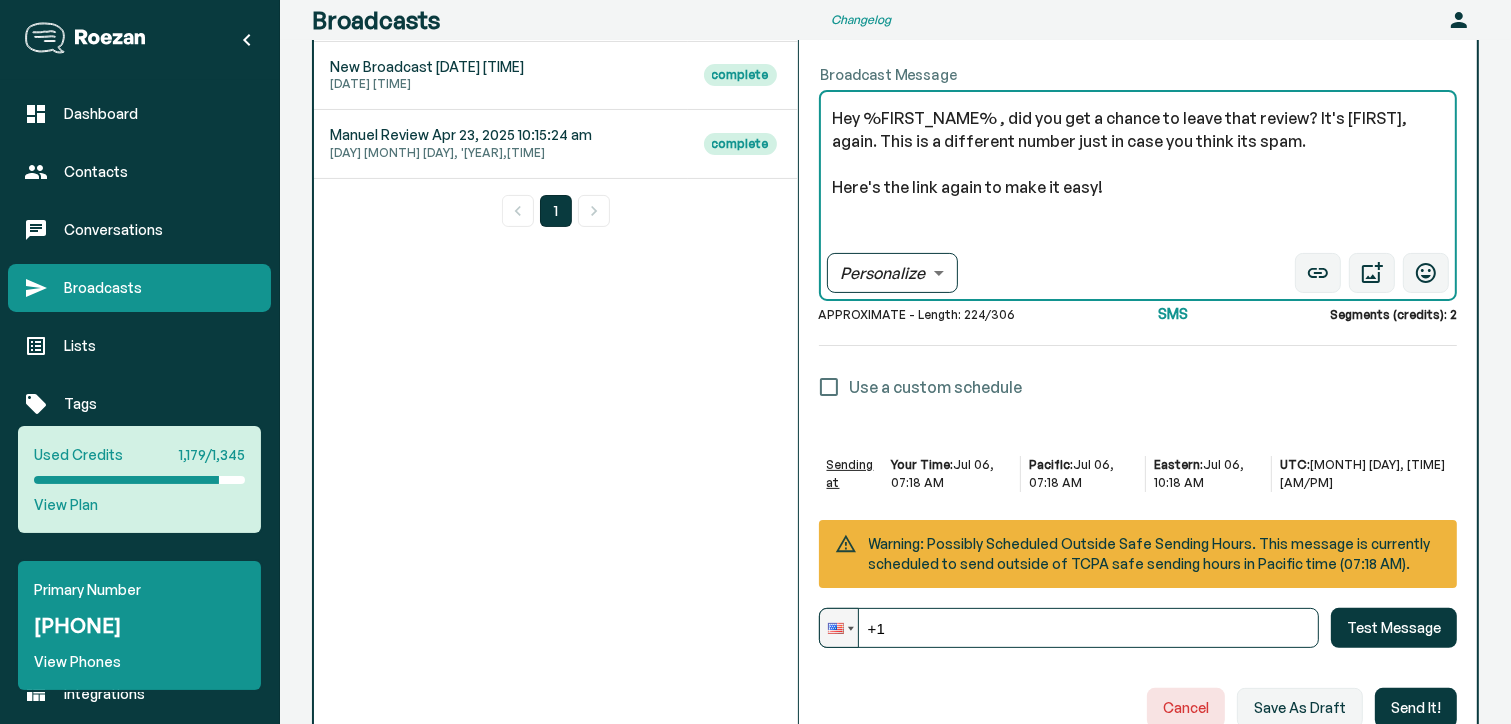 type on "Hey %FIRST_NAME% , did you get a chance to leave that review? It's [FIRST], again. This is a different number just in case you think its spam.
Here's the link again to make it easy!
https://g.page/r/CfLGaEKCBe3eEBM/review" 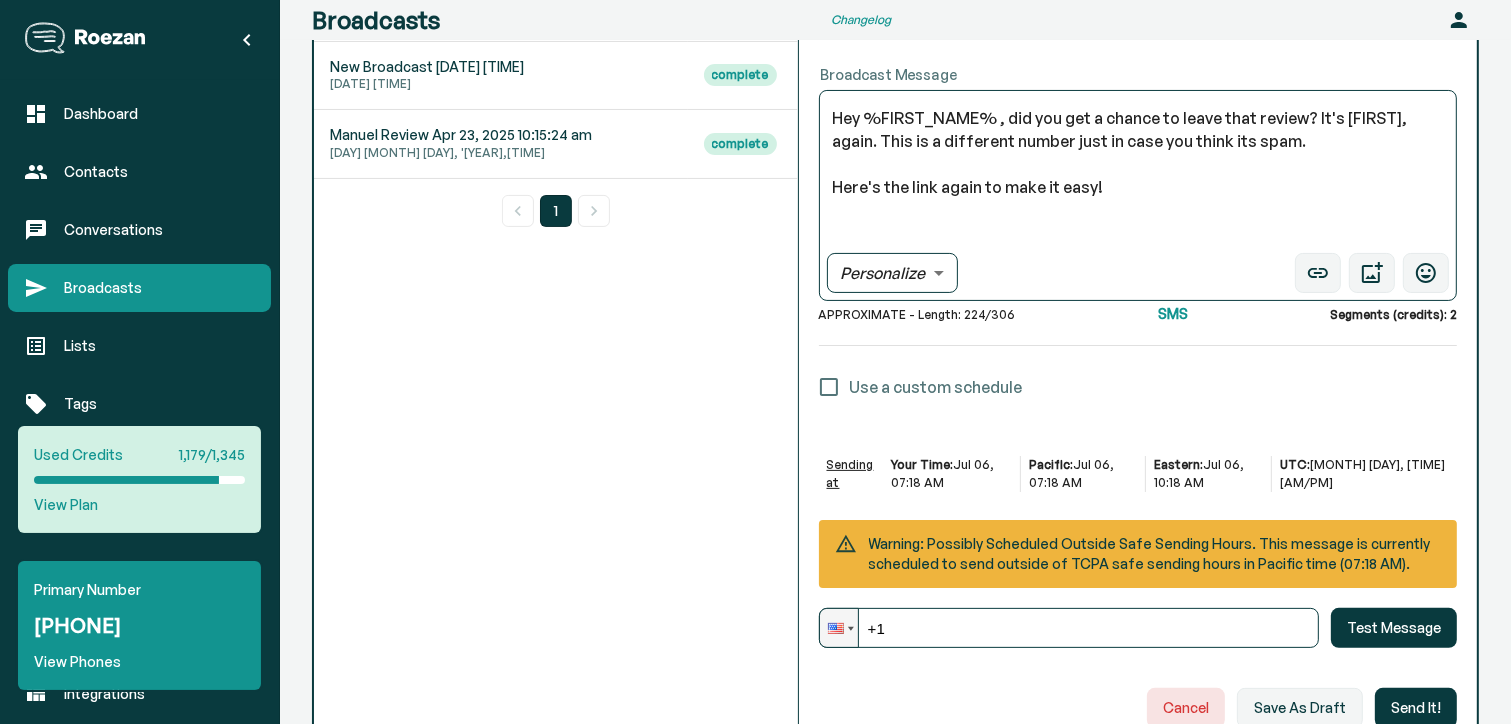 type on "+1 ([PHONE]) [PHONE]" 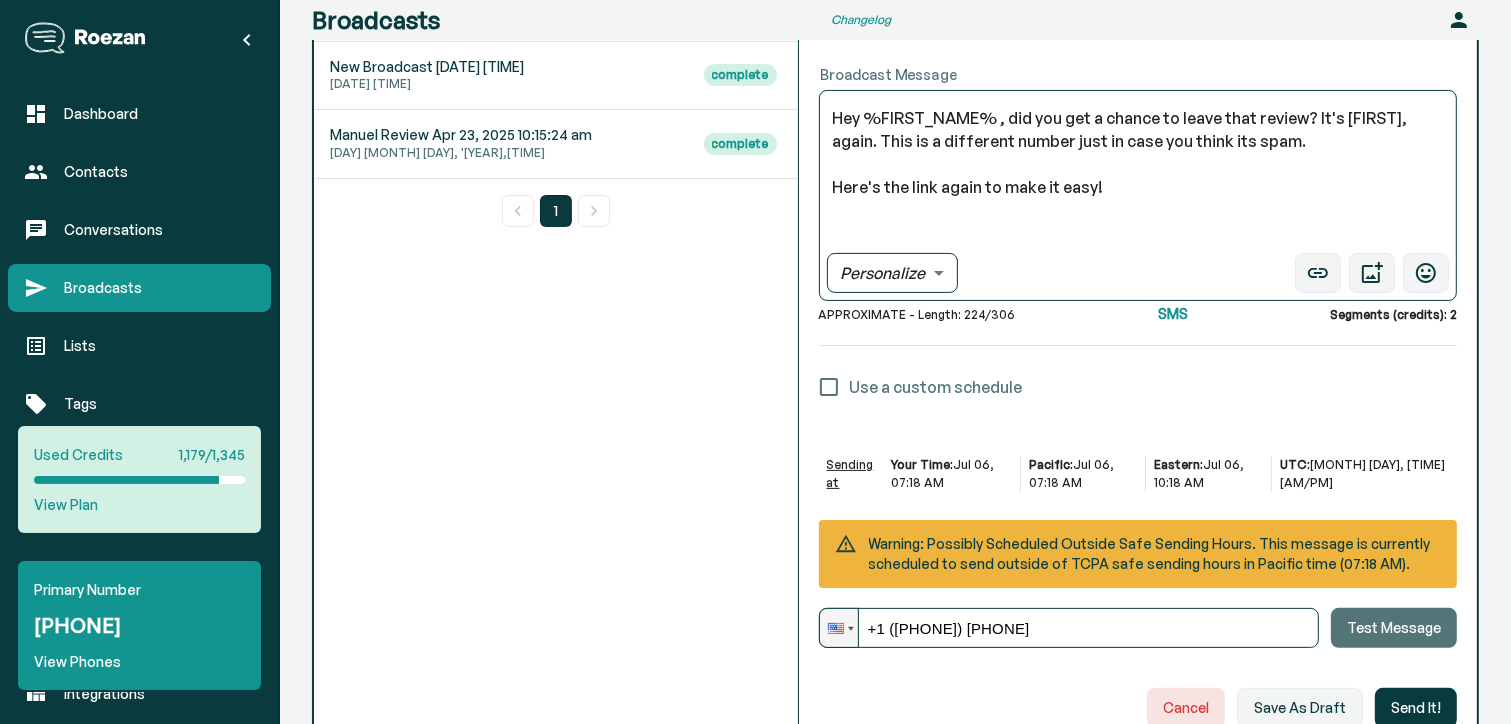 click on "Test Message" at bounding box center [1394, 628] 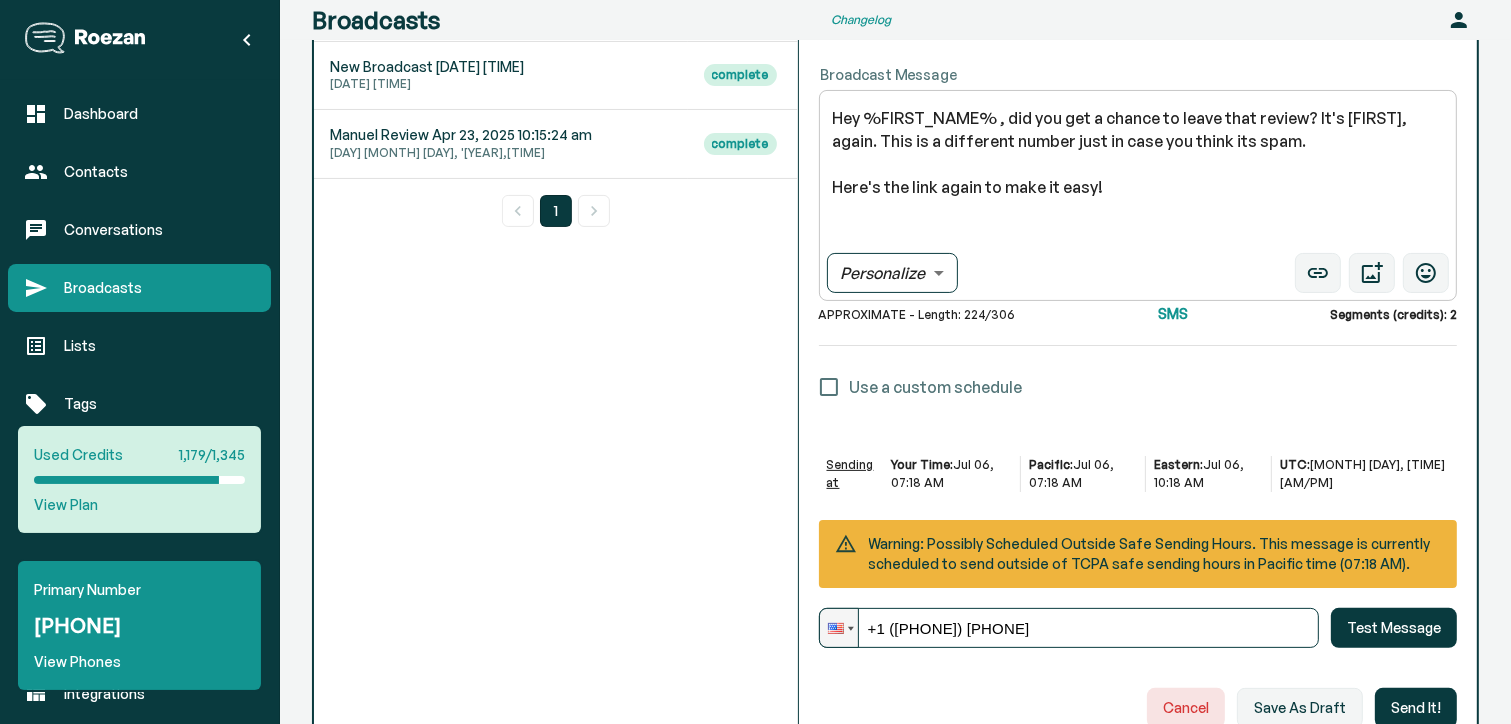 click on "Hey %FIRST_NAME% , did you get a chance to leave that review? It's [FIRST], again. This is a different number just in case you think its spam.
Here's the link again to make it easy!
https://g.page/r/CfLGaEKCBe3eEBM/review" at bounding box center (1138, 176) 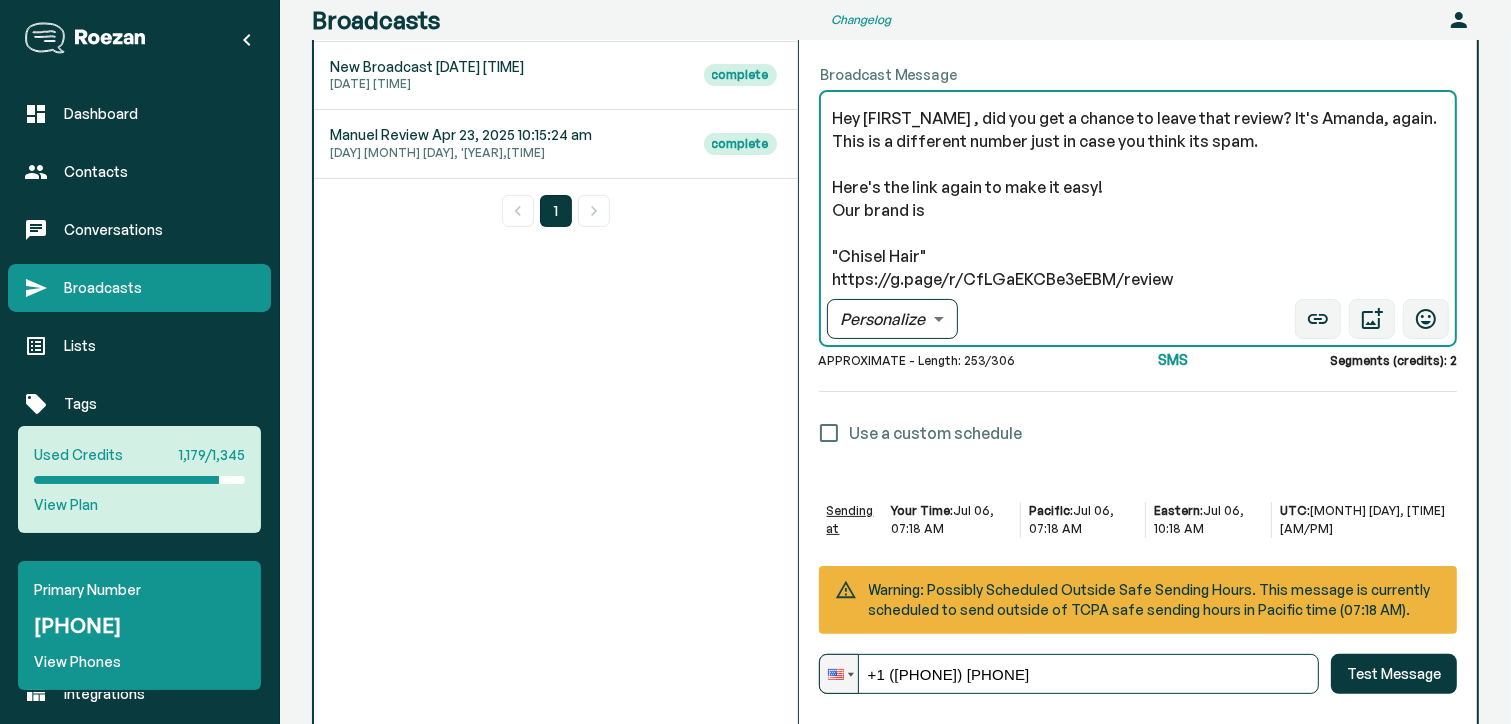 scroll, scrollTop: 0, scrollLeft: 0, axis: both 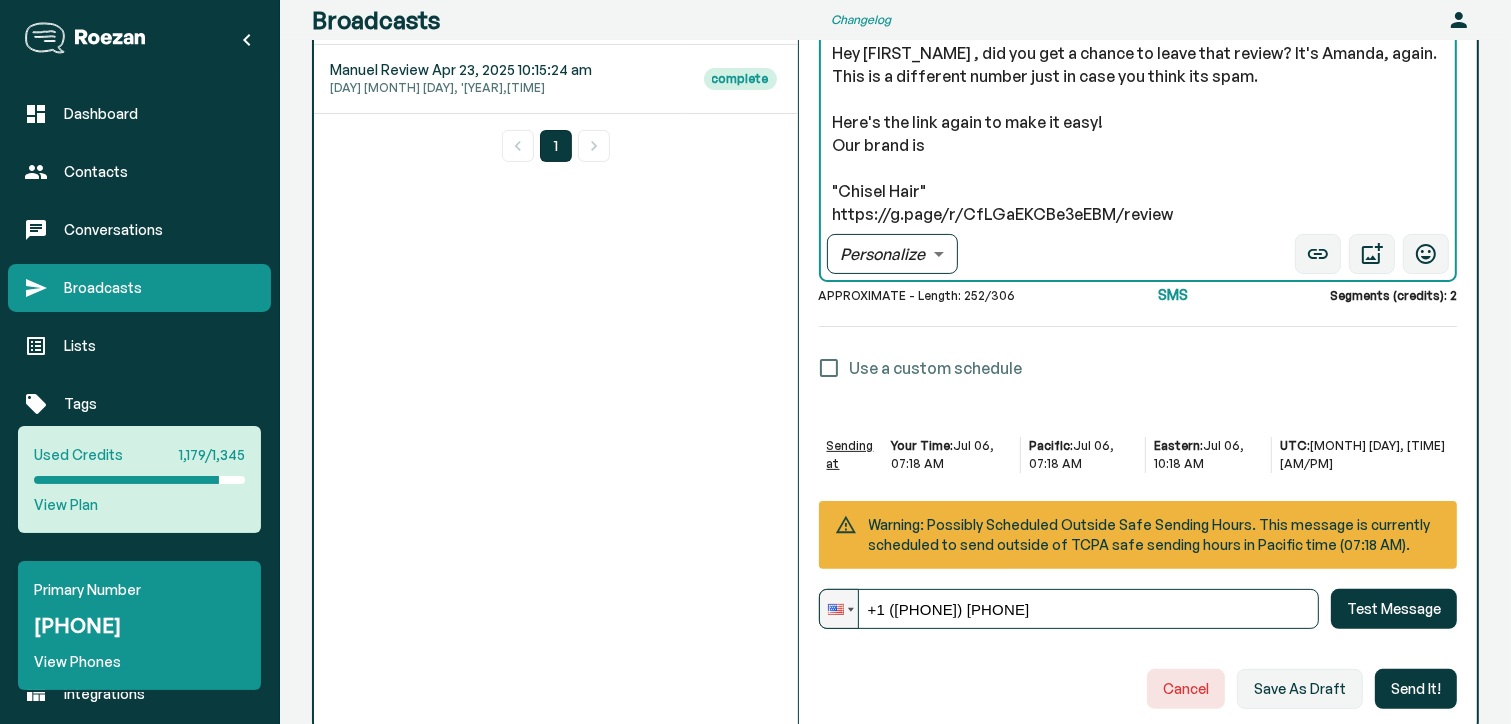 type on "Hey [FIRST_NAME] , did you get a chance to leave that review? It's Amanda, again. This is a different number just in case you think its spam.
Here's the link again to make it easy!
Our brand is
"Chisel Hair"
https://g.page/r/CfLGaEKCBe3eEBM/review" 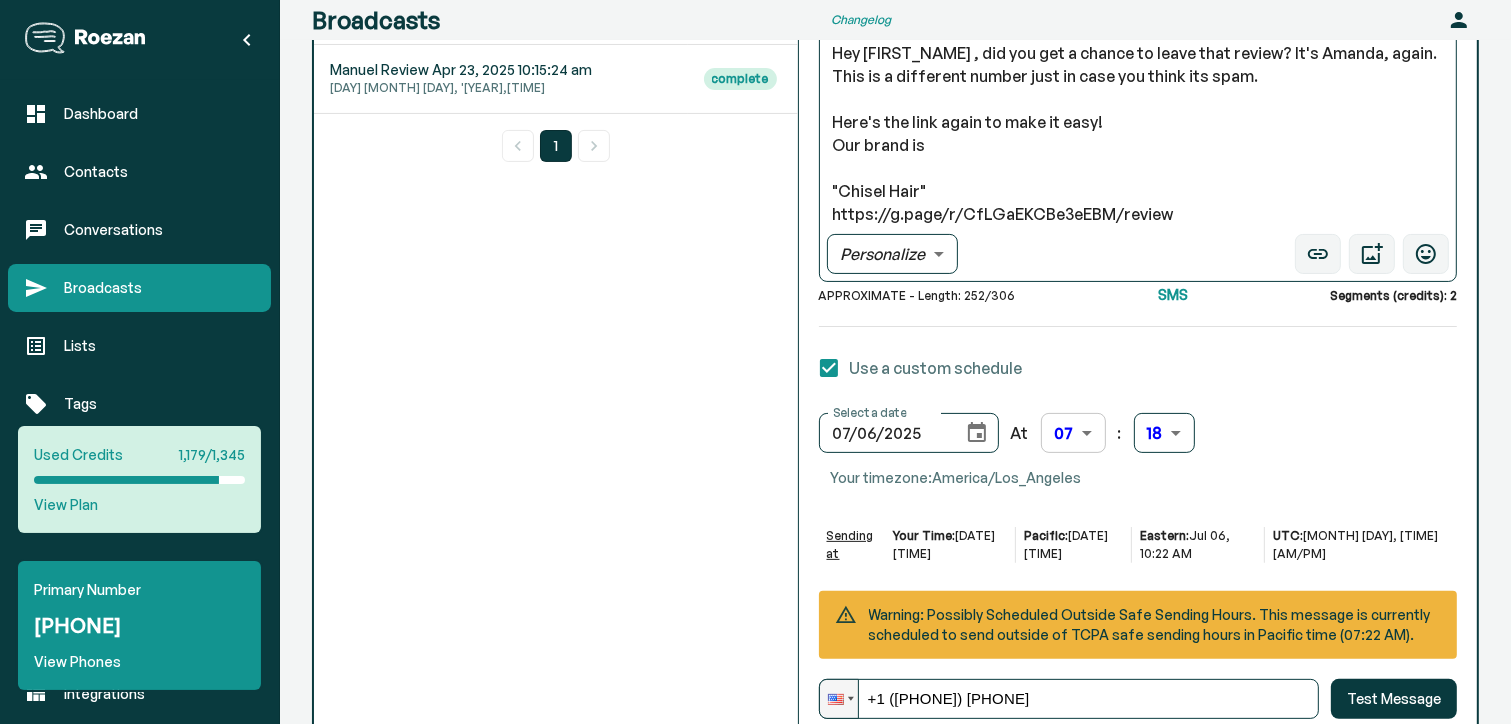 click on "Dashboard Contacts Conversations Broadcasts Lists Tags Fields Keywords Events Automations Integrations Used Credits 1,179/1,345 View Plan Primary Number +1 ([PHONE]) [PHONE] View Phones Broadcasts Changelog   Account Recent Broadcasts Sort by: Created (Descending) created_desc ​ Name Status New Broadcast Jul 3, 2025 11:51:40 am Thu Jul 03, '25, 12:03PM complete New Broadcast May 23, 2025 10:01:33 am Fri May 23, '25, 10:08AM complete Manuel Review Apr 23, 2025 10:15:24 am Wed Apr 23, '25, 10:17AM complete 1 Broadcast Name New Broadcast Jul 6, 2025 7:18:29 am ​ Lists: Amanda Client List Segment Lists Segment Select a segment... ​ New Segment View all segments Show Recipients Preview Name Phone Email Abel null 17026138872 galdamezabel13@gmail.com Anahis Madrid 17023738418 anahis83madrid@gmail.com Adam Zukowski 17025805767 Ilovemyrates@yahoo.com Abran Rodriguez 17022793373 anahis83madrid@gmail.com Adrian Paniahua 17029177791 363 x" at bounding box center (755, 240) 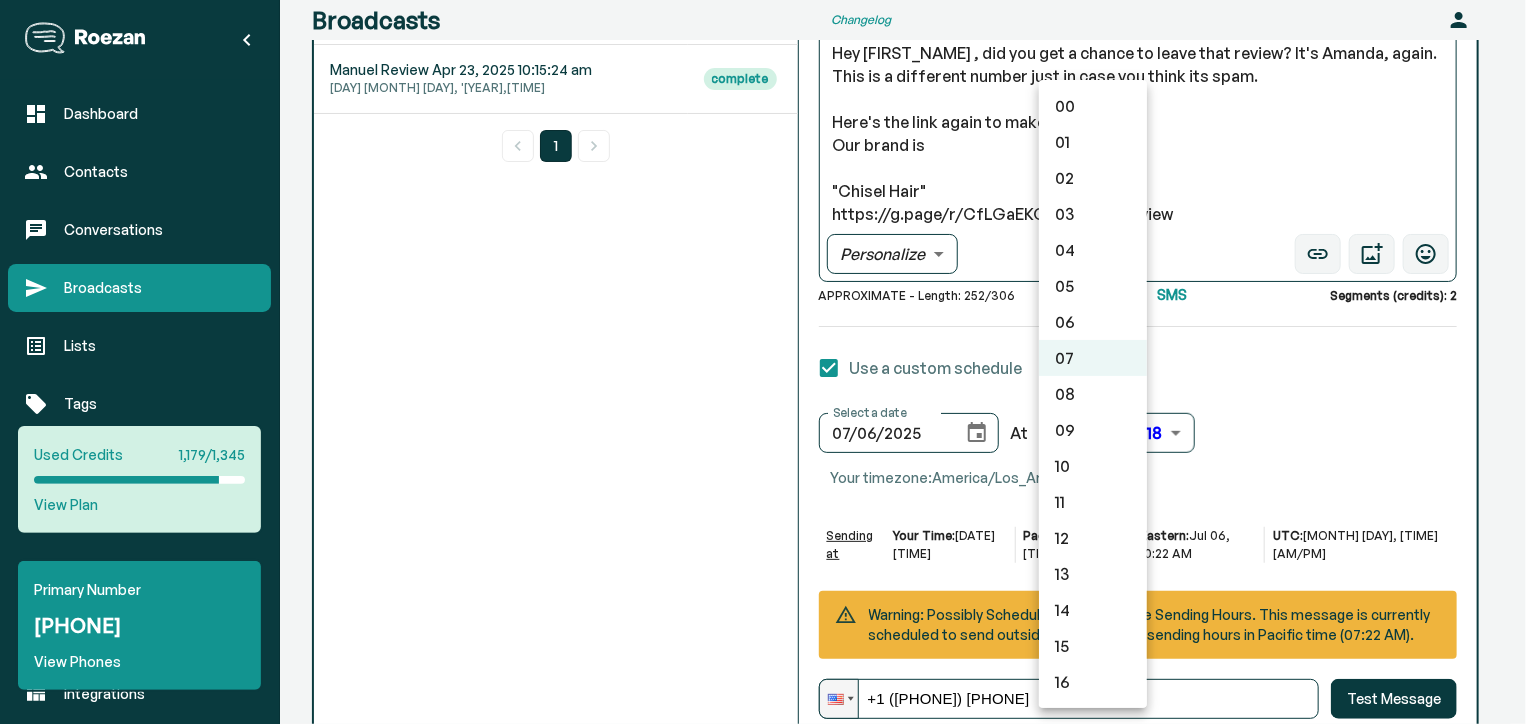 click on "08" at bounding box center (1093, 394) 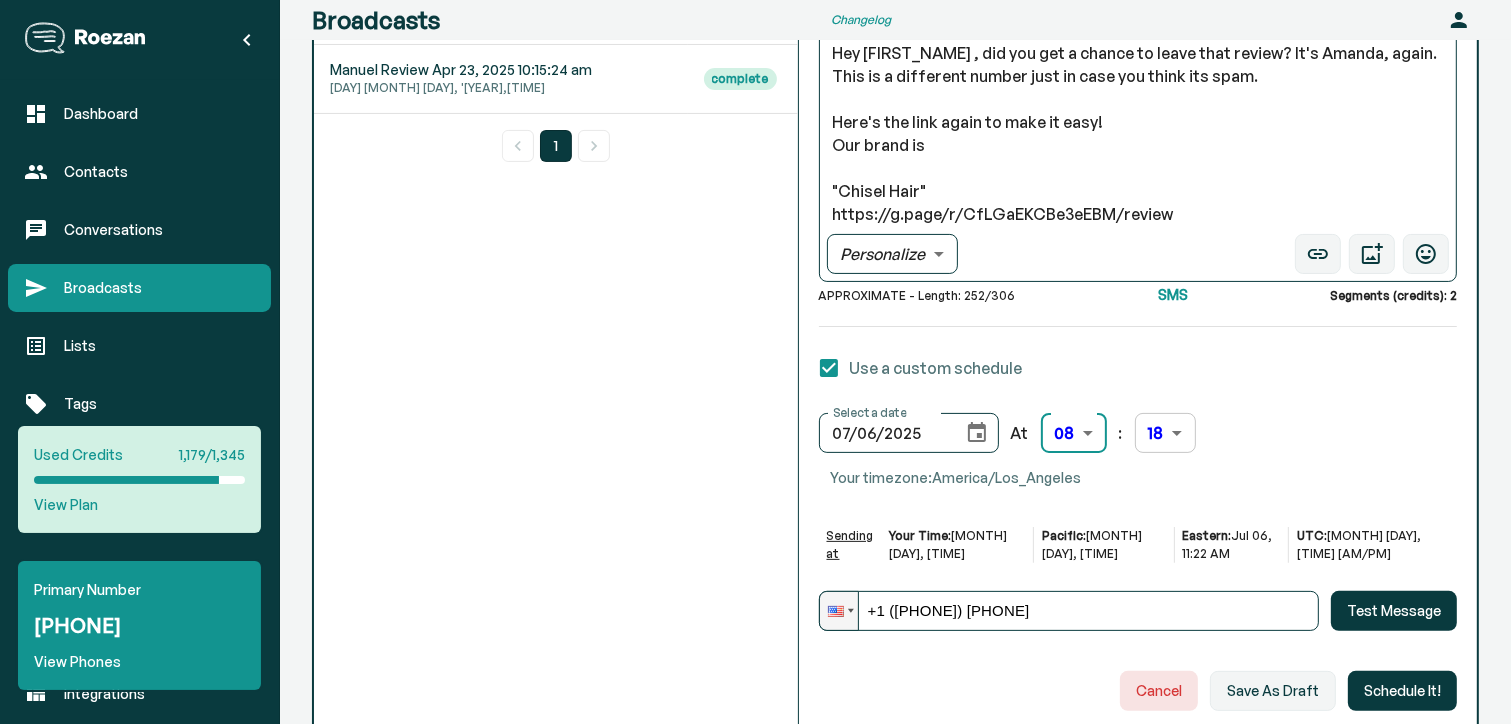 click on "Dashboard Contacts Conversations Broadcasts Lists Tags Fields Keywords Events Automations Integrations Used Credits 1,179/1,345 View Plan Primary Number +1 ([PHONE]) [PHONE] View Phones Broadcasts Changelog   Account Recent Broadcasts Sort by: Created (Descending) created_desc ​ Name Status New Broadcast Jul 3, 2025 11:51:40 am Thu Jul 03, '25, 12:03PM complete New Broadcast May 23, 2025 10:01:33 am Fri May 23, '25, 10:08AM complete Manuel Review Apr 23, 2025 10:15:24 am Wed Apr 23, '25, 10:17AM complete 1 Broadcast Name New Broadcast Jul 6, 2025 7:18:29 am ​ Lists: Amanda Client List Segment Lists Segment Select a segment... ​ New Segment View all segments Show Recipients Preview Name Phone Email Abel null 17026138872 galdamezabel13@gmail.com Anahis Madrid 17023738418 anahis83madrid@gmail.com Adam Zukowski 17025805767 Ilovemyrates@yahoo.com Abran Rodriguez 17022793373 anahis83madrid@gmail.com Adrian Paniahua 17029177791 363 x" at bounding box center [755, 196] 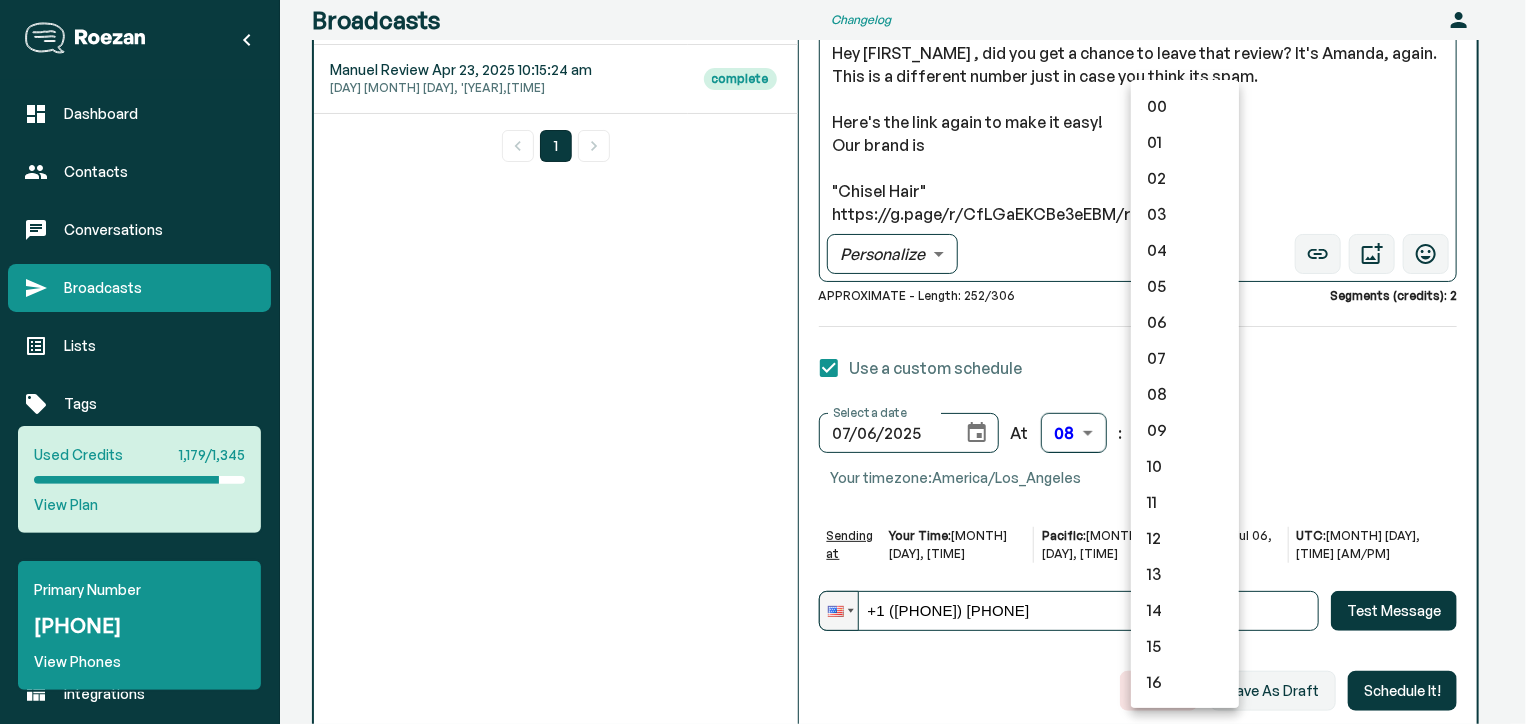 scroll, scrollTop: 360, scrollLeft: 0, axis: vertical 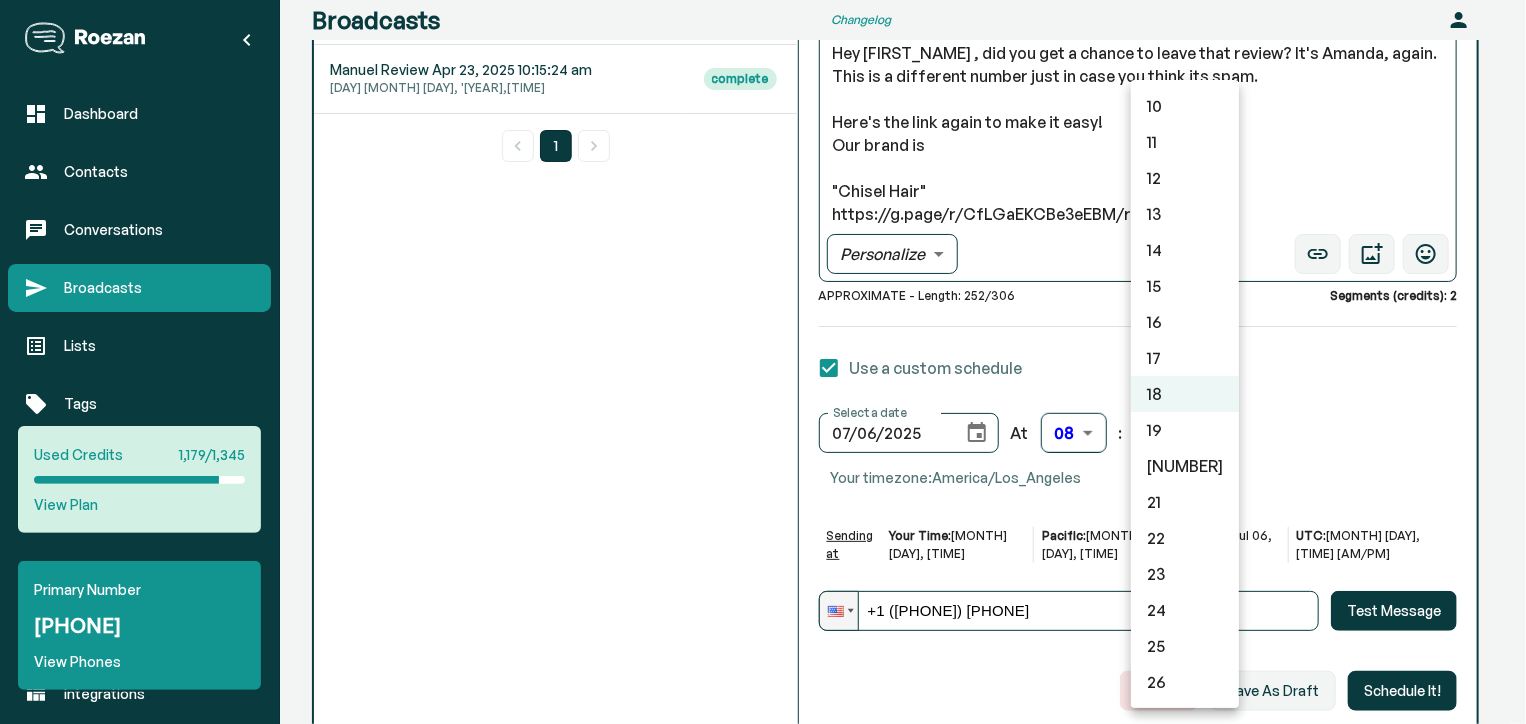 click at bounding box center (763, 362) 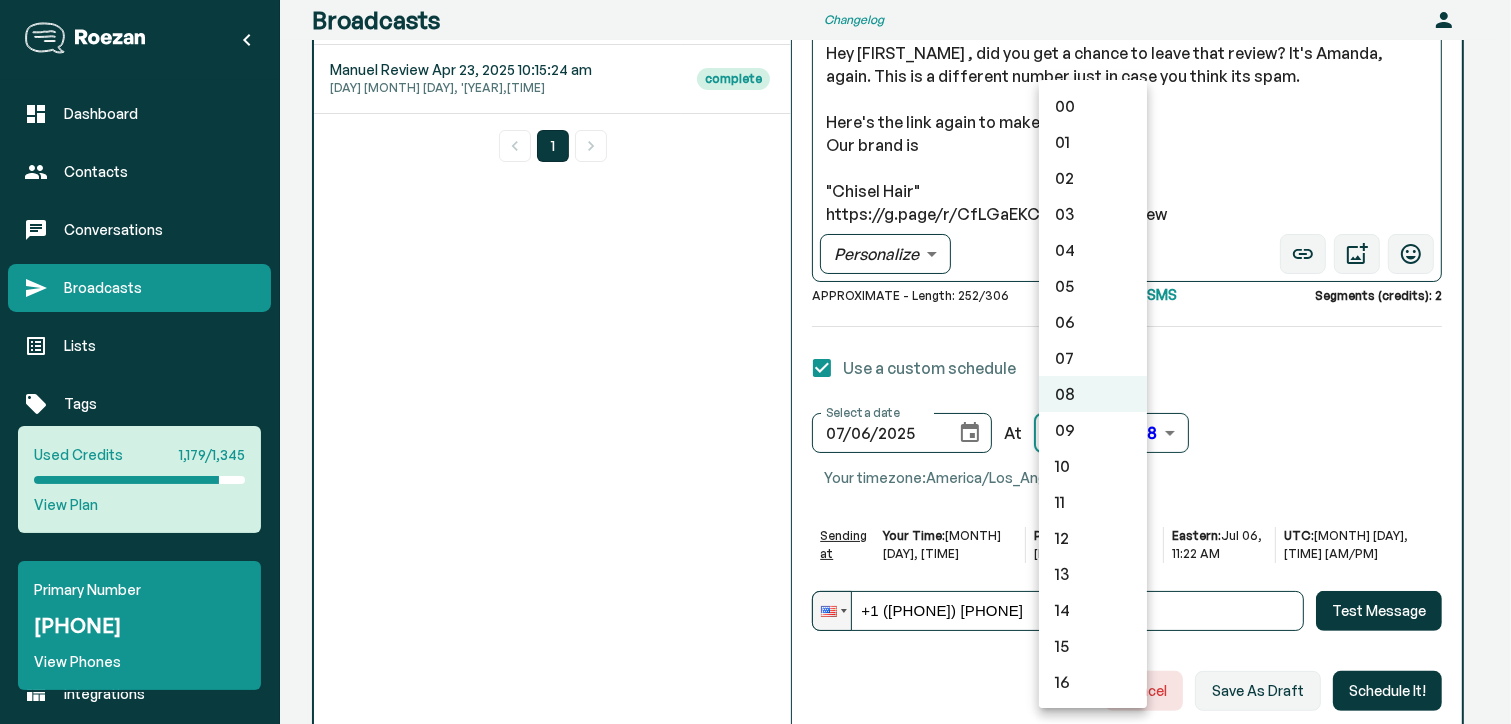 click on "Dashboard Contacts Conversations Broadcasts Lists Tags Fields Keywords Events Automations Integrations Used Credits 1,179/1,345 View Plan Primary Number +1 ([PHONE]) [PHONE] View Phones Broadcasts Changelog   Account Recent Broadcasts Sort by: Created (Descending) created_desc ​ Name Status New Broadcast Jul 3, 2025 11:51:40 am Thu Jul 03, '25, 12:03PM complete New Broadcast May 23, 2025 10:01:33 am Fri May 23, '25, 10:08AM complete Manuel Review Apr 23, 2025 10:15:24 am Wed Apr 23, '25, 10:17AM complete 1 Broadcast Name New Broadcast Jul 6, 2025 7:18:29 am ​ Lists: Amanda Client List Segment Lists Segment Select a segment... ​ New Segment View all segments Show Recipients Preview Name Phone Email Abel null 17026138872 galdamezabel13@gmail.com Anahis Madrid 17023738418 anahis83madrid@gmail.com Adam Zukowski 17025805767 Ilovemyrates@yahoo.com Abran Rodriguez 17022793373 anahis83madrid@gmail.com Adrian Paniahua 17029177791 363 x" at bounding box center (755, 196) 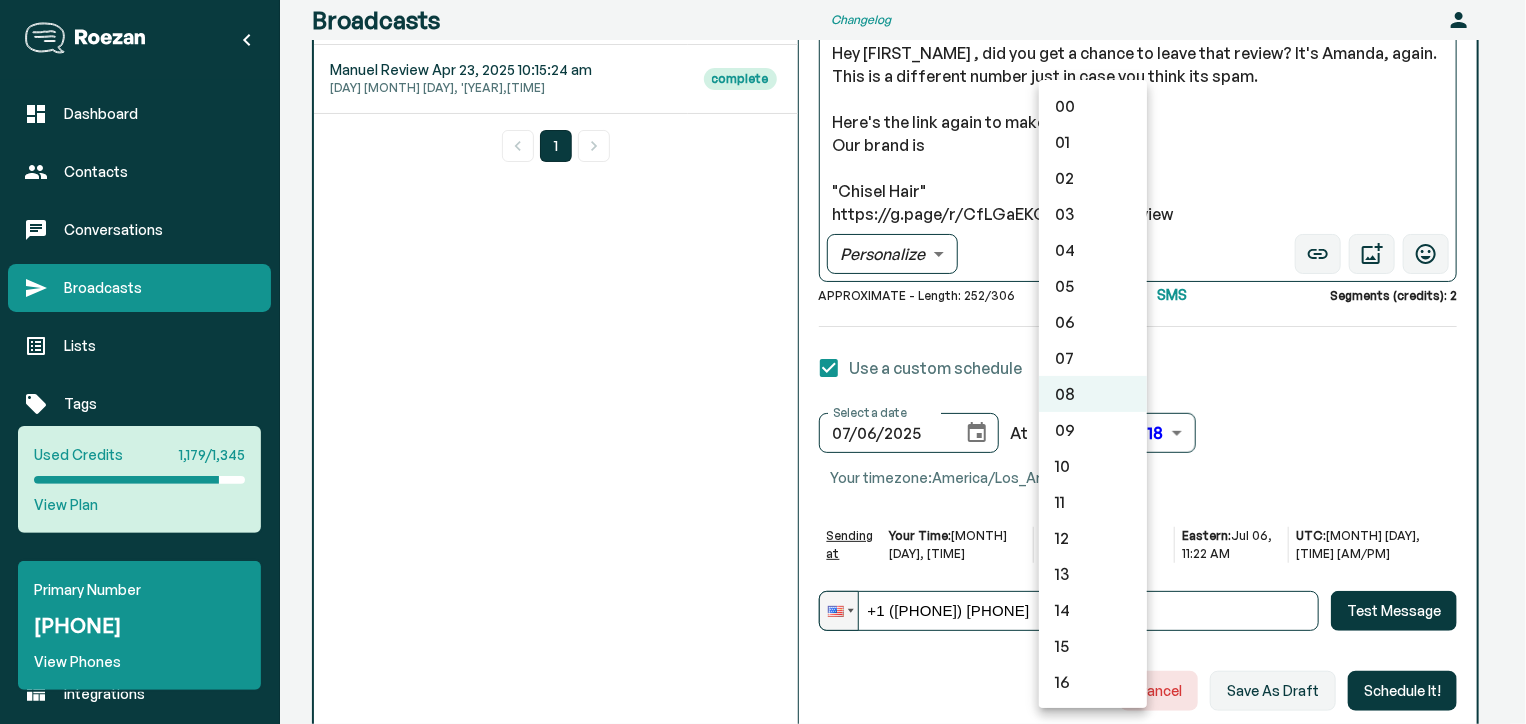 click on "07" at bounding box center (1093, 358) 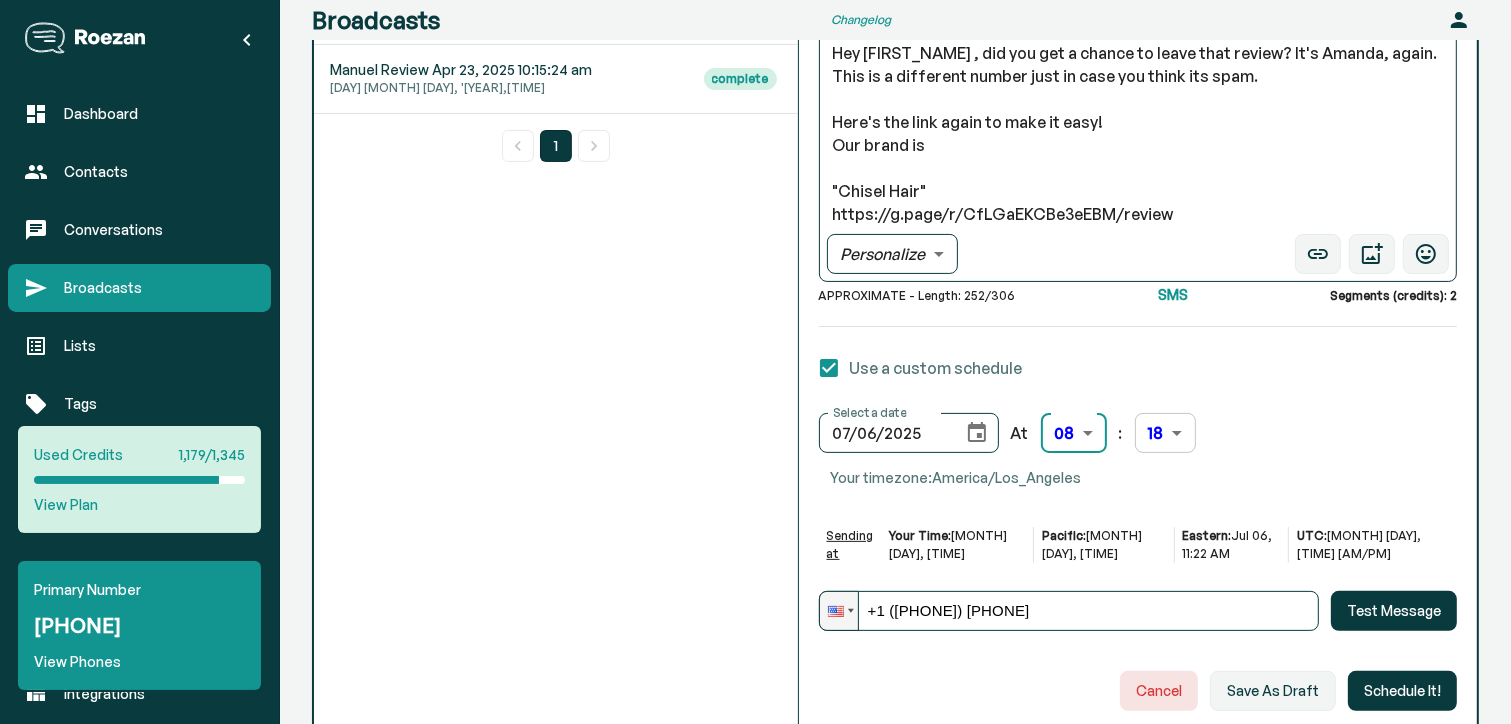 click on "Dashboard Contacts Conversations Broadcasts Lists Tags Fields Keywords Events Automations Integrations Used Credits 1,179/1,345 View Plan Primary Number +1 ([PHONE]) [PHONE] View Phones Broadcasts Changelog   Account Recent Broadcasts Sort by: Created (Descending) created_desc ​ Name Status New Broadcast Jul 3, 2025 11:51:40 am Thu Jul 03, '25, 12:03PM complete New Broadcast May 23, 2025 10:01:33 am Fri May 23, '25, 10:08AM complete Manuel Review Apr 23, 2025 10:15:24 am Wed Apr 23, '25, 10:17AM complete 1 Broadcast Name New Broadcast Jul 6, 2025 7:18:29 am ​ Lists: Amanda Client List Segment Lists Segment Select a segment... ​ New Segment View all segments Show Recipients Preview Name Phone Email Abel null 17026138872 galdamezabel13@gmail.com Anahis Madrid 17023738418 anahis83madrid@gmail.com Adam Zukowski 17025805767 Ilovemyrates@yahoo.com Abran Rodriguez 17022793373 anahis83madrid@gmail.com Adrian Paniahua 17029177791 363 x" at bounding box center [755, 196] 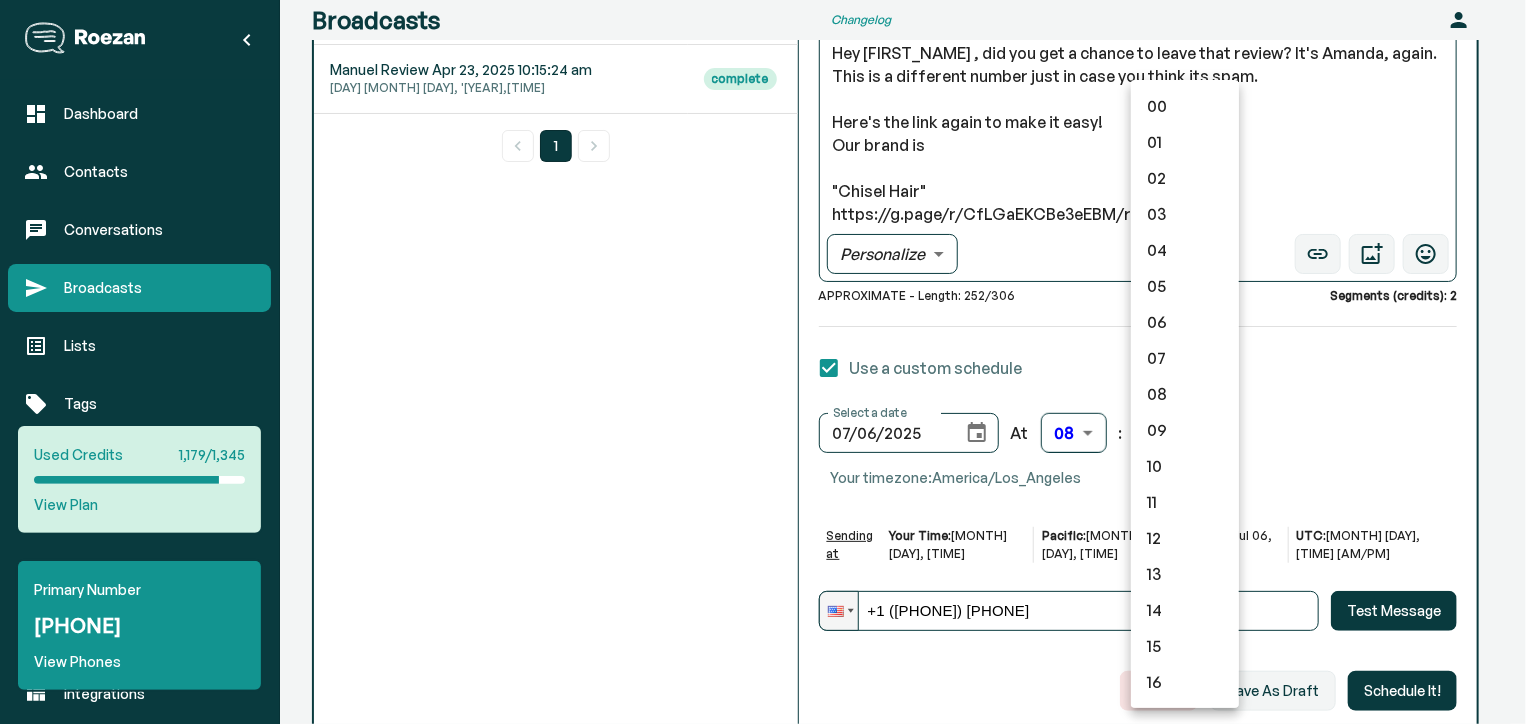 scroll, scrollTop: 360, scrollLeft: 0, axis: vertical 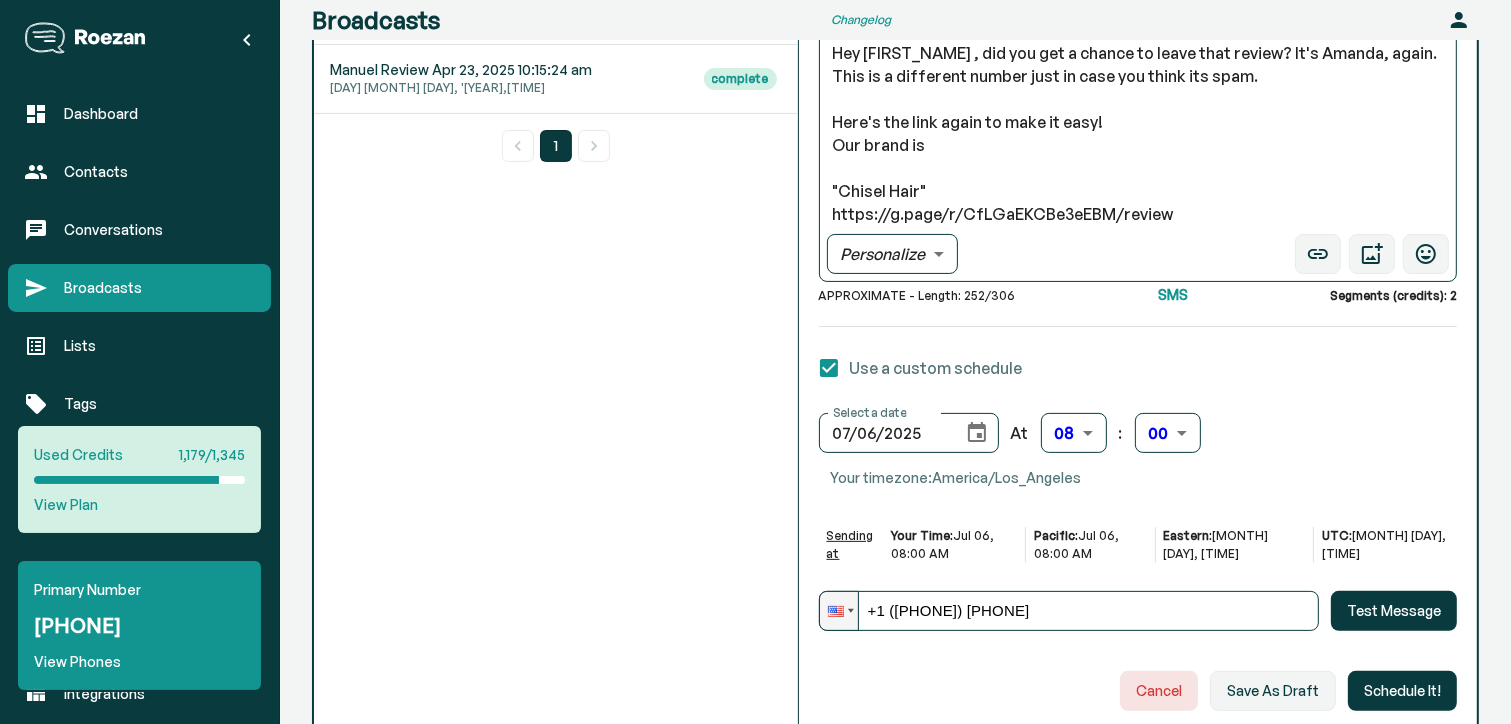 click on "Select a date [DATE] Select a date At 08 08 Hours : 00 00 Minutes Your timezone: America/Los_Angeles" at bounding box center (1138, 454) 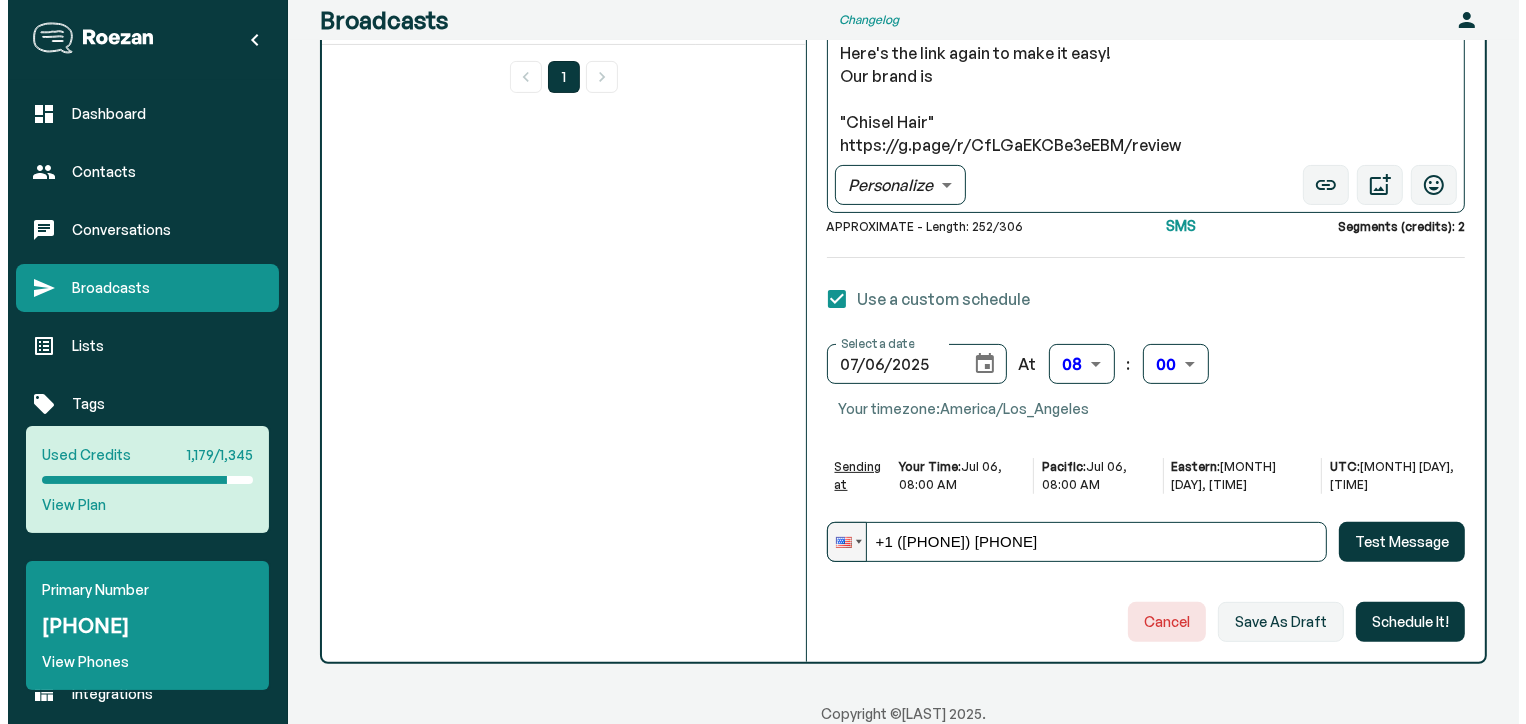 scroll, scrollTop: 483, scrollLeft: 0, axis: vertical 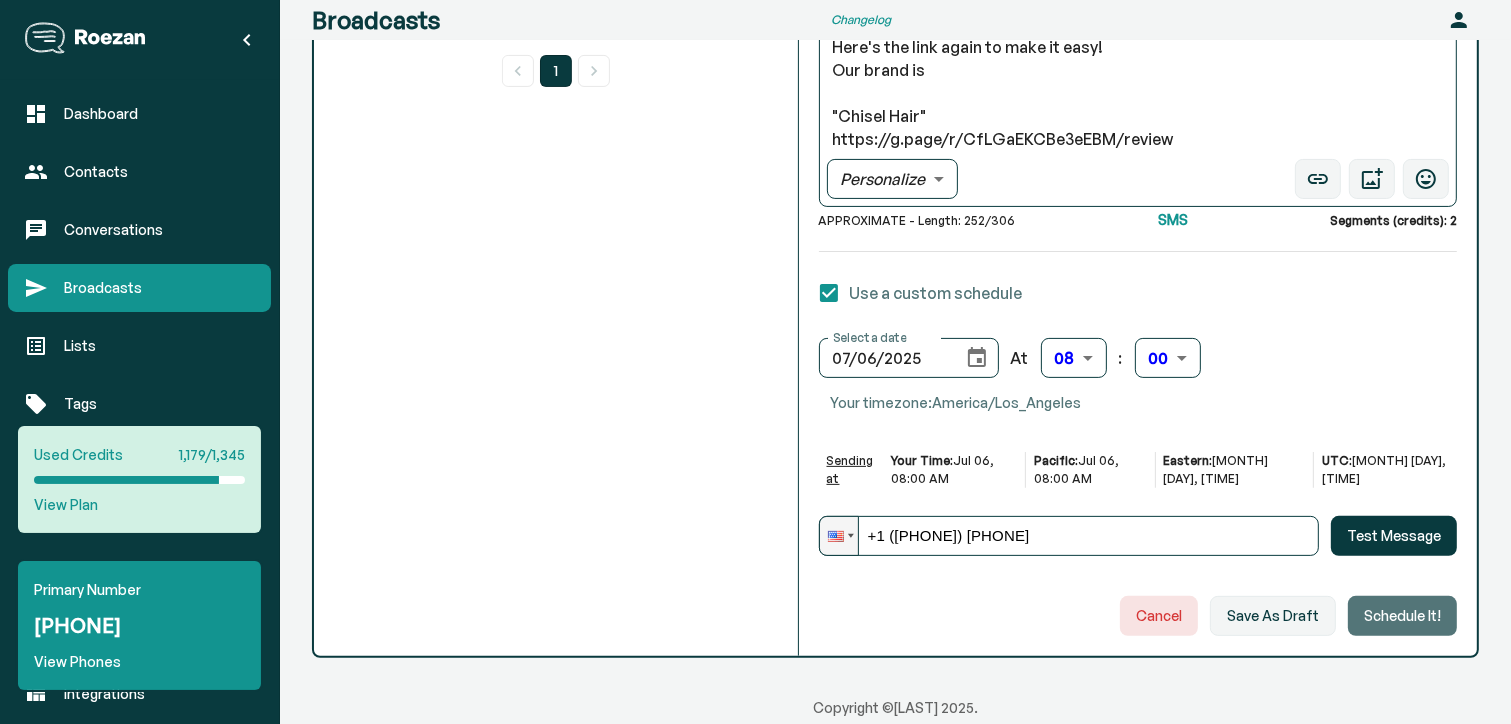 click on "Schedule It!" at bounding box center (1402, 616) 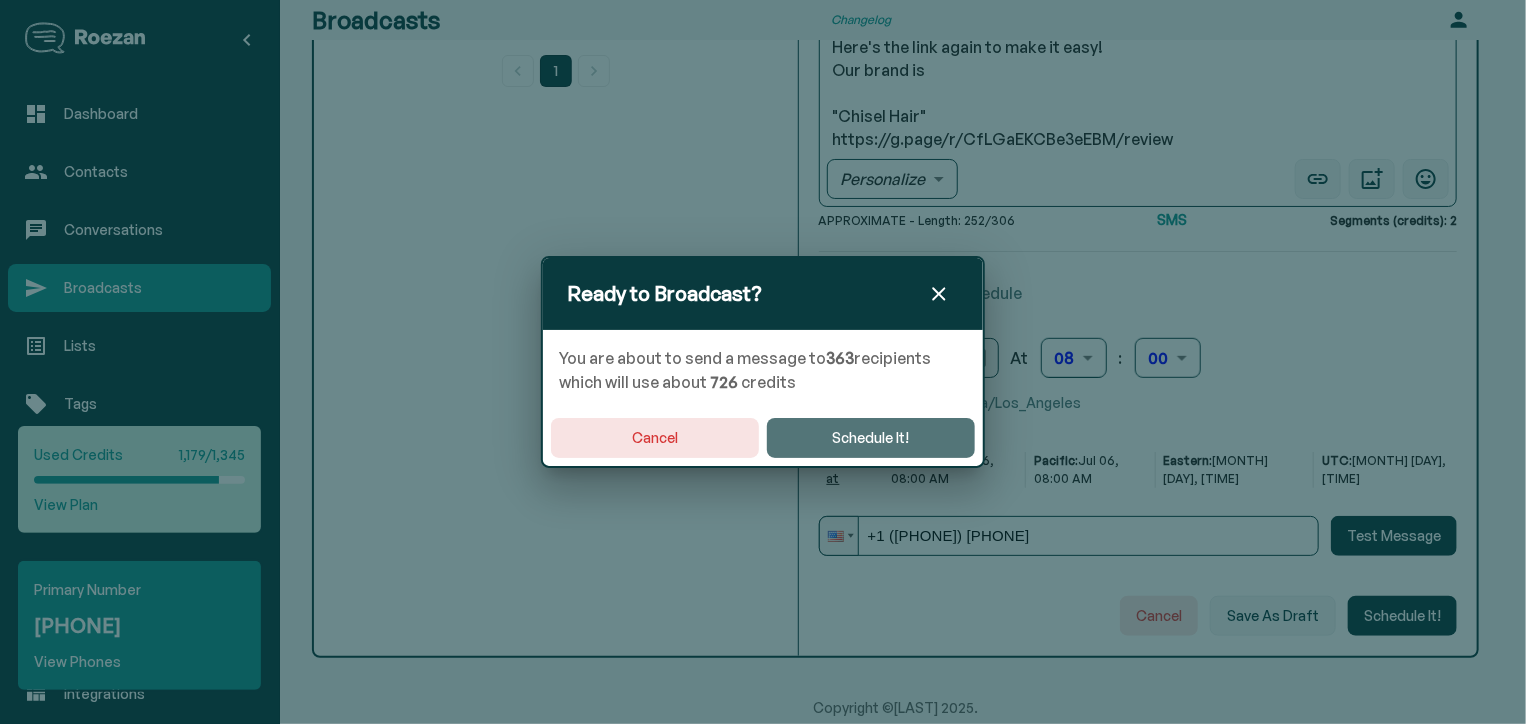 click on "Schedule It!" at bounding box center [871, 438] 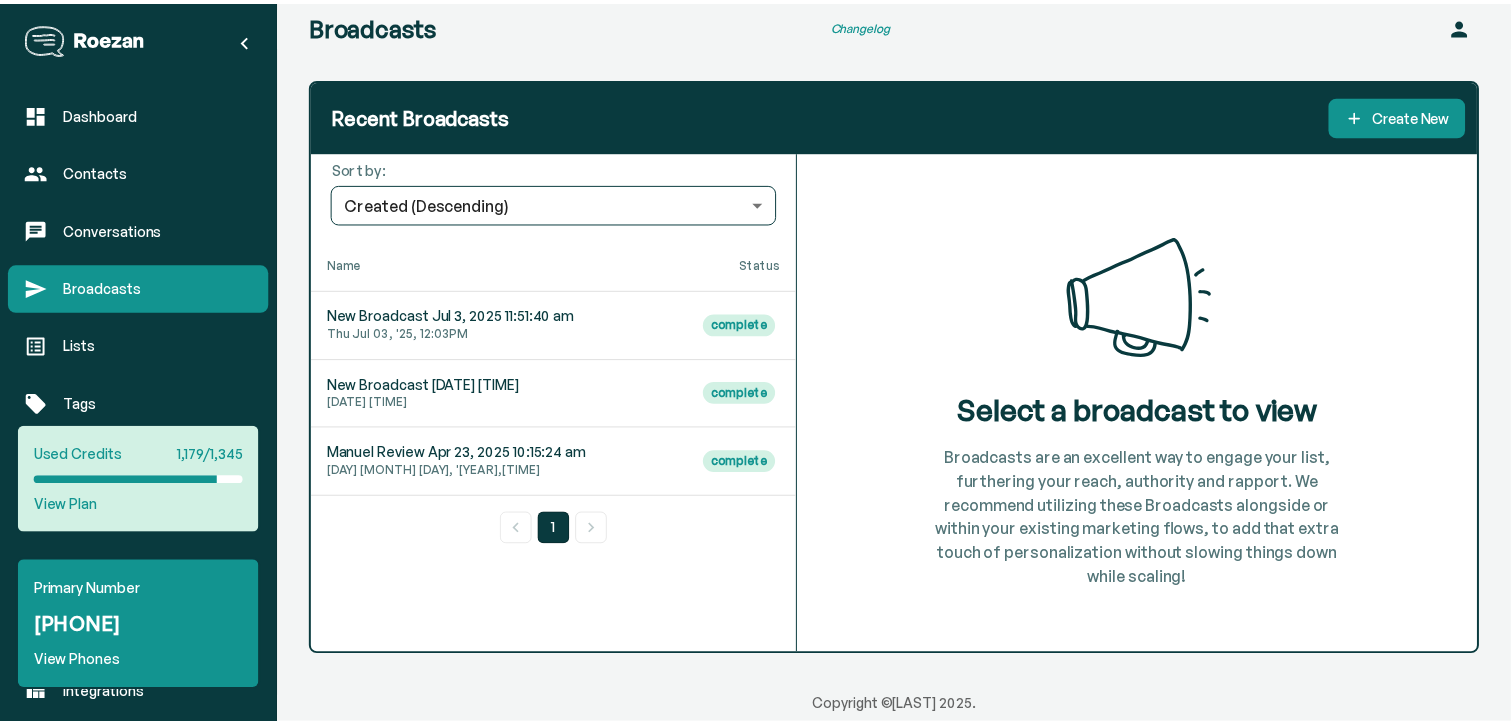 scroll, scrollTop: 1, scrollLeft: 0, axis: vertical 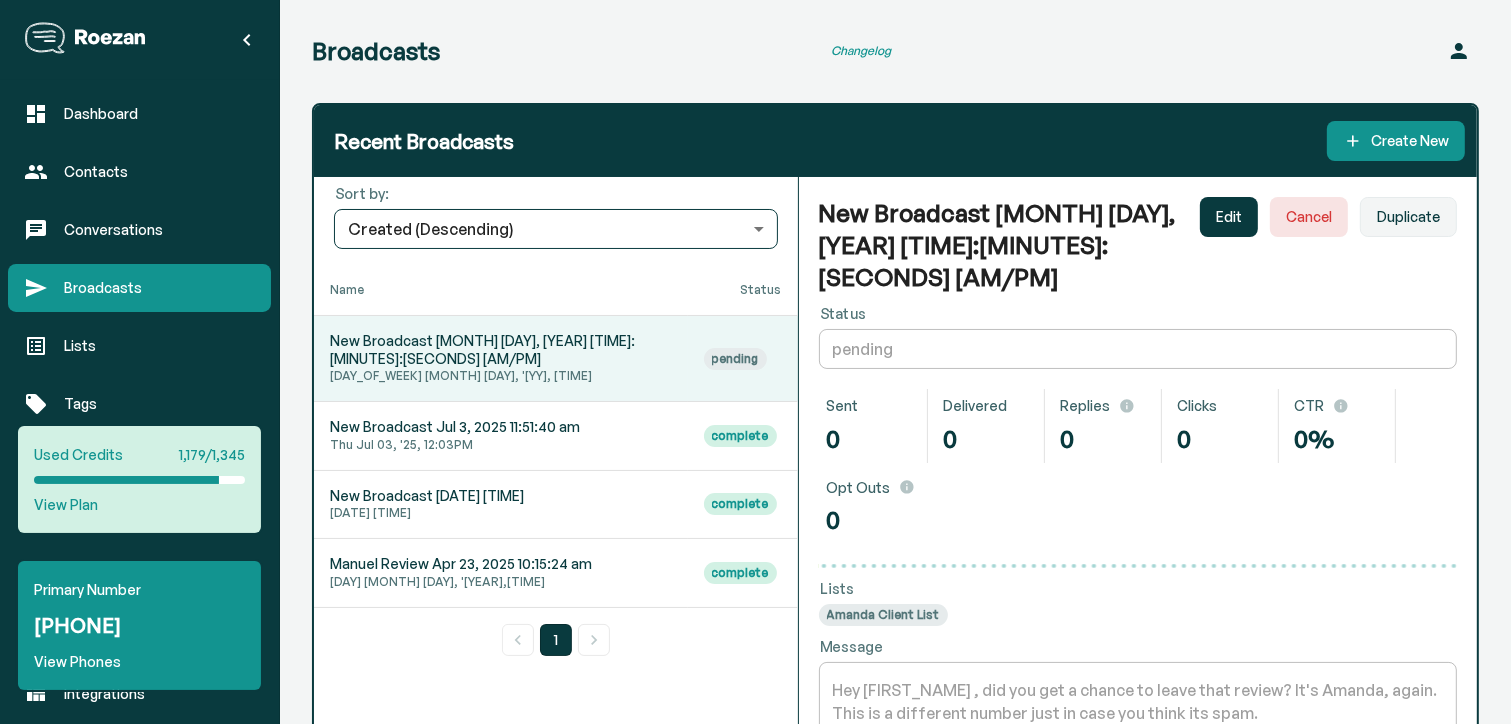 click on "Broadcasts Changelog   Account Recent Broadcasts Create New Sort by: Created (Descending) created_desc ​ Name Status New Broadcast Jul 6, 2025 7:18:29 am Sun Jul 06, '25, 08:00AM pending New Broadcast Jul 3, 2025 11:51:40 am Thu Jul 03, '25, 12:03PM complete New Broadcast May 23, 2025 10:01:33 am Fri May 23, '25, 10:08AM complete Manuel Review Apr 23, 2025 10:15:24 am Wed Apr 23, '25, 10:17AM complete 1 New Broadcast Jul 6, 2025 7:18:29 am Edit Cancel Duplicate Status pending ​ Sent 0 Delivered 0 Replies 0 Clicks 0 CTR 0% Opt Outs 0 Lists Amanda Client List Message Hey [FIRST_NAME] , did you get a chance to leave that review? It's Amanda, again. This is a different number just in case you think its spam.
Here's the link again to make it easy!
Our brand is
"Chisel Hair"
https://g.page/r/CfLGaEKCBe3eEBM/review x ​ Scheduled Jul 06, '25 08:00 AM ​ America/Los_Angeles Started Not Yet ​ America/Los_Angeles Finished Not Yet ​ America/Los_Angeles Copyright ©  Roezan   2025 ." at bounding box center (895, 599) 